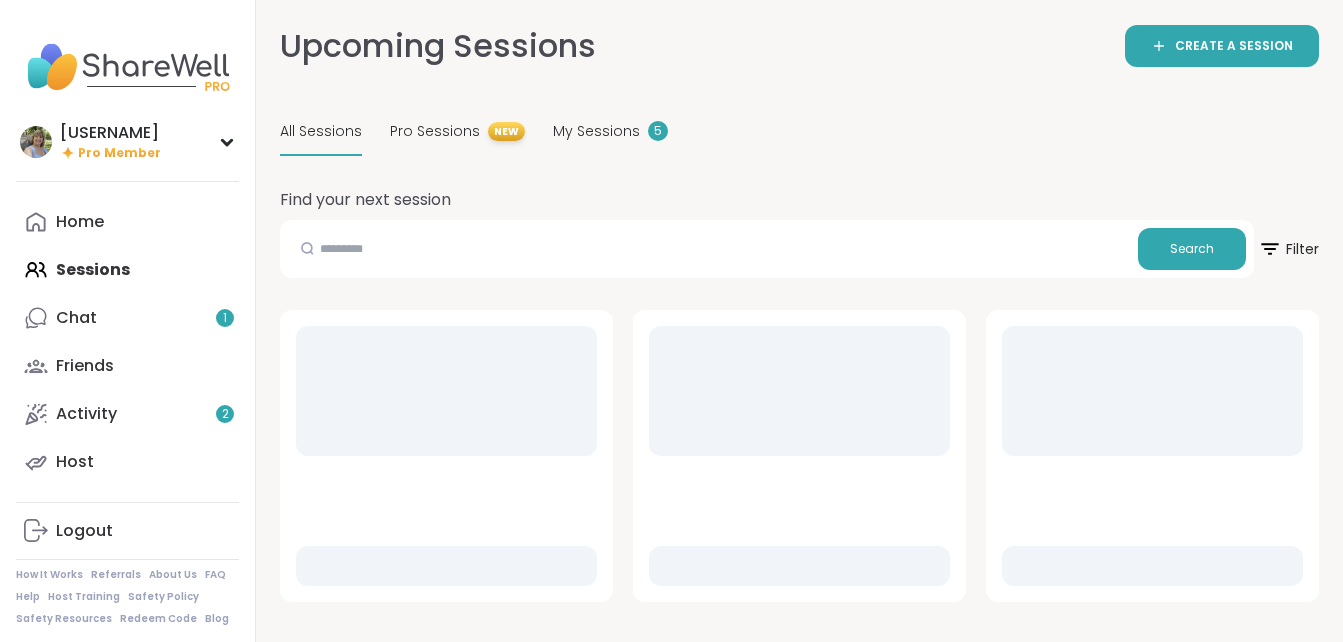scroll, scrollTop: 0, scrollLeft: 0, axis: both 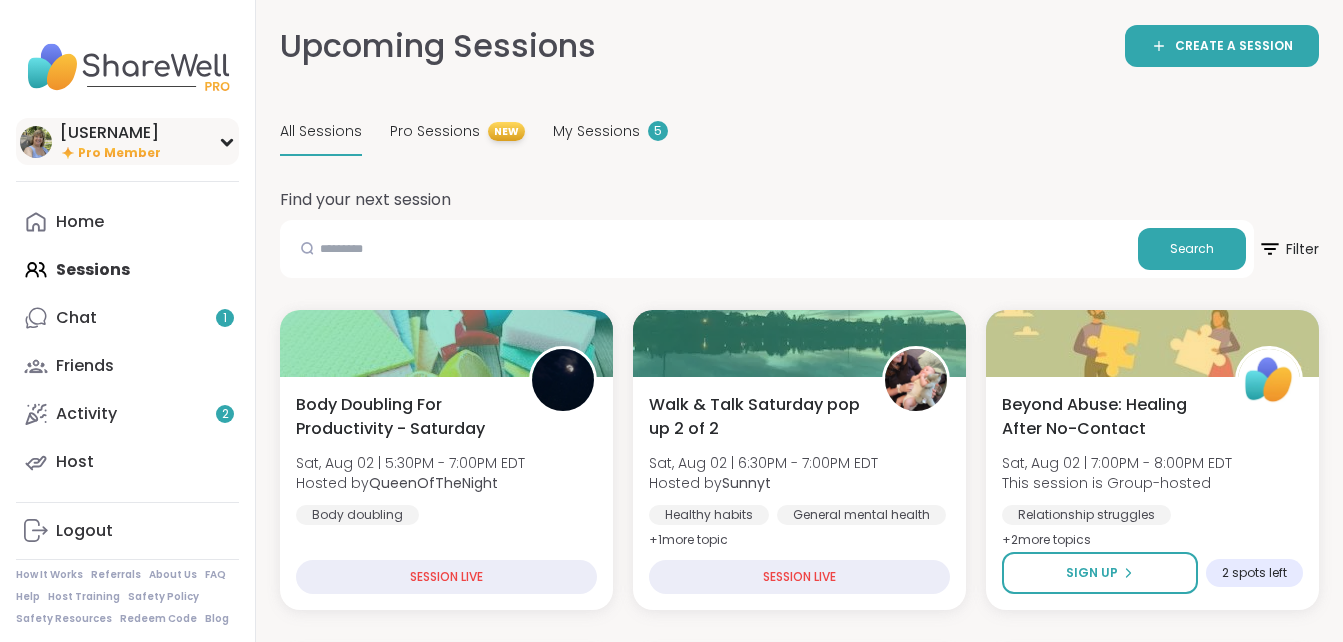 click on "[NAME][LAST]" at bounding box center (110, 133) 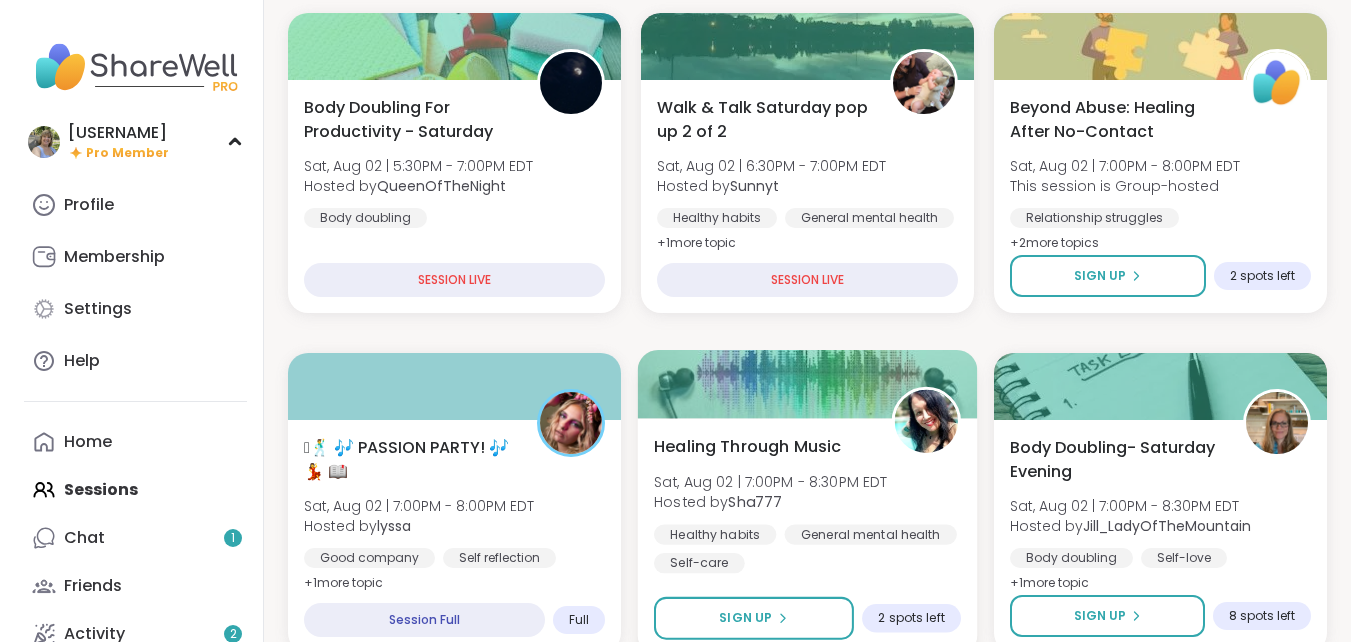 scroll, scrollTop: 298, scrollLeft: 0, axis: vertical 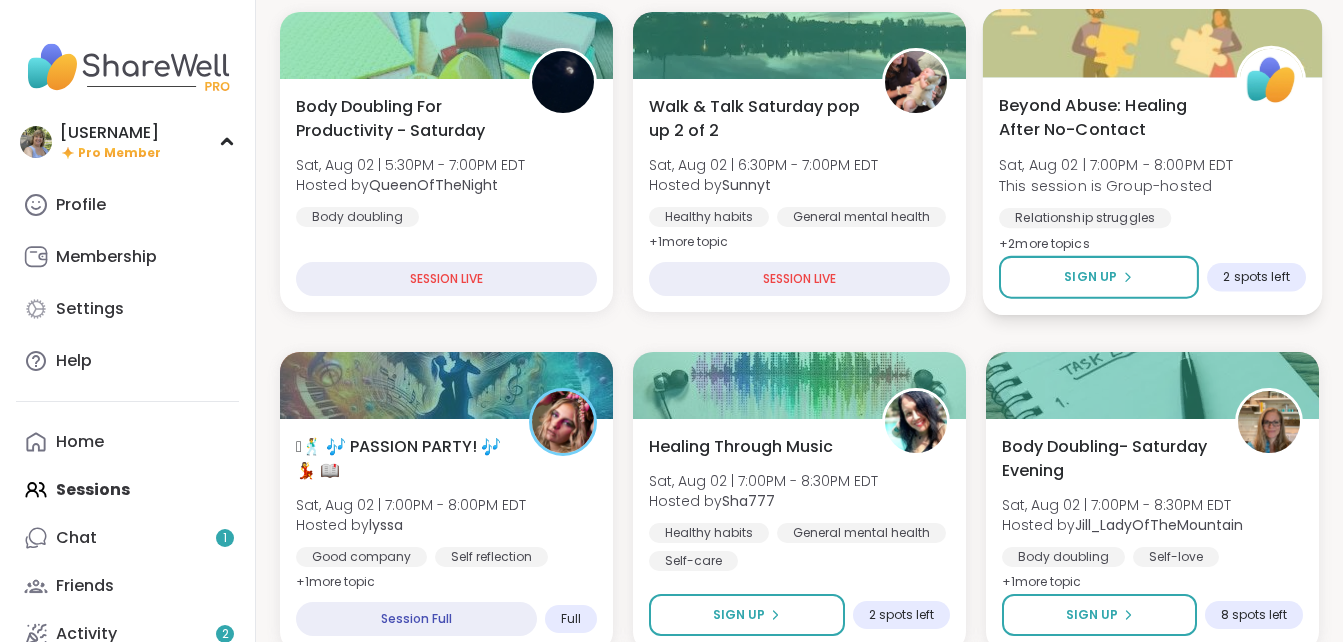 click on "Beyond Abuse: Healing After No-Contact Sat, Aug 02 | 7:00PM - 8:00PM EDT This session is Group-hosted Relationship struggles Emotional abuse Healing + 2  more topic s" at bounding box center [1152, 174] 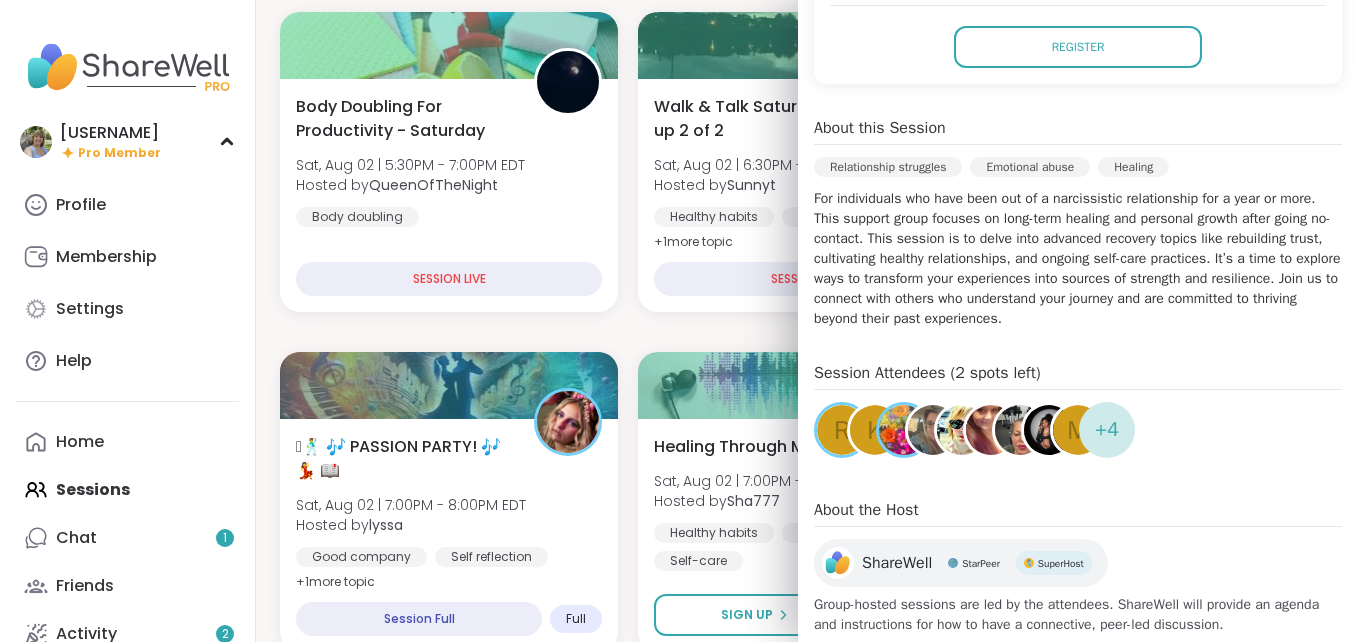 scroll, scrollTop: 462, scrollLeft: 0, axis: vertical 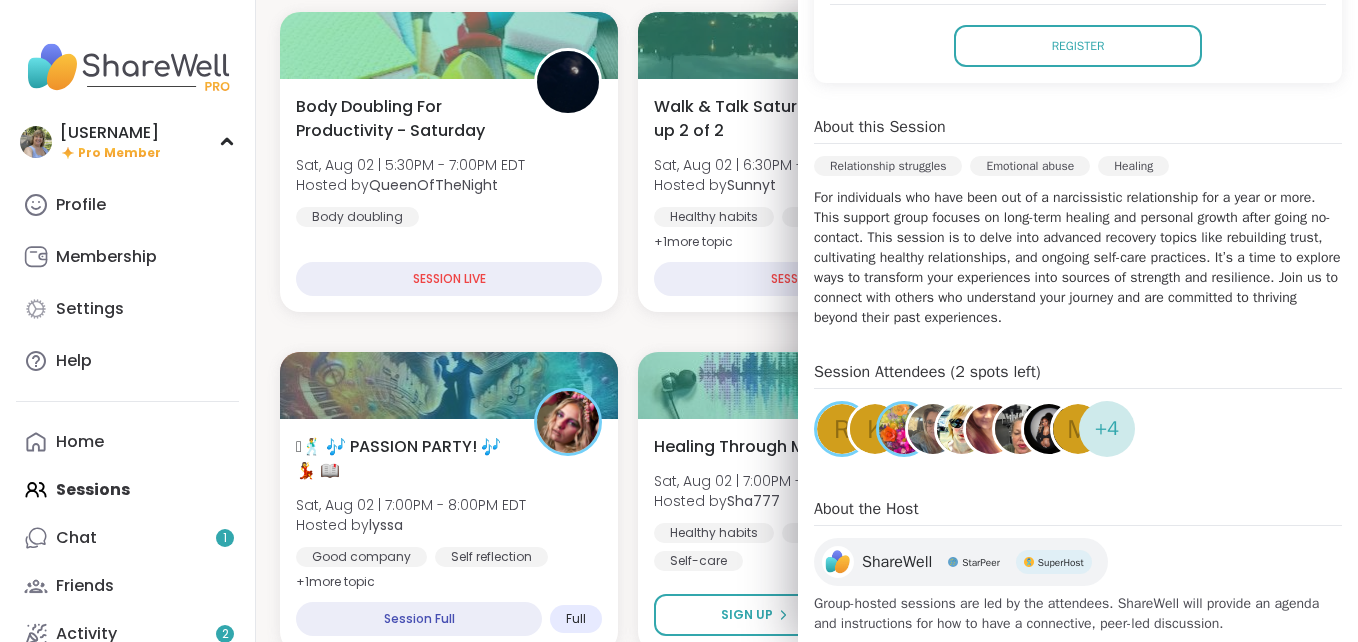 click at bounding box center (904, 429) 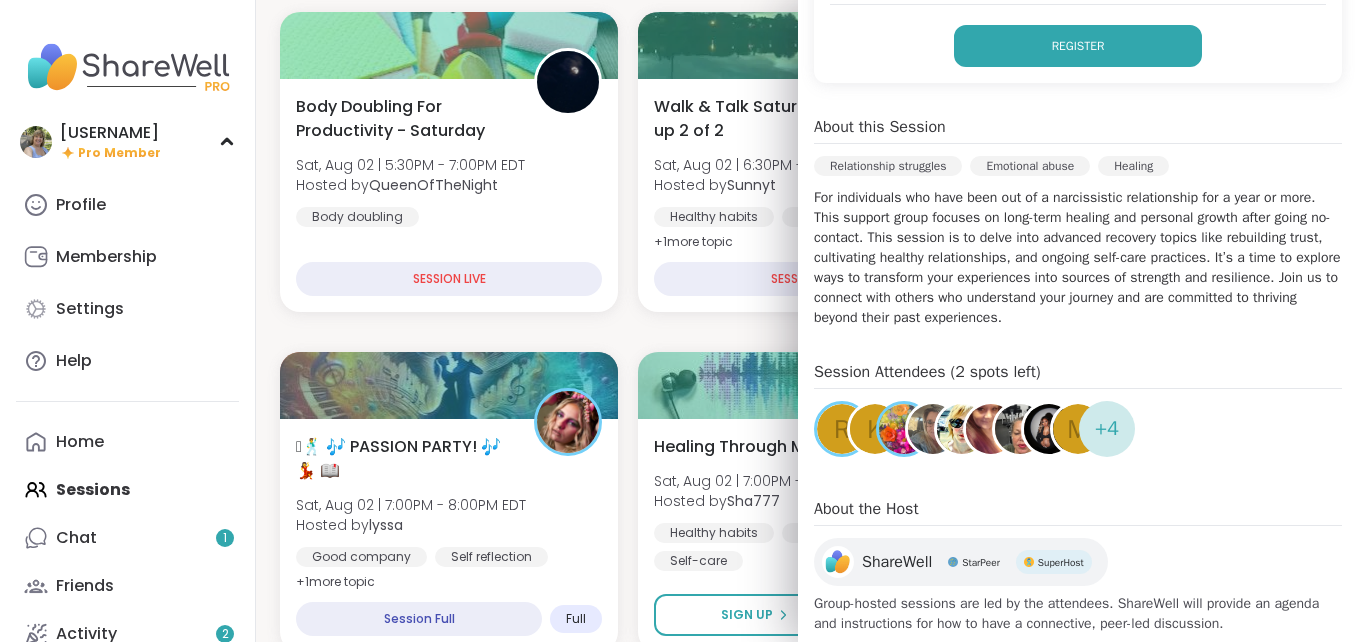 click on "Register" at bounding box center (1078, 46) 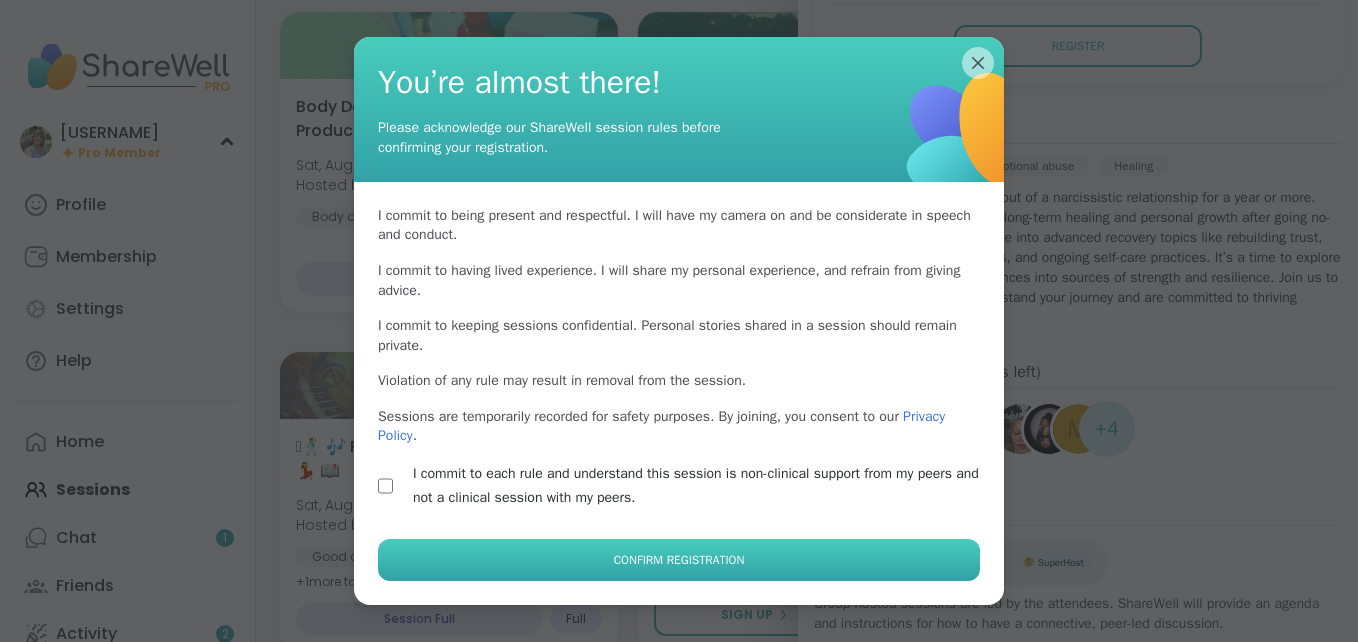 click on "Confirm Registration" at bounding box center (679, 560) 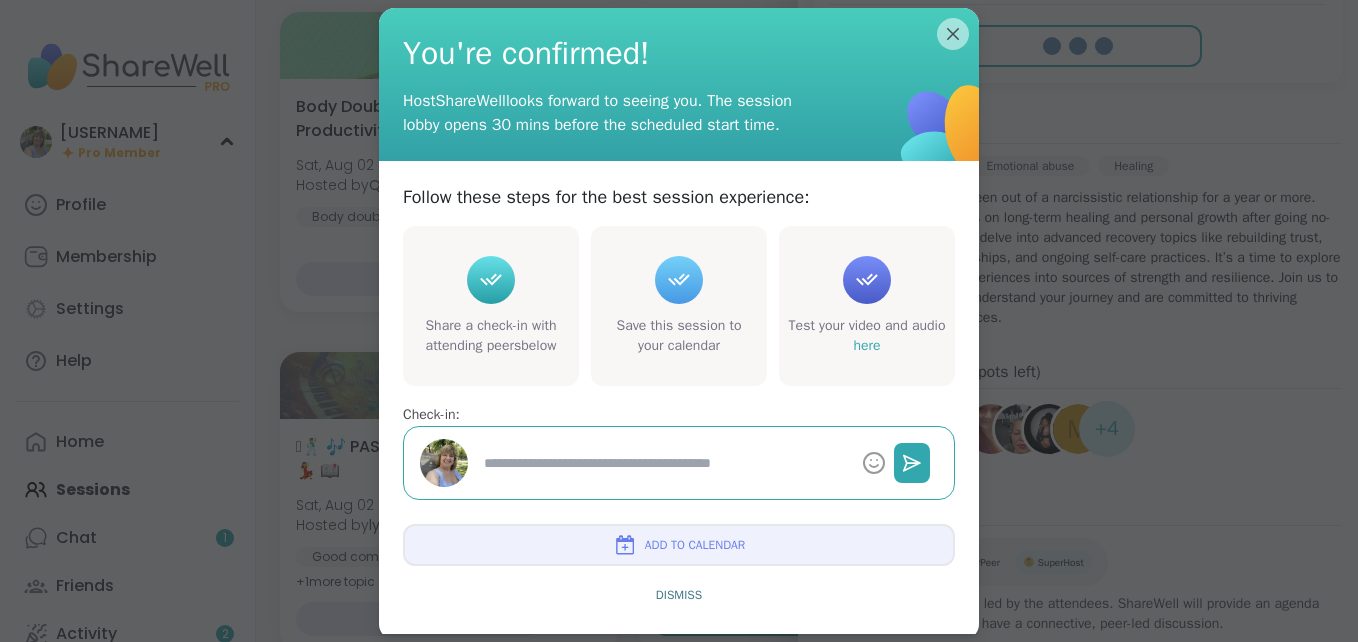 type on "*" 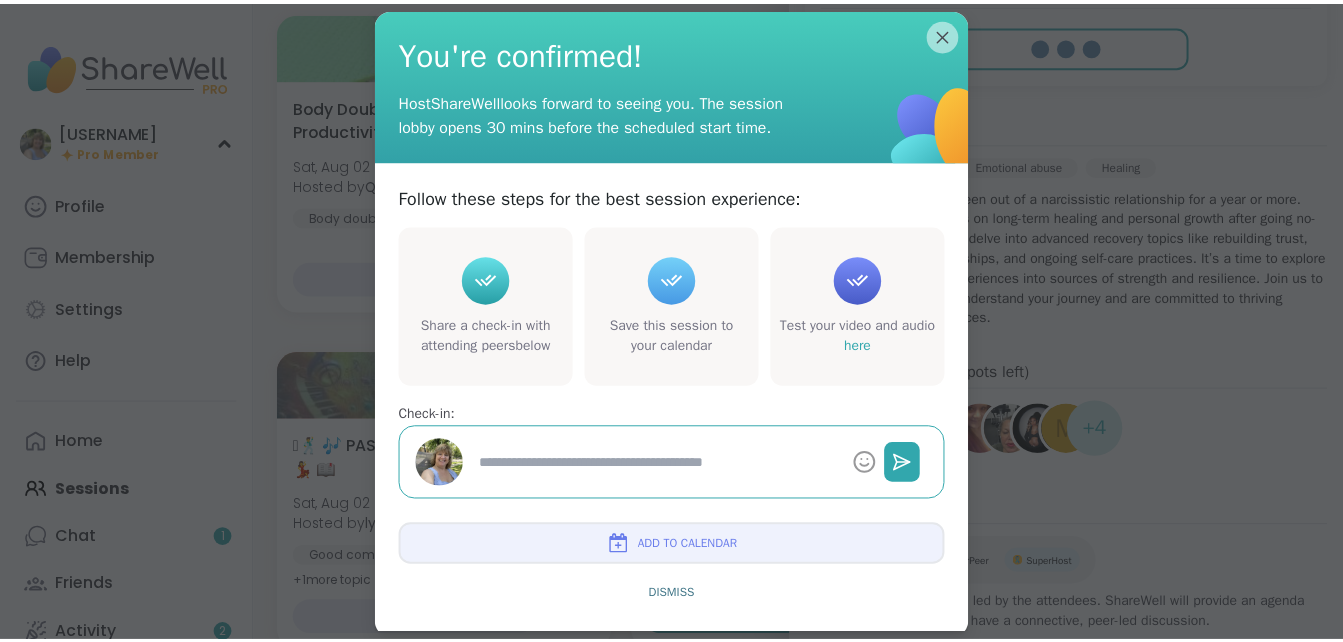 scroll, scrollTop: 346, scrollLeft: 0, axis: vertical 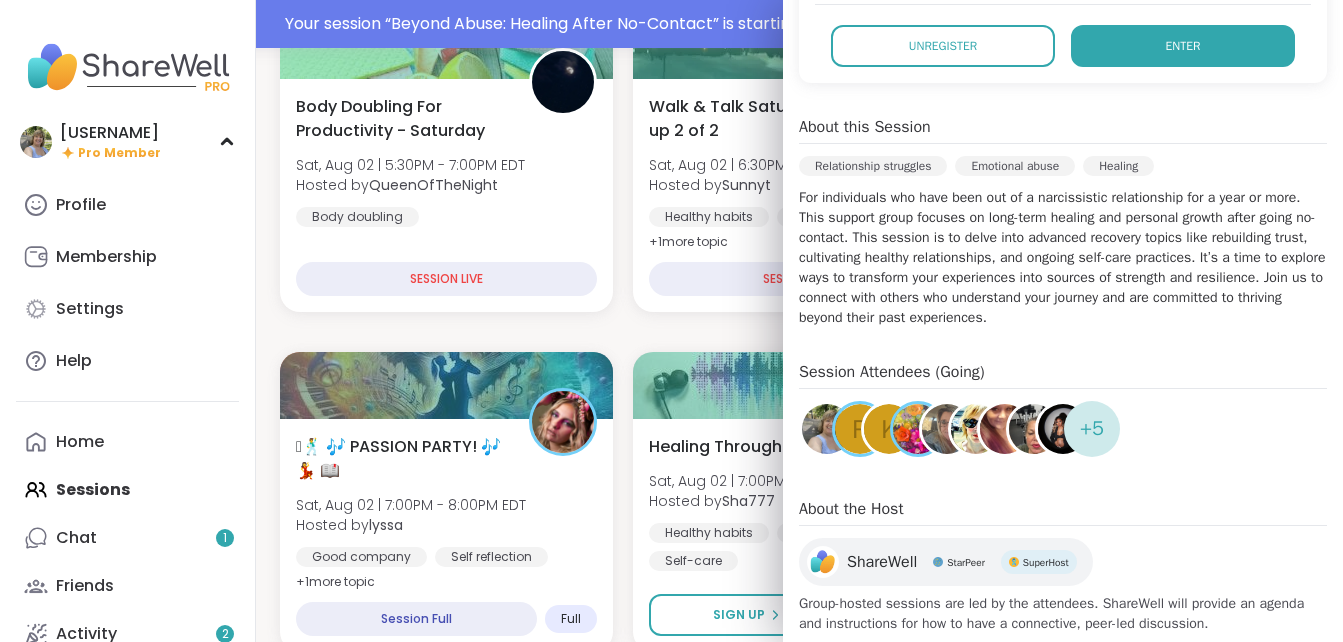 click on "Enter" at bounding box center [1183, 46] 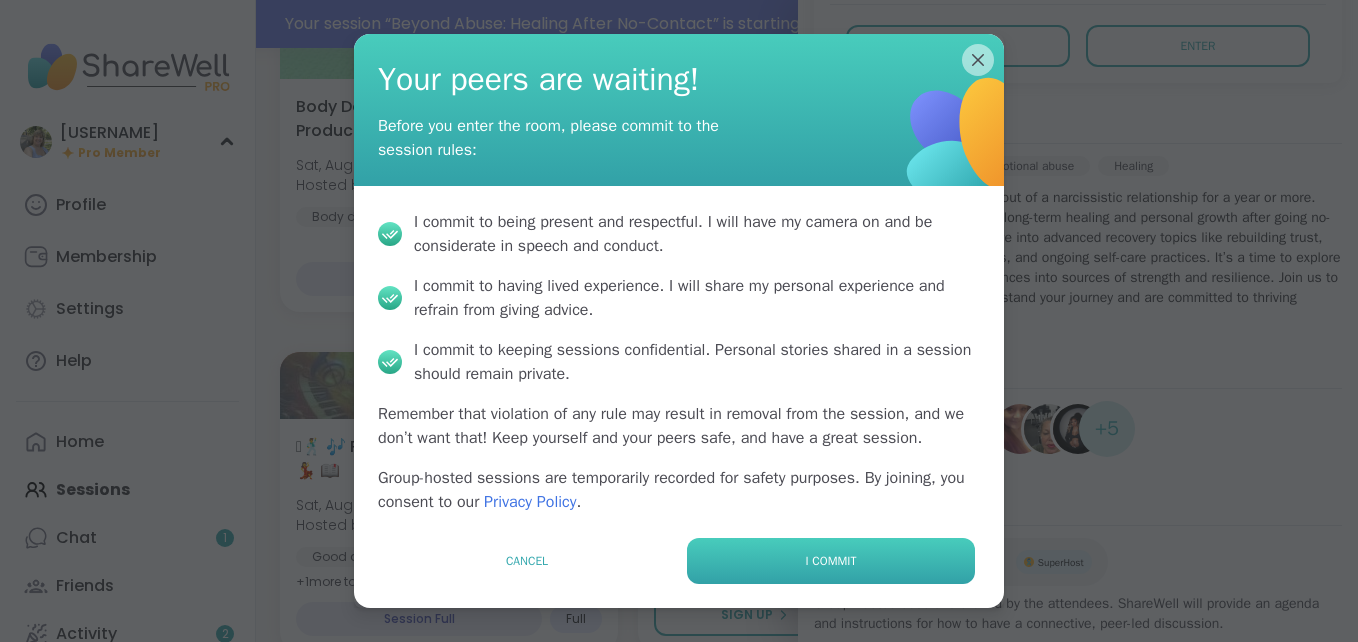 click on "I commit" at bounding box center (831, 561) 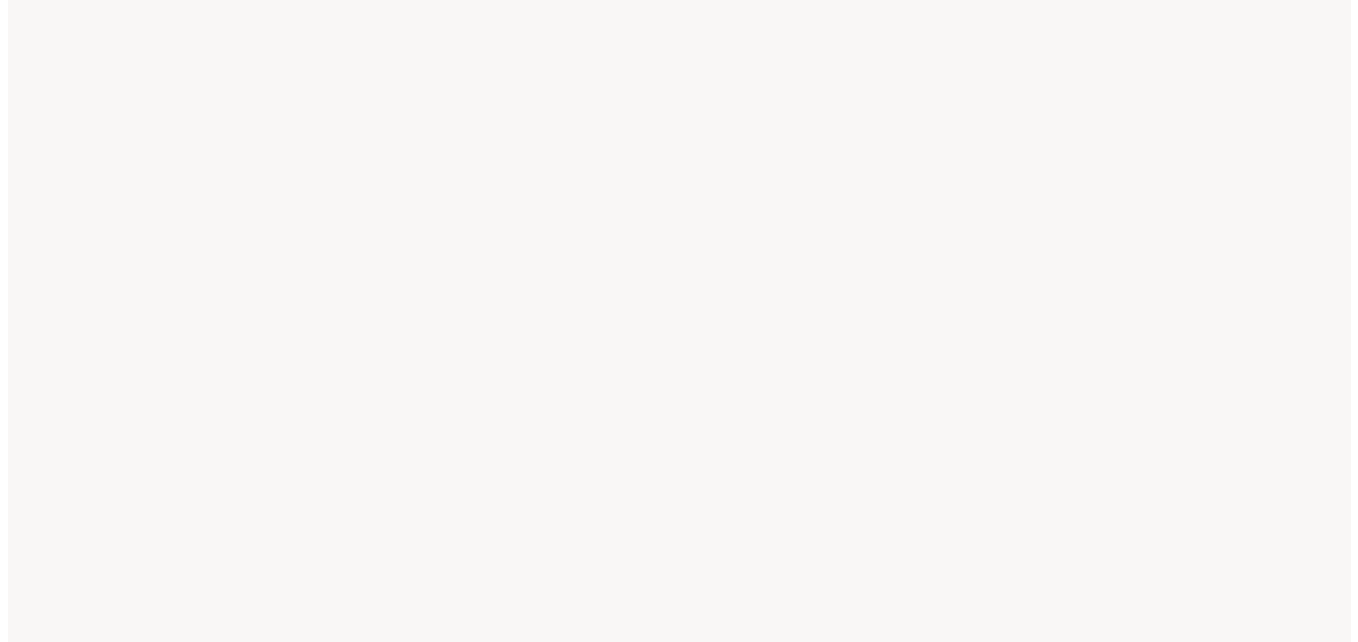scroll, scrollTop: 0, scrollLeft: 0, axis: both 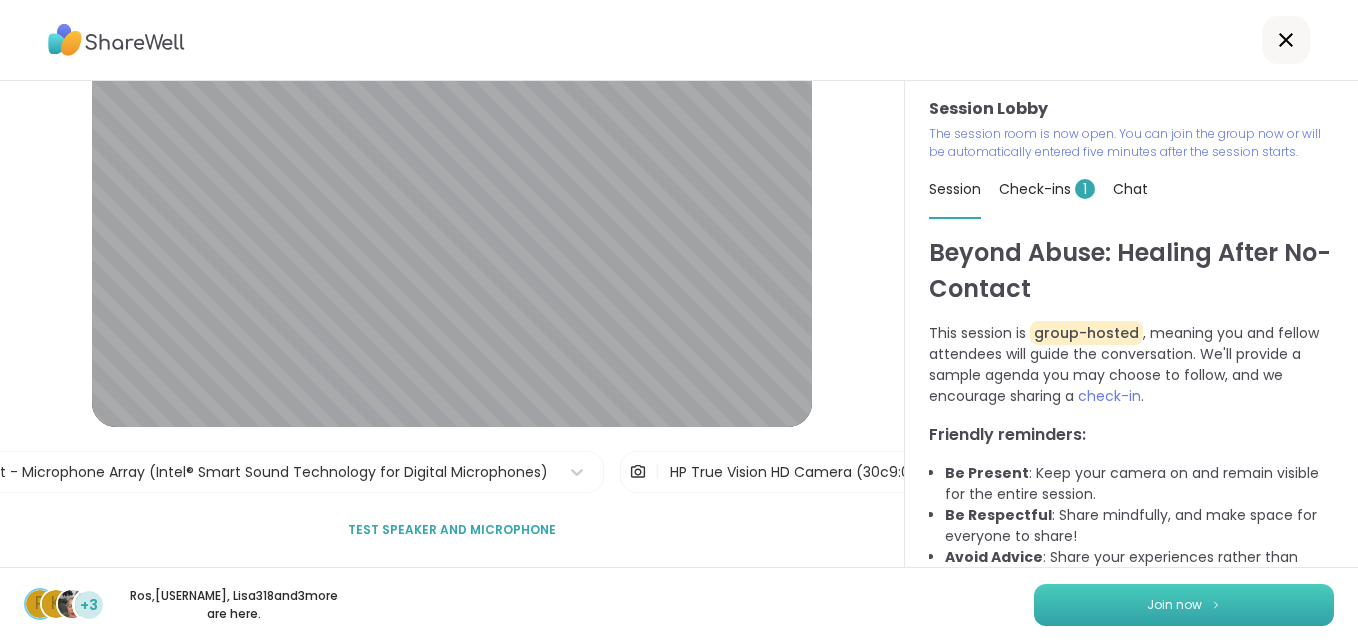 click on "Join now" at bounding box center [1174, 605] 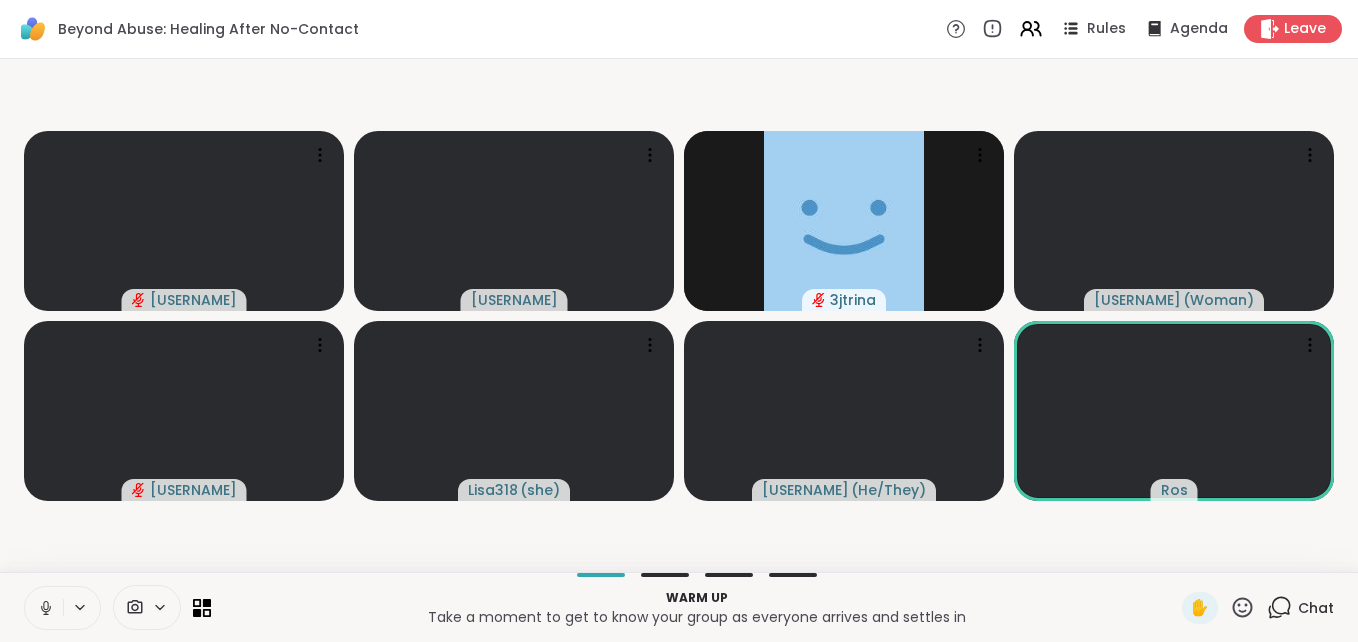 click 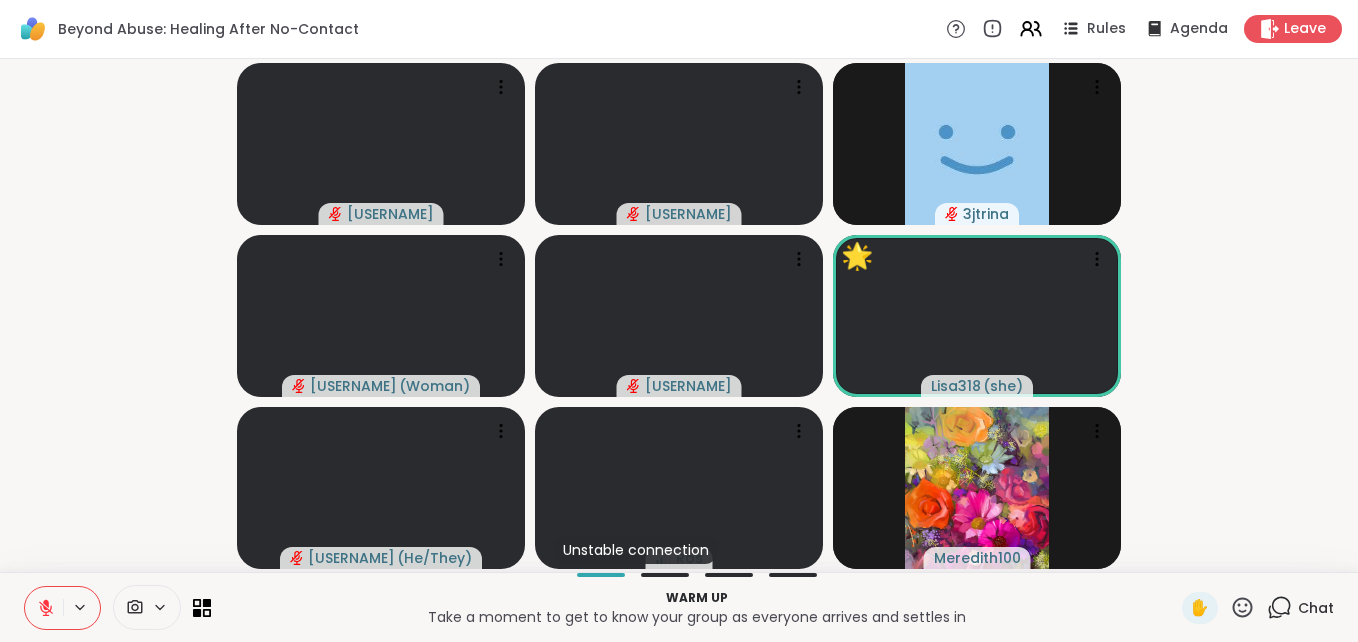 click on "Chat" at bounding box center (1316, 608) 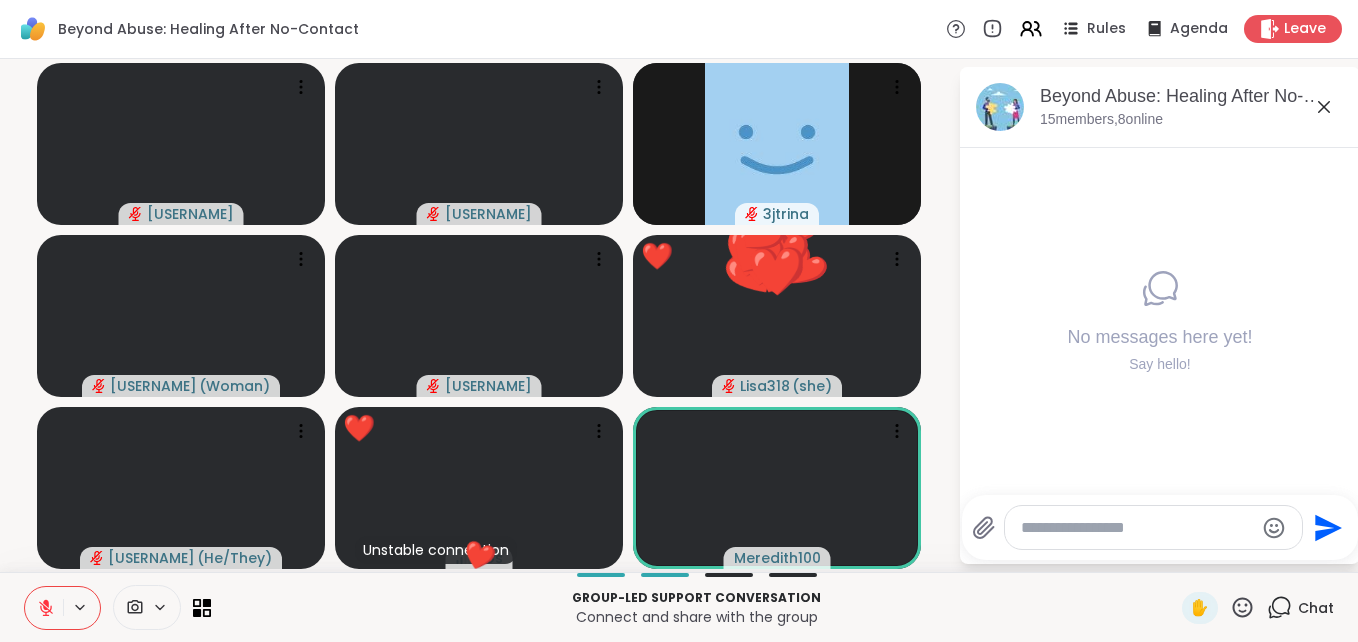 click 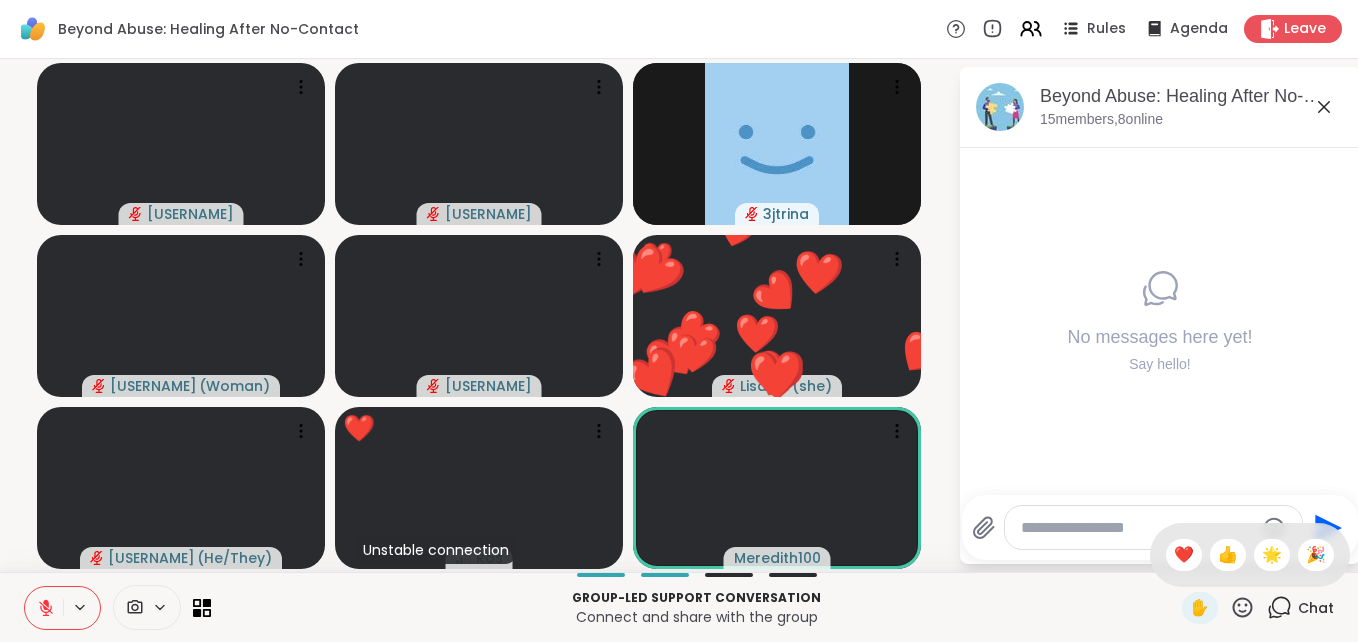 click on "❤️" at bounding box center (1184, 555) 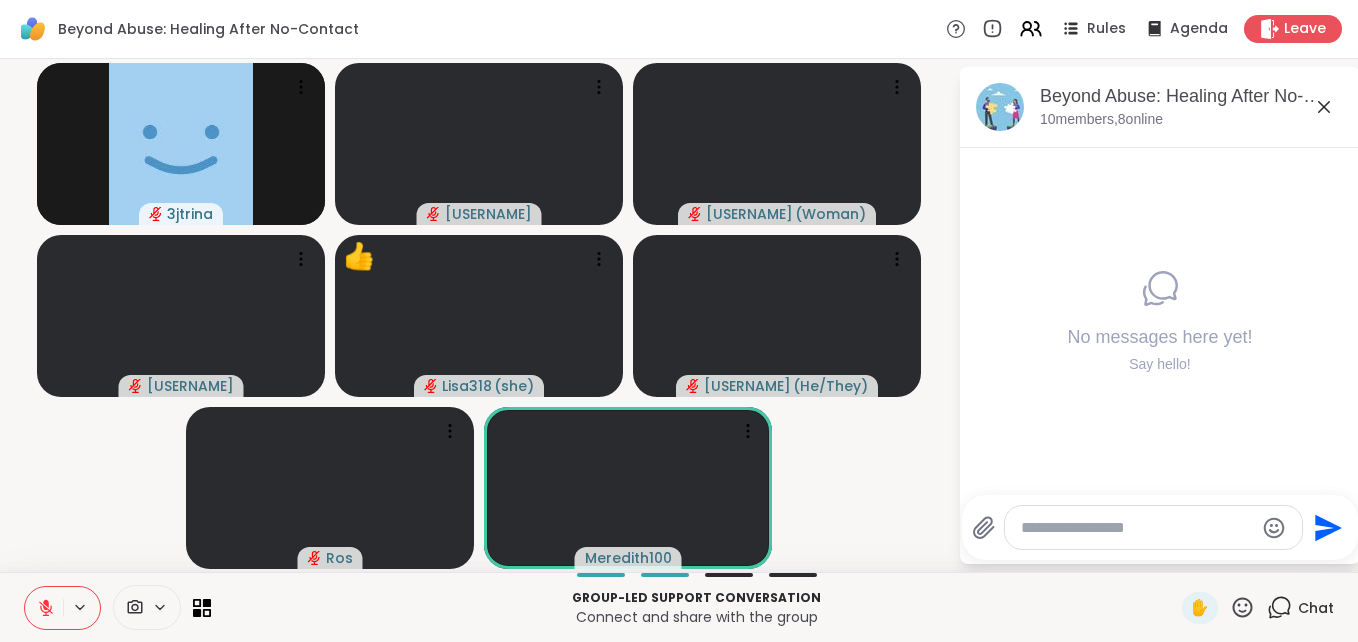 click 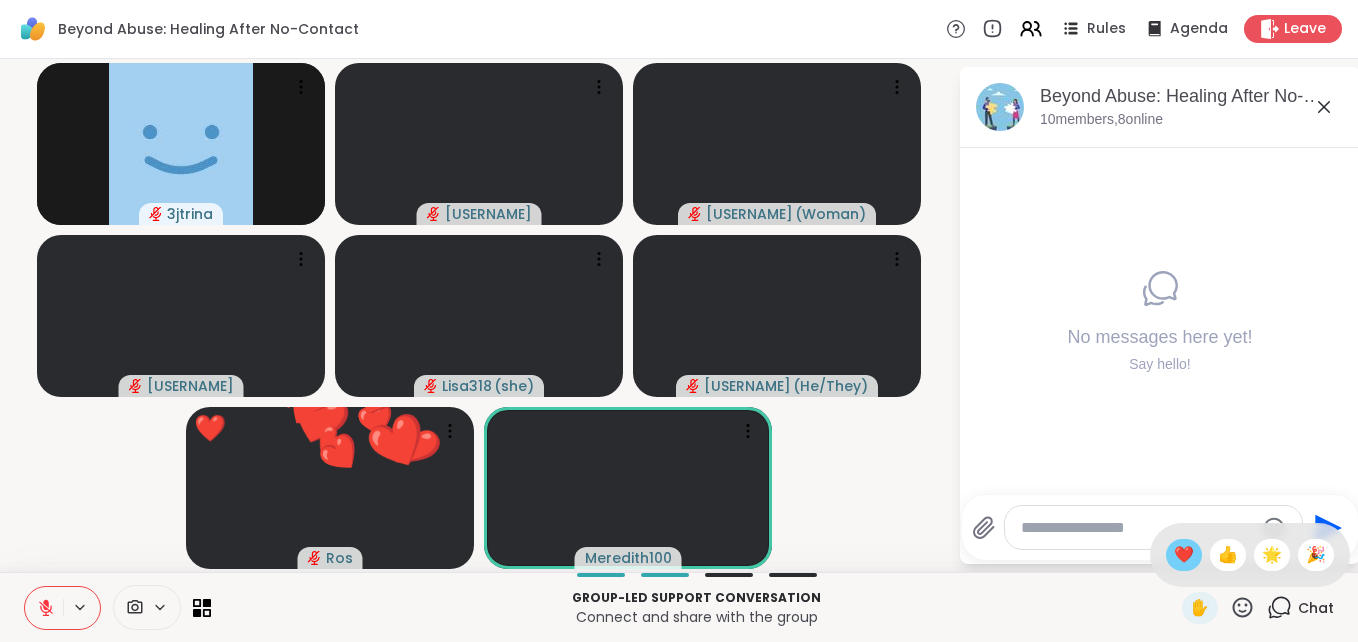 click on "❤️" at bounding box center [1184, 555] 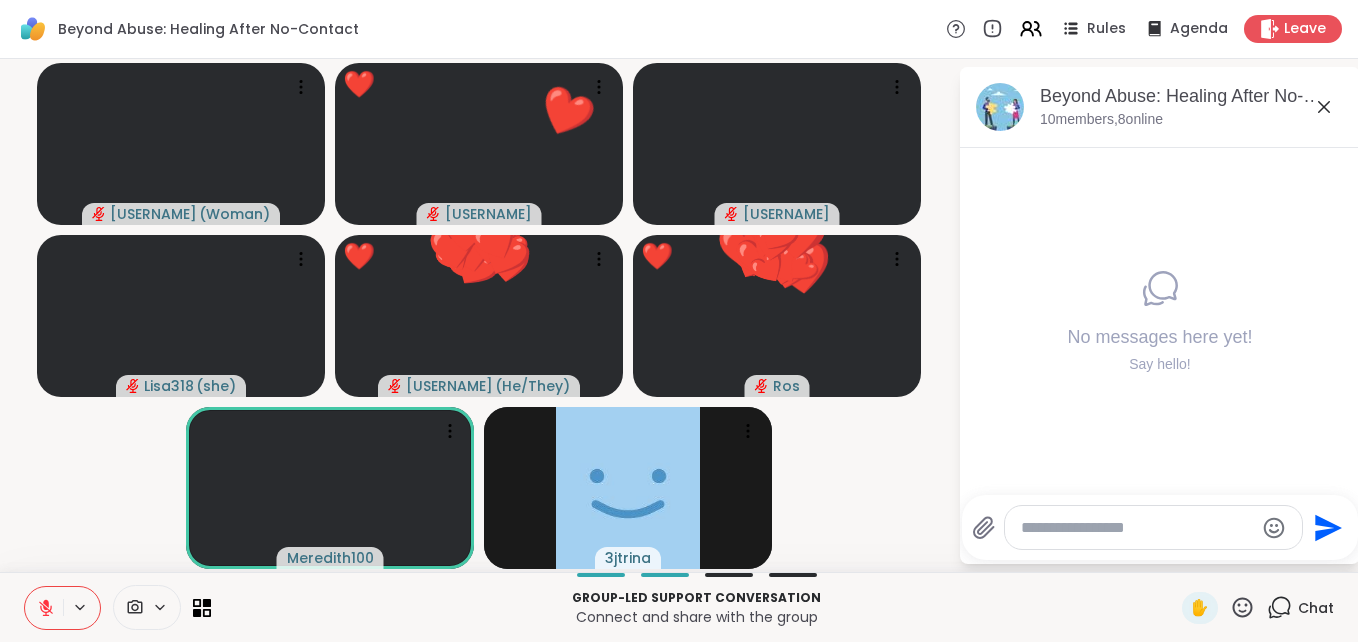 click at bounding box center (1153, 527) 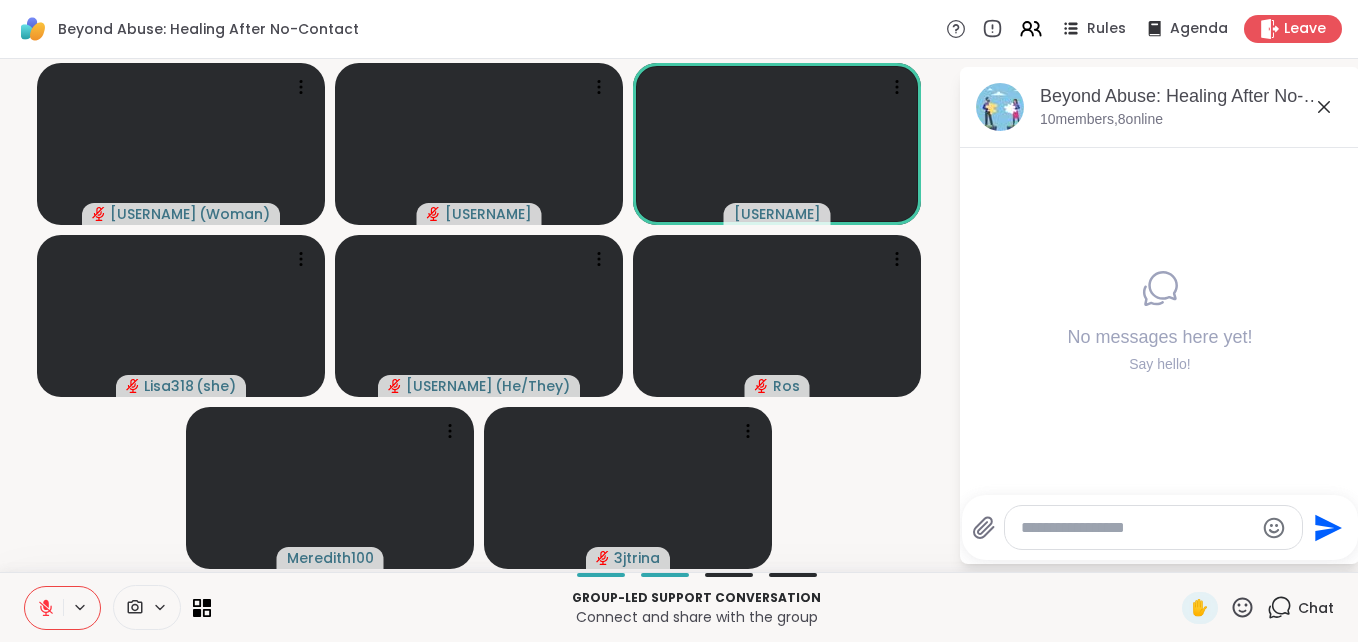 click 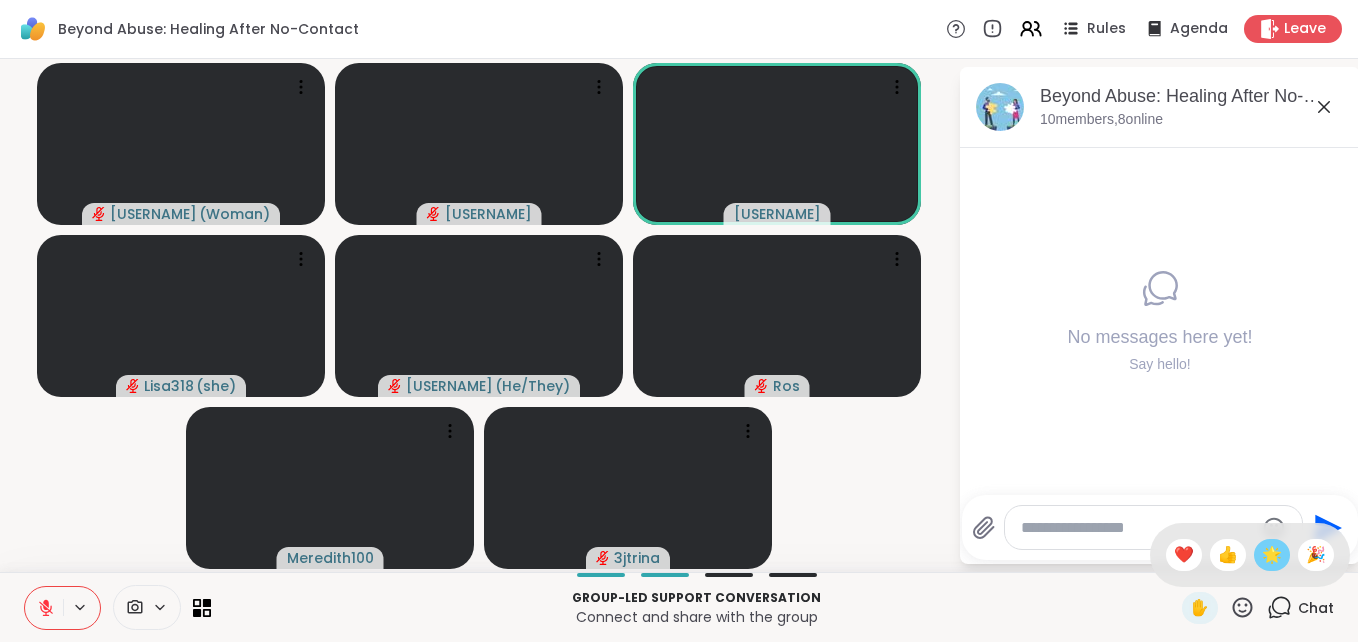 click on "🌟" at bounding box center [1272, 555] 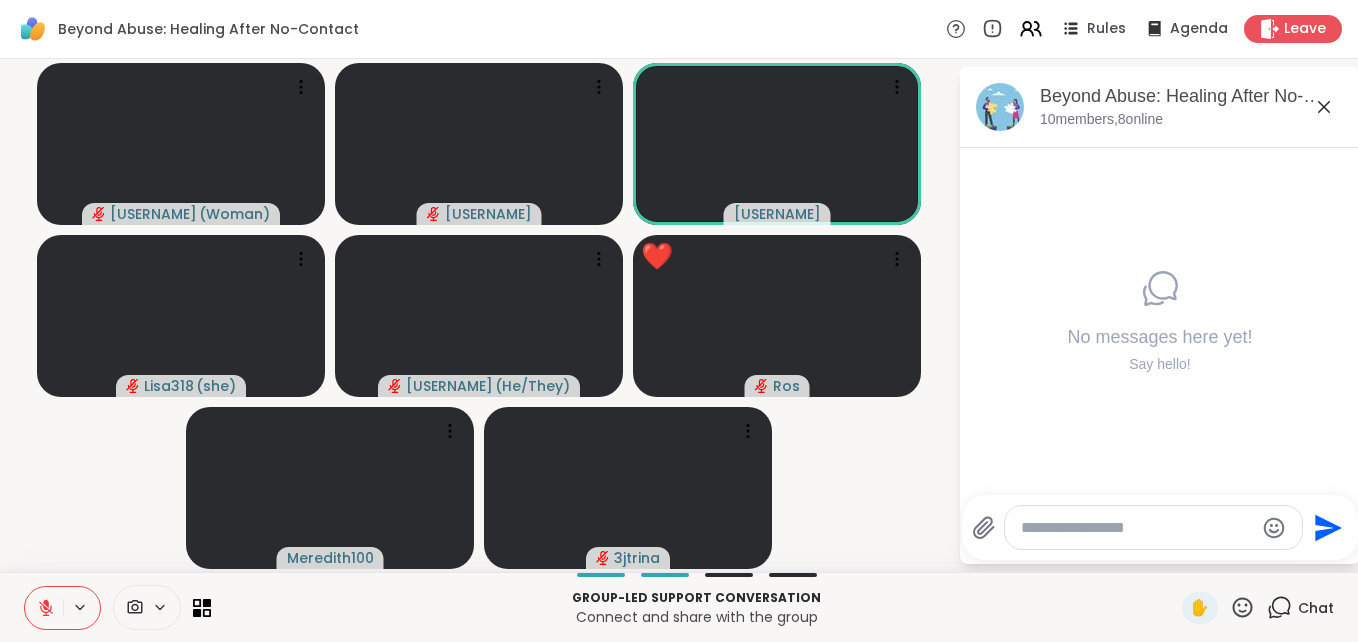 click 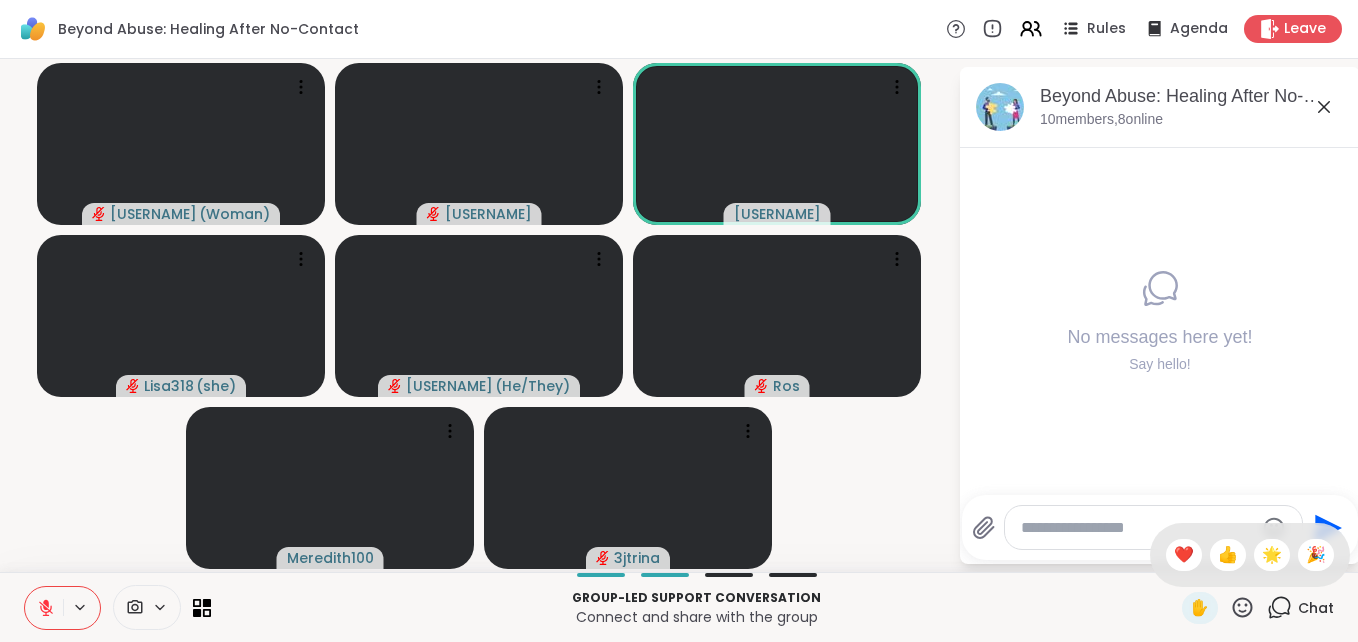 click on "❤️" at bounding box center [1184, 555] 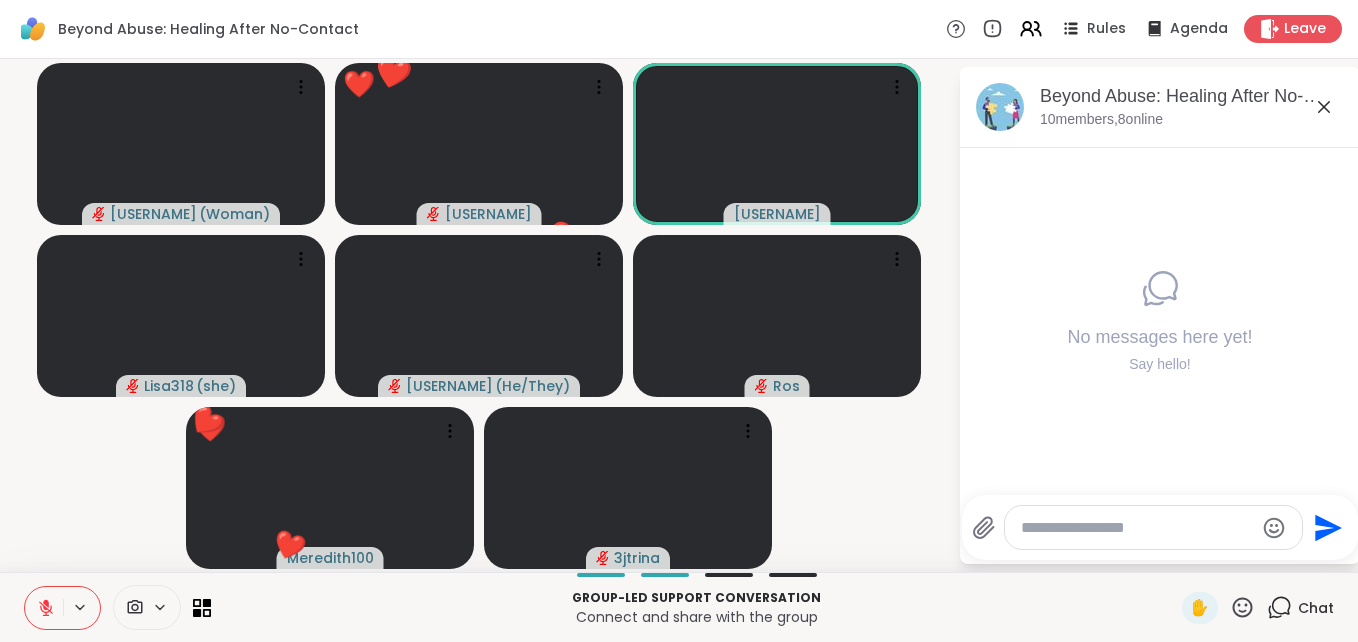 click on "Send" at bounding box center [1160, 527] 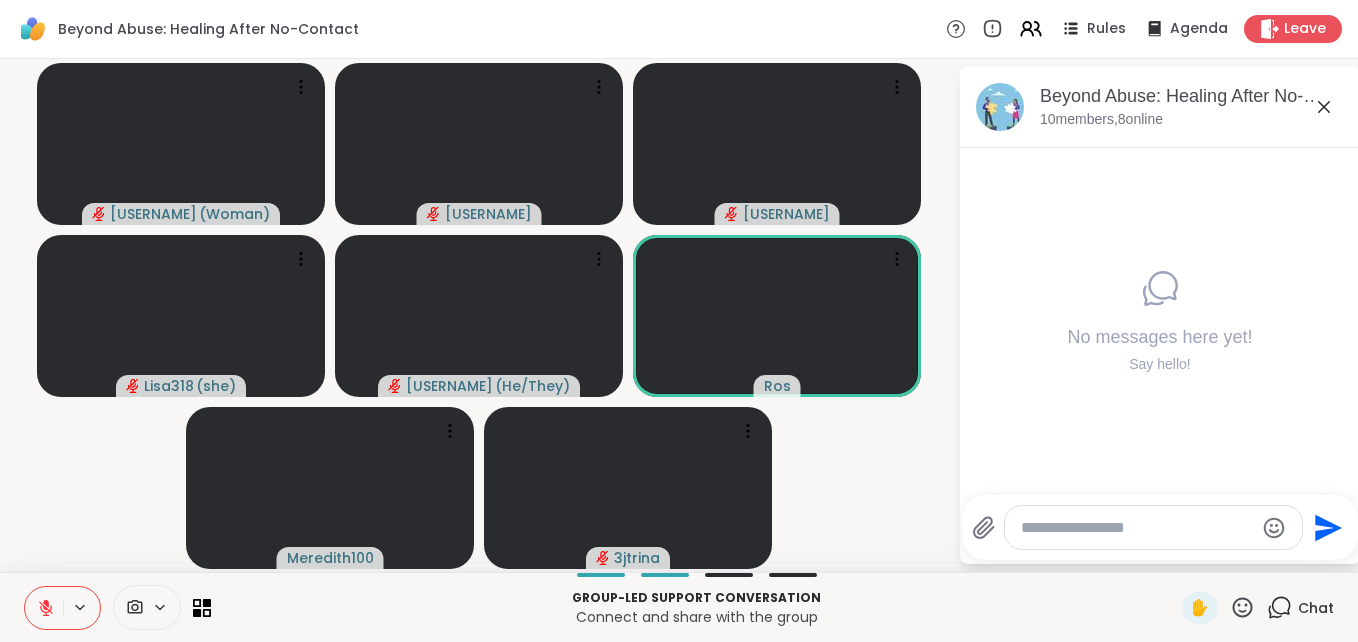 click 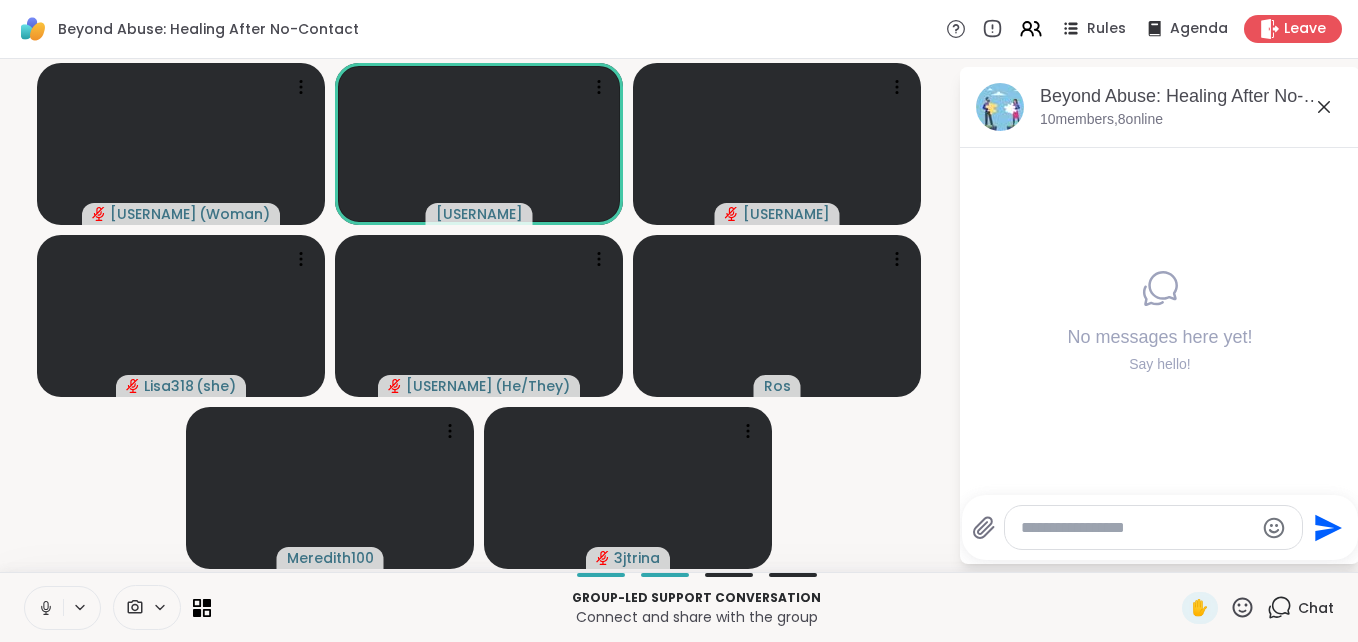 type 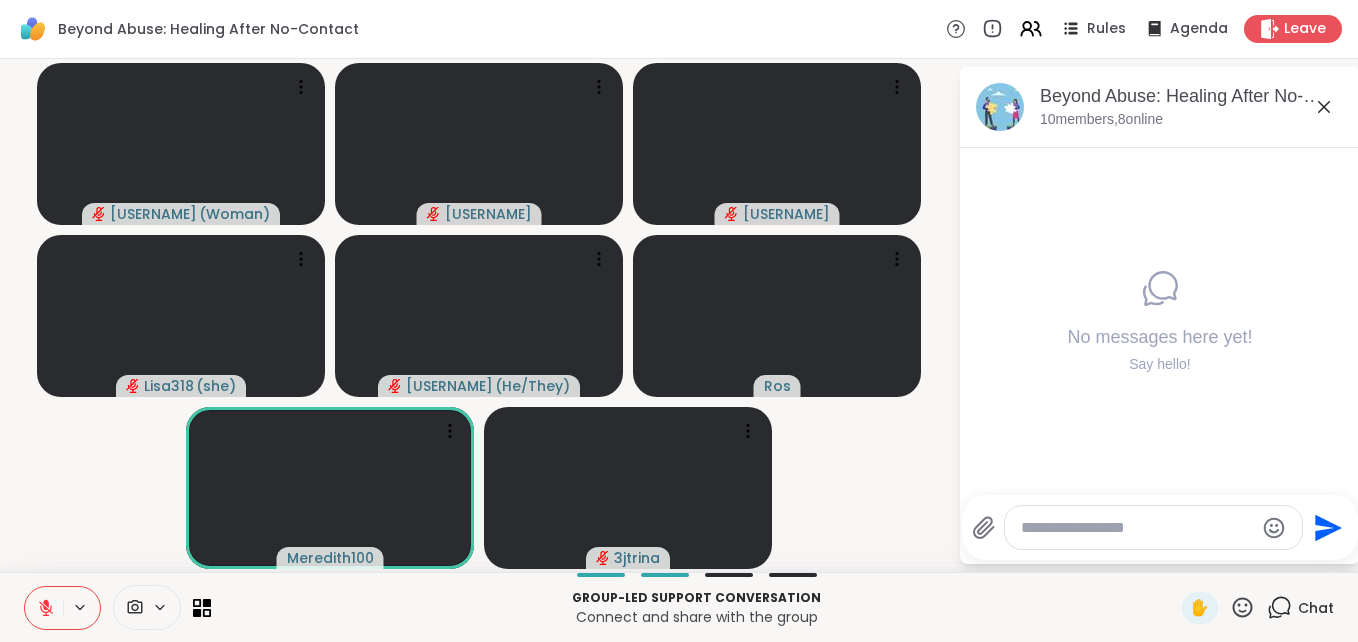 click at bounding box center [44, 608] 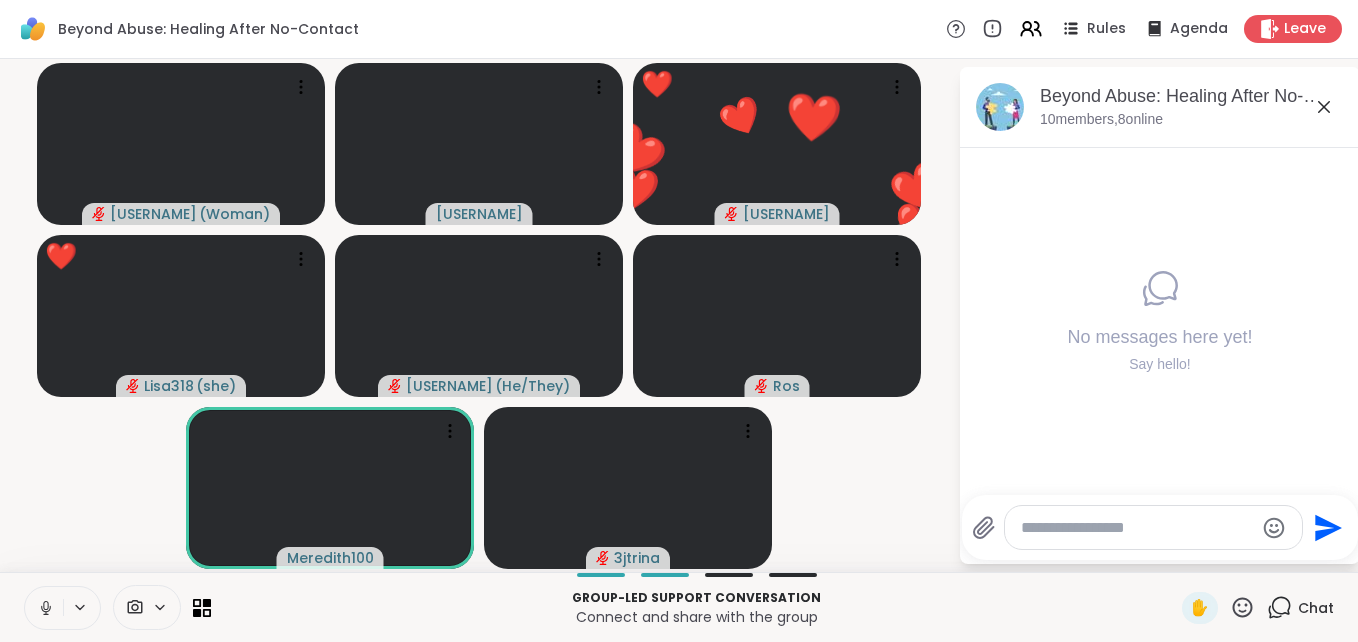 click 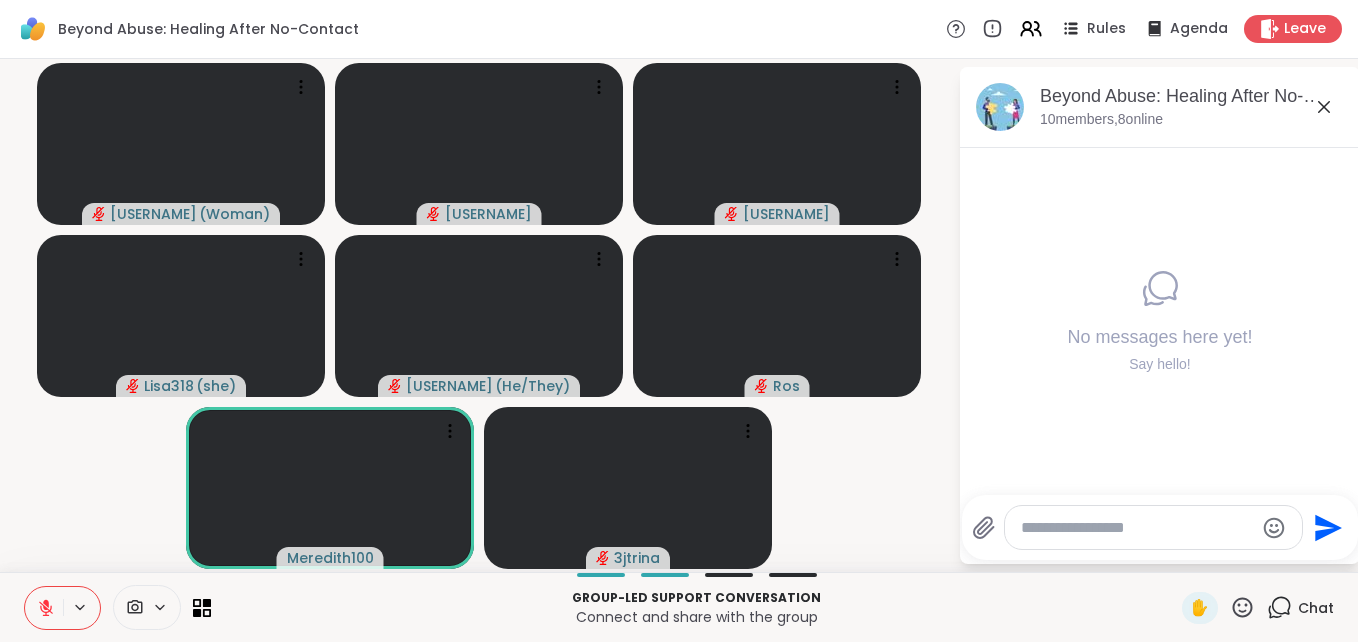 drag, startPoint x: 31, startPoint y: 616, endPoint x: 98, endPoint y: 565, distance: 84.20214 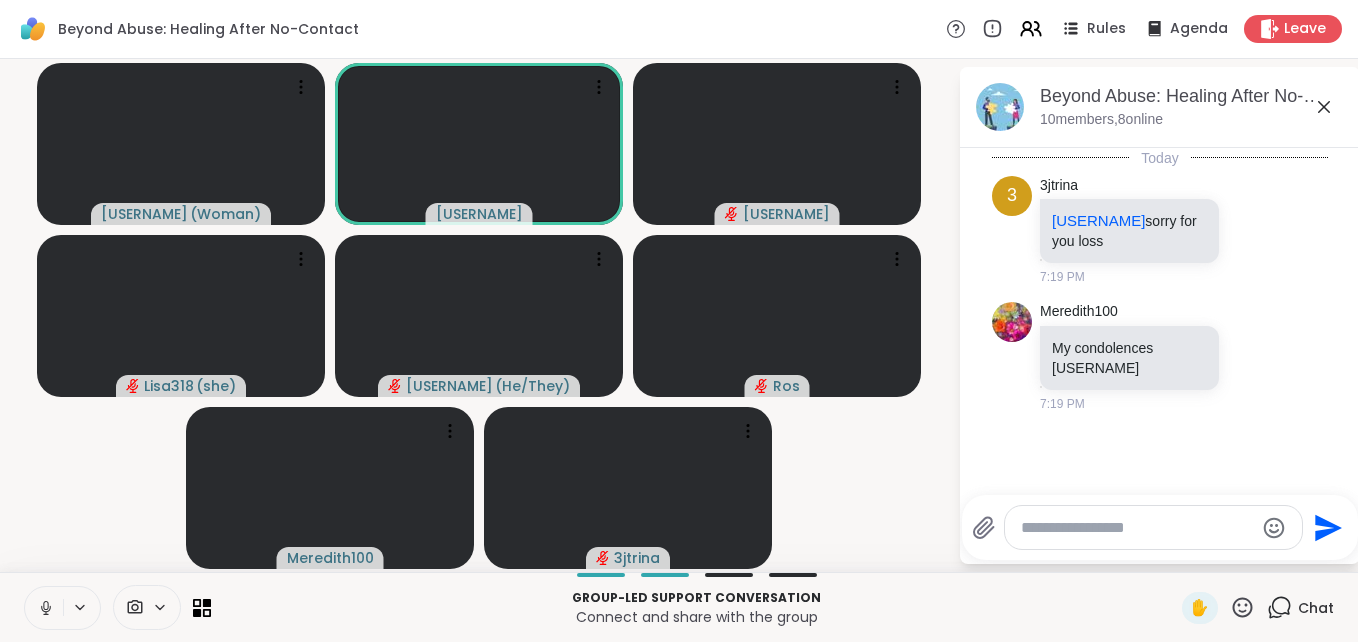 click at bounding box center (44, 608) 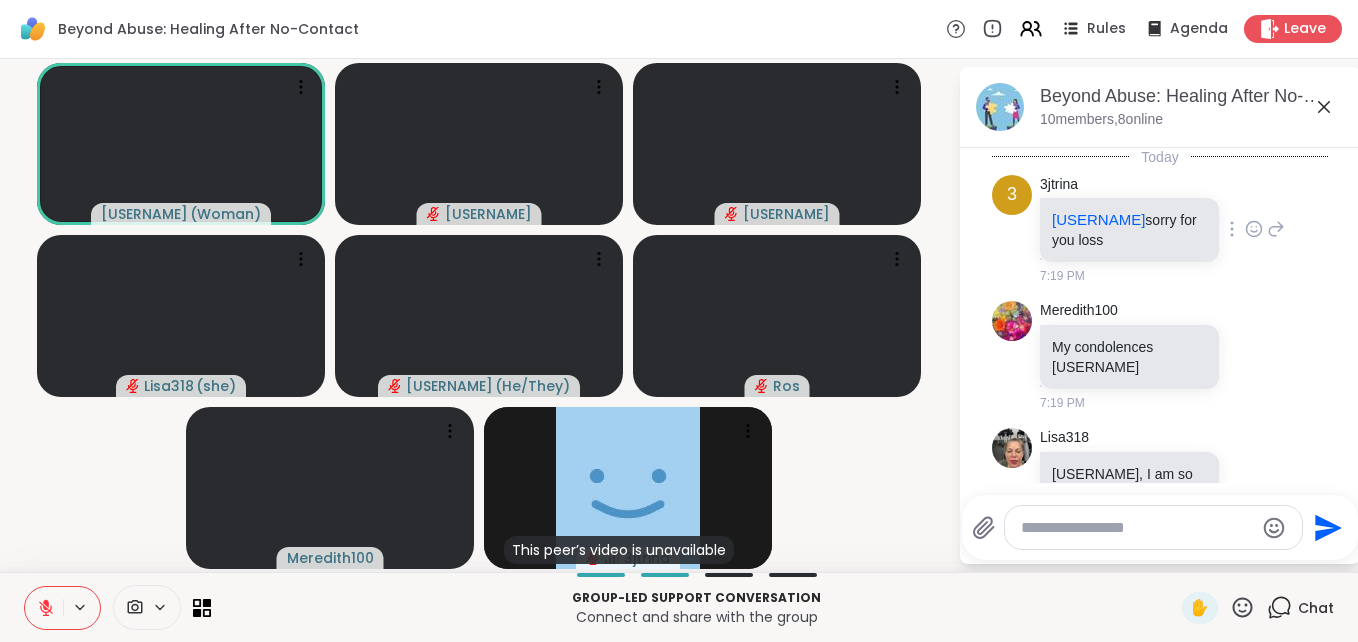 scroll, scrollTop: 0, scrollLeft: 0, axis: both 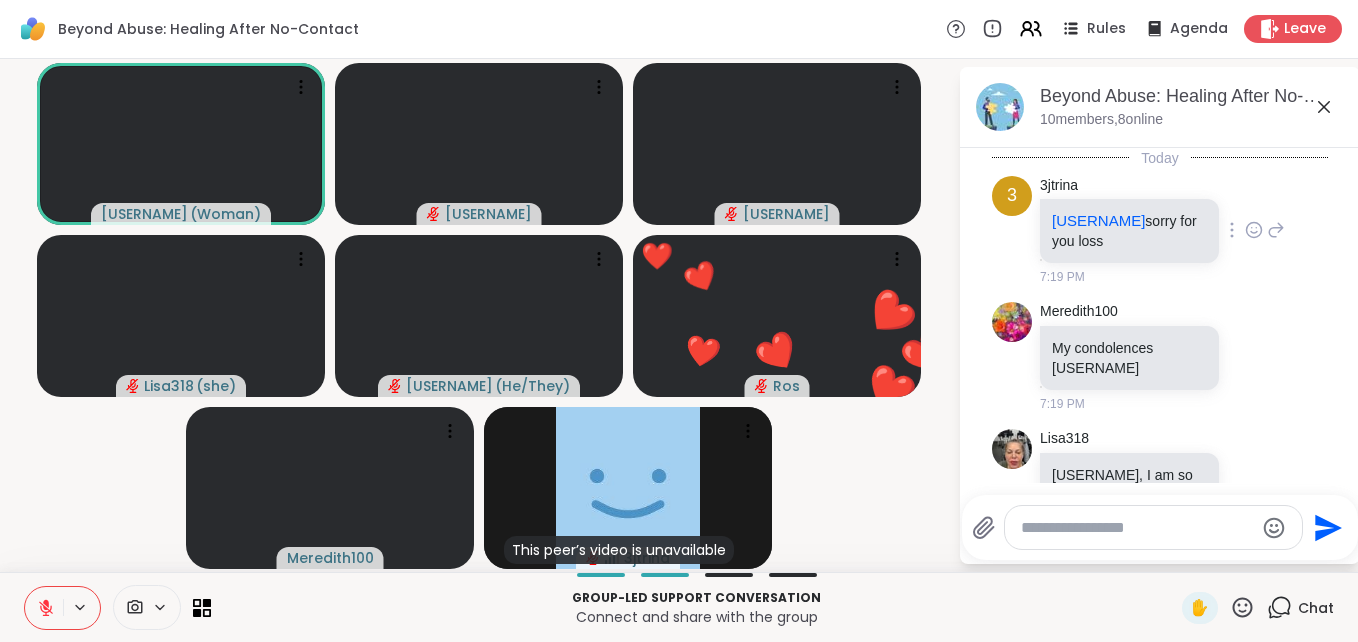click 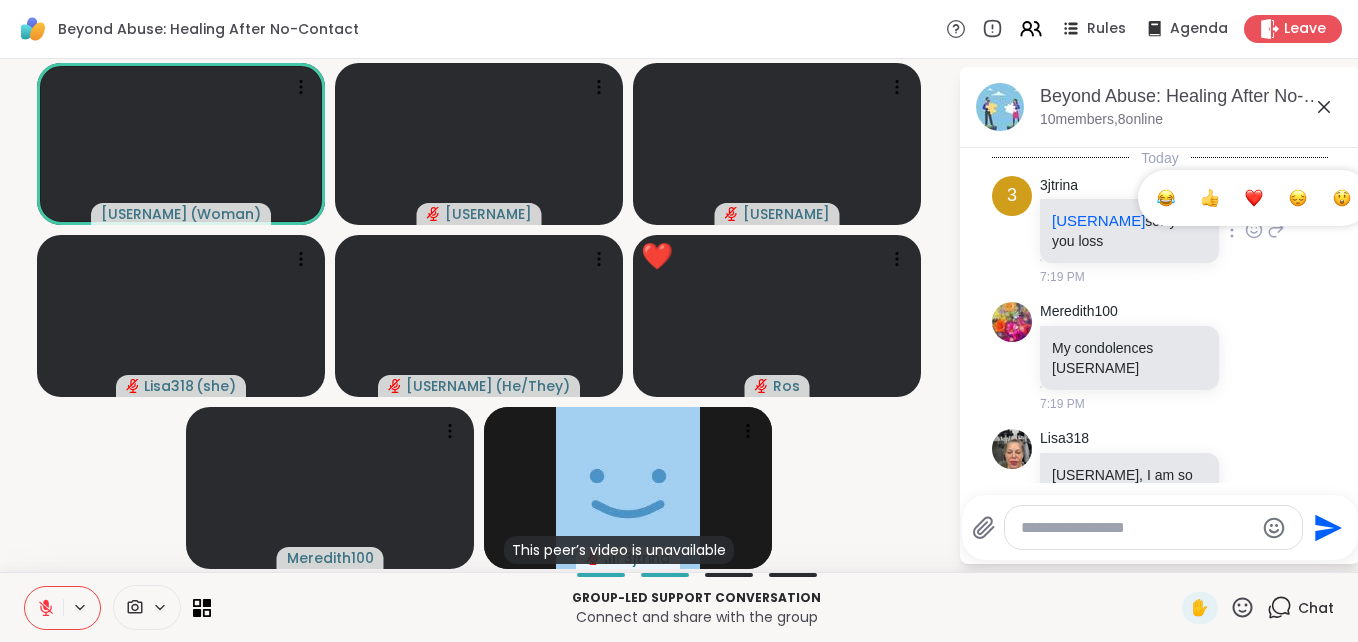 click at bounding box center [1254, 198] 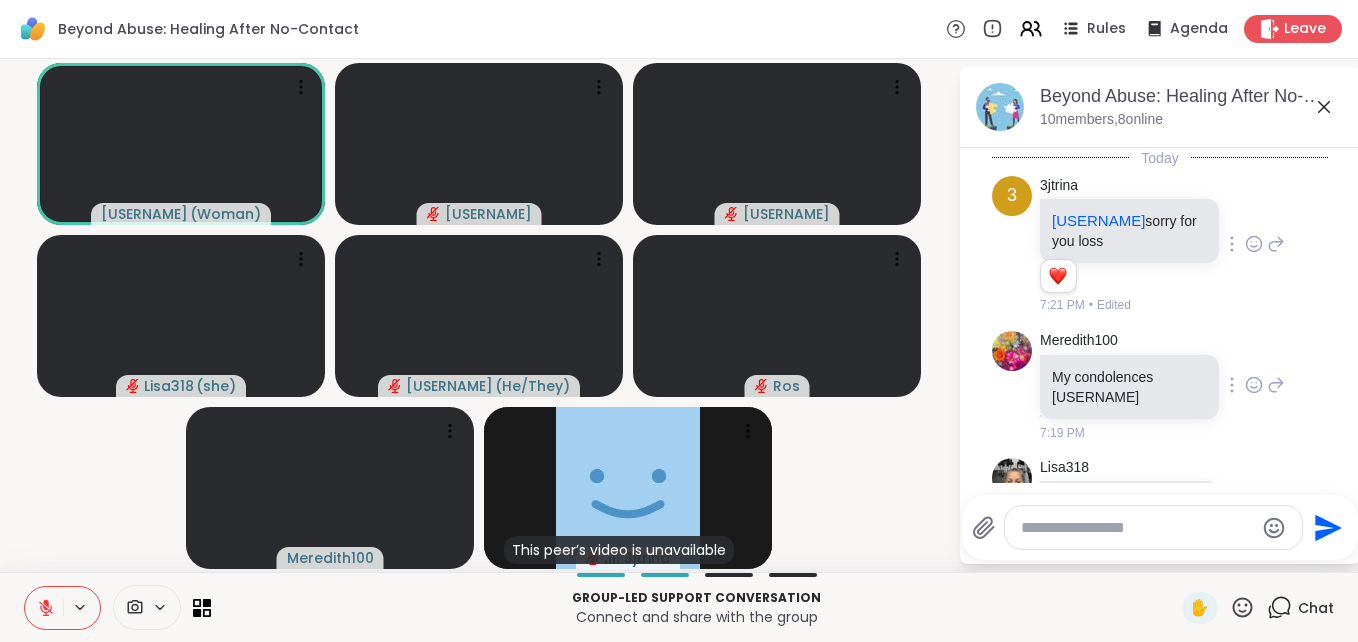 click 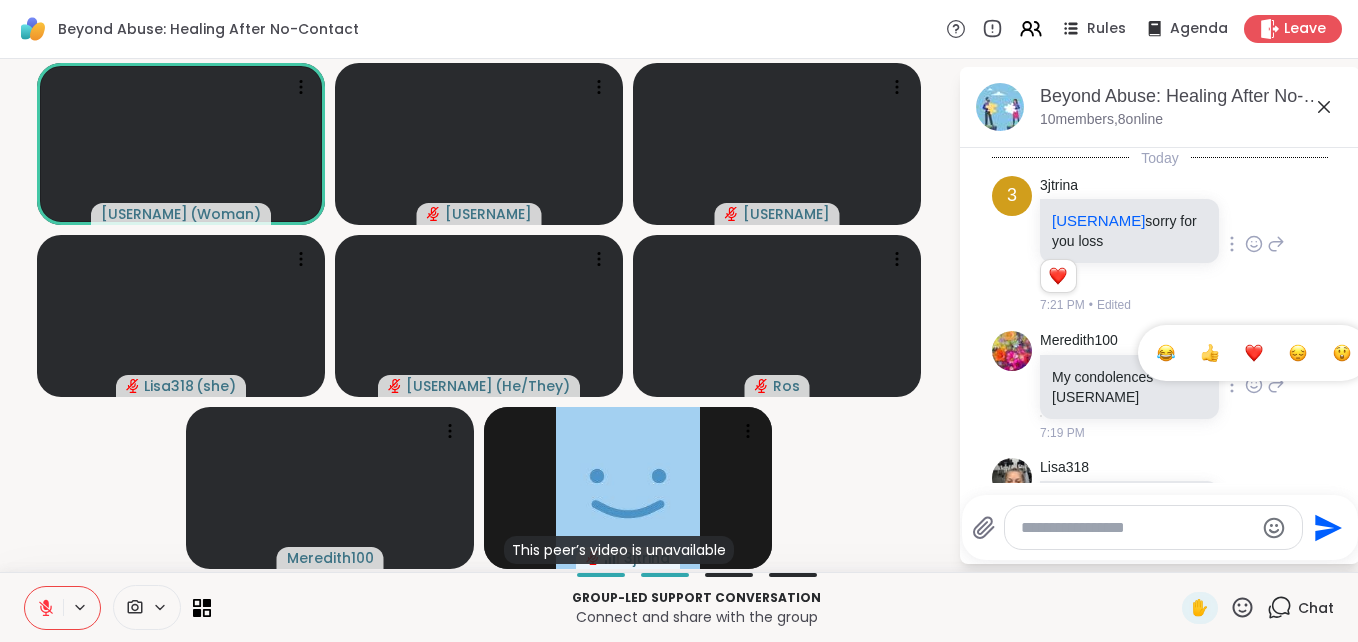 click at bounding box center [1254, 353] 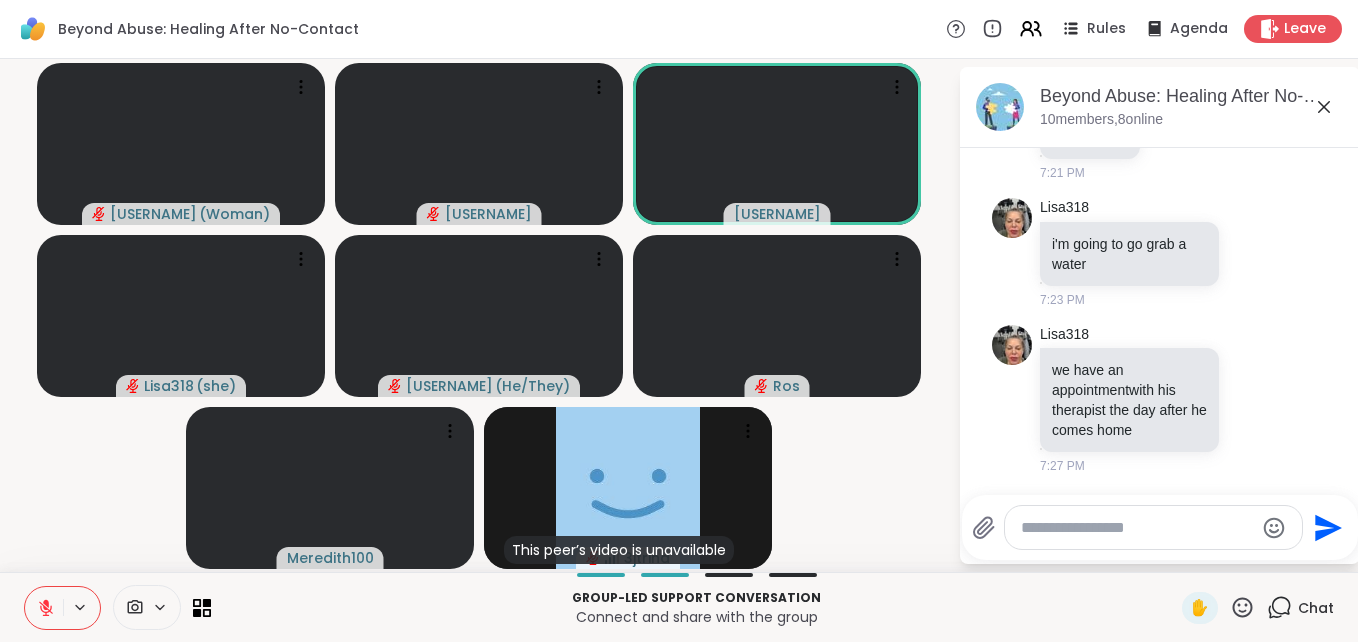 scroll, scrollTop: 579, scrollLeft: 0, axis: vertical 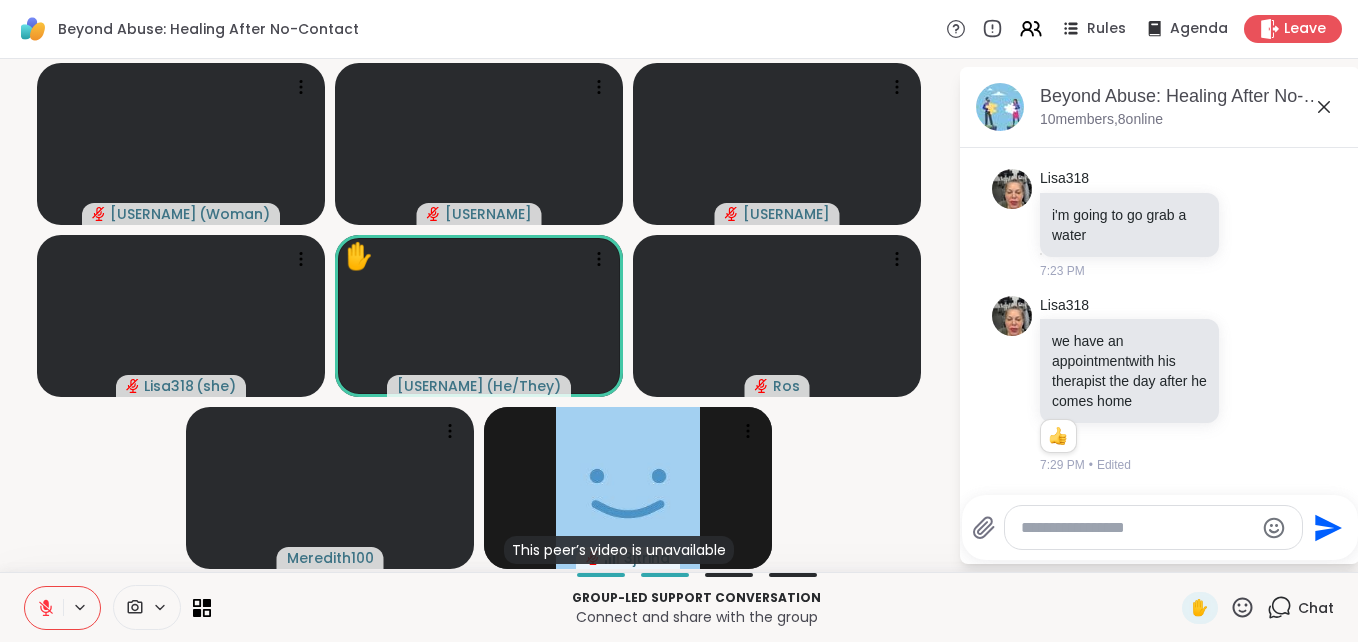 click 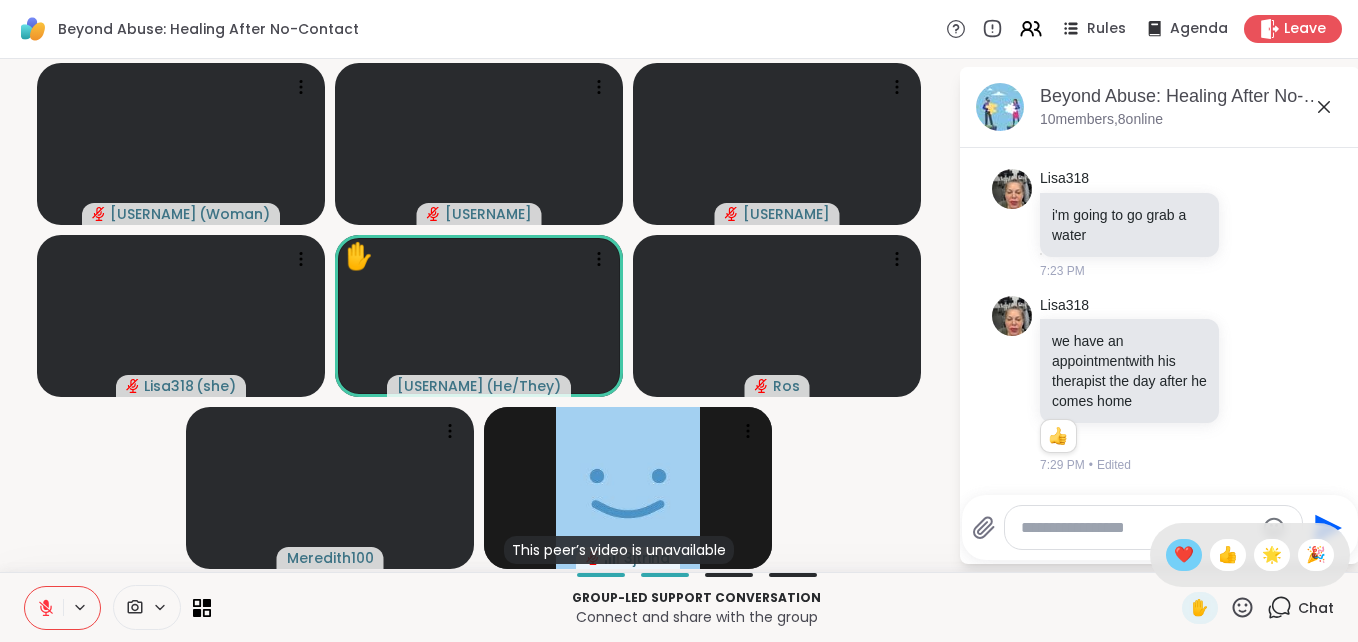 click on "❤️" at bounding box center [1184, 555] 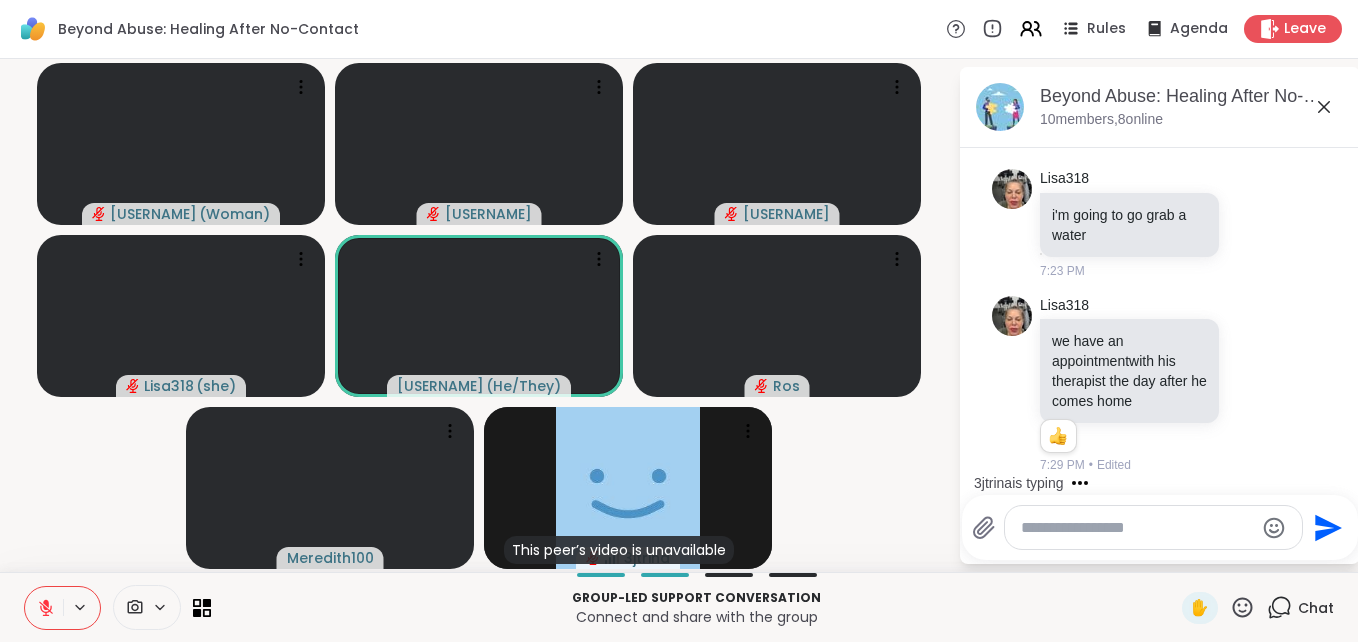 scroll, scrollTop: 686, scrollLeft: 0, axis: vertical 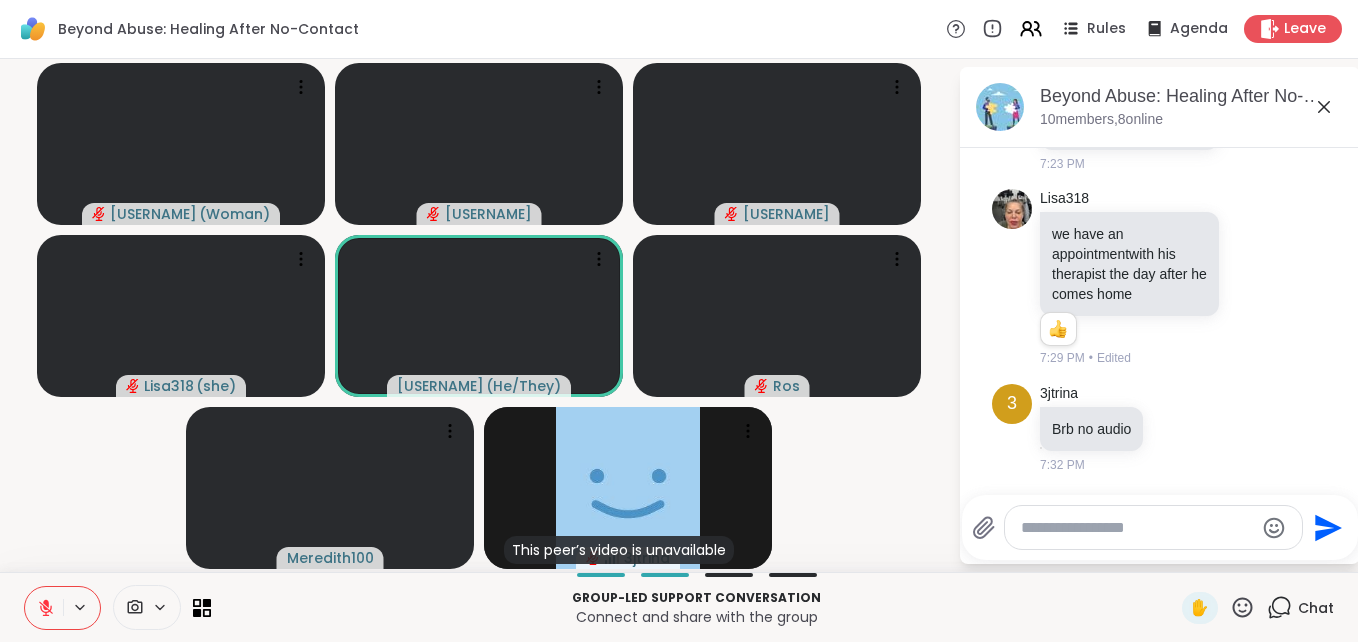 click 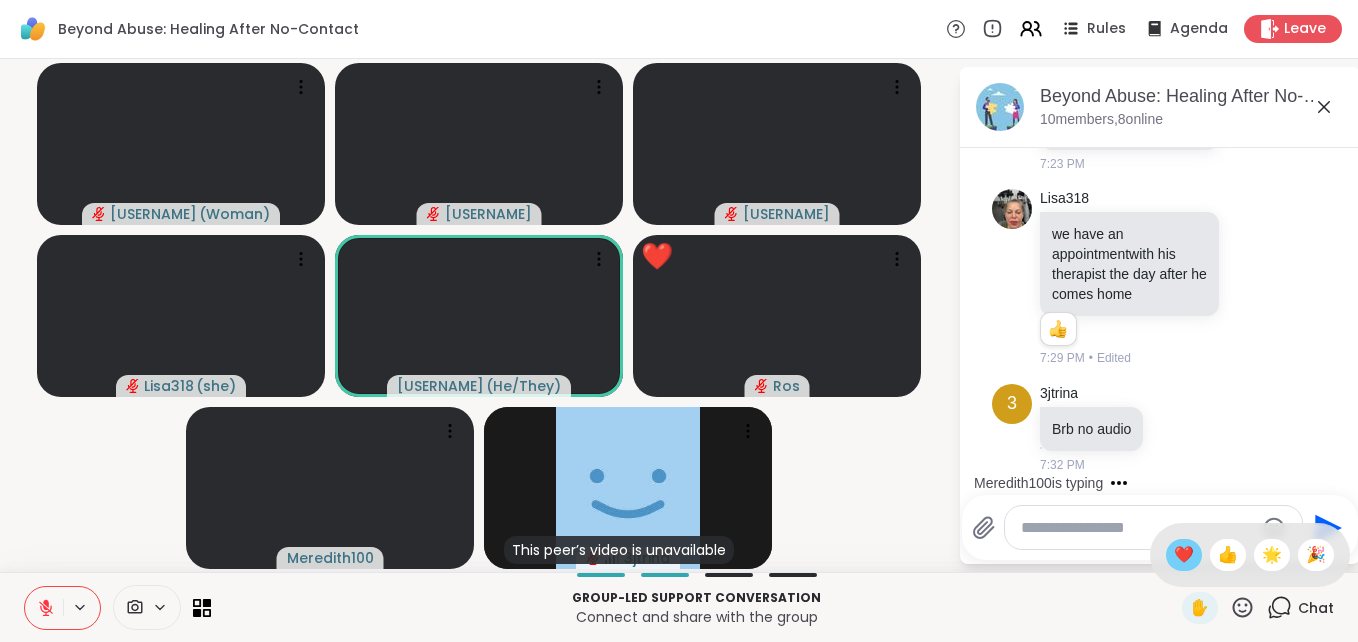 click on "❤️" at bounding box center (1184, 555) 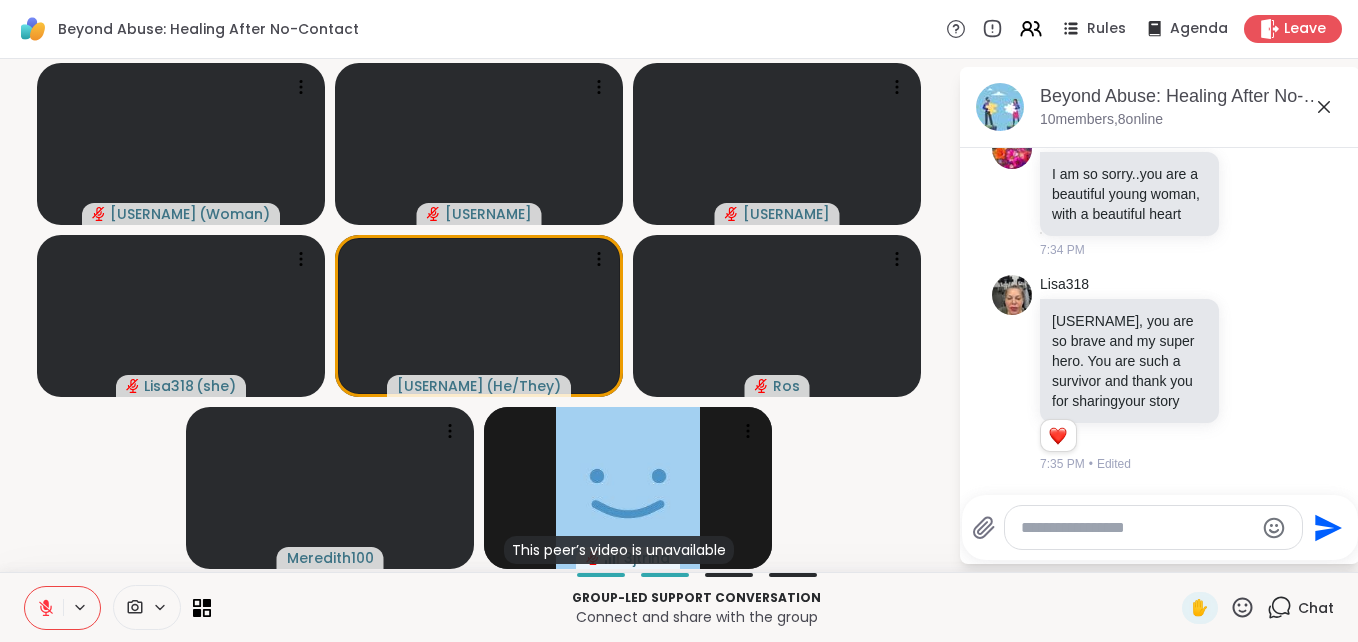 scroll, scrollTop: 1361, scrollLeft: 0, axis: vertical 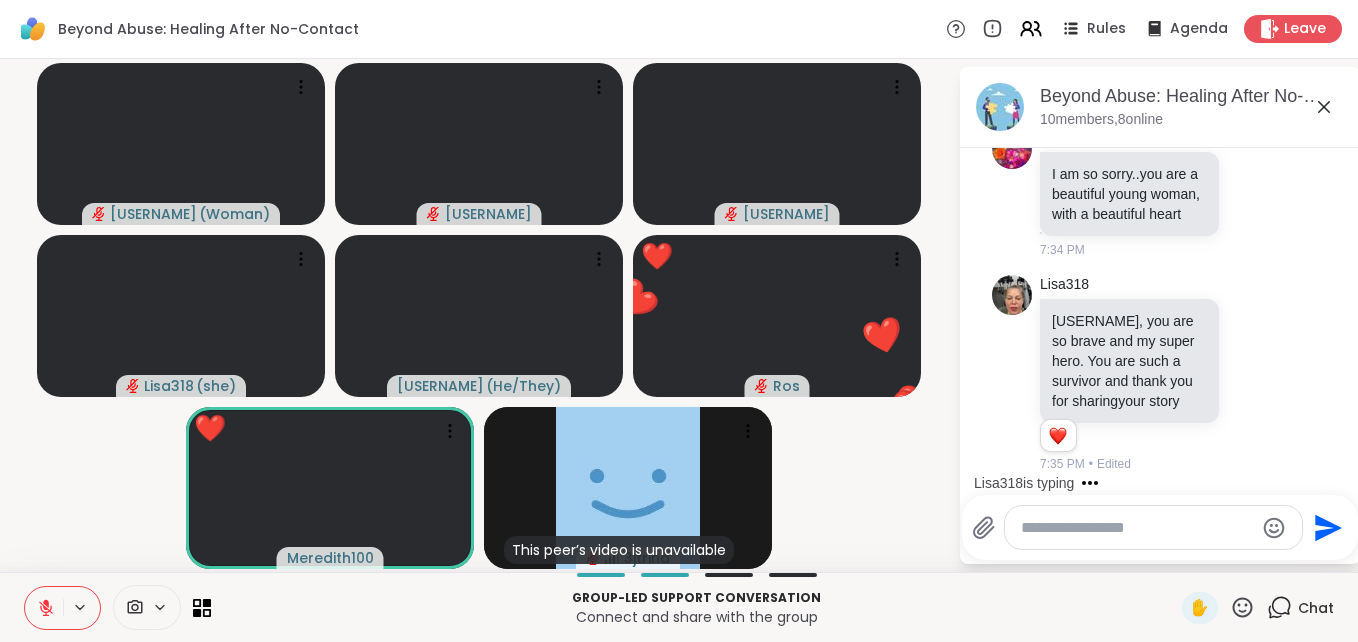 click 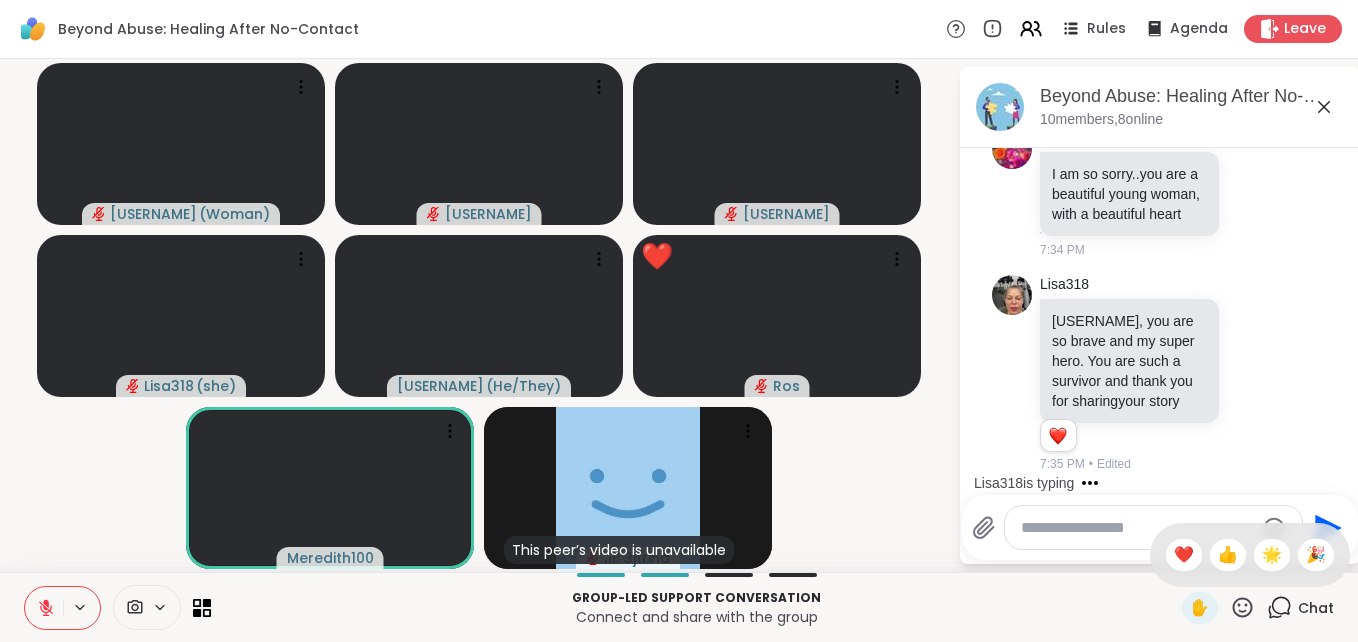 click on "❤️" at bounding box center [1184, 555] 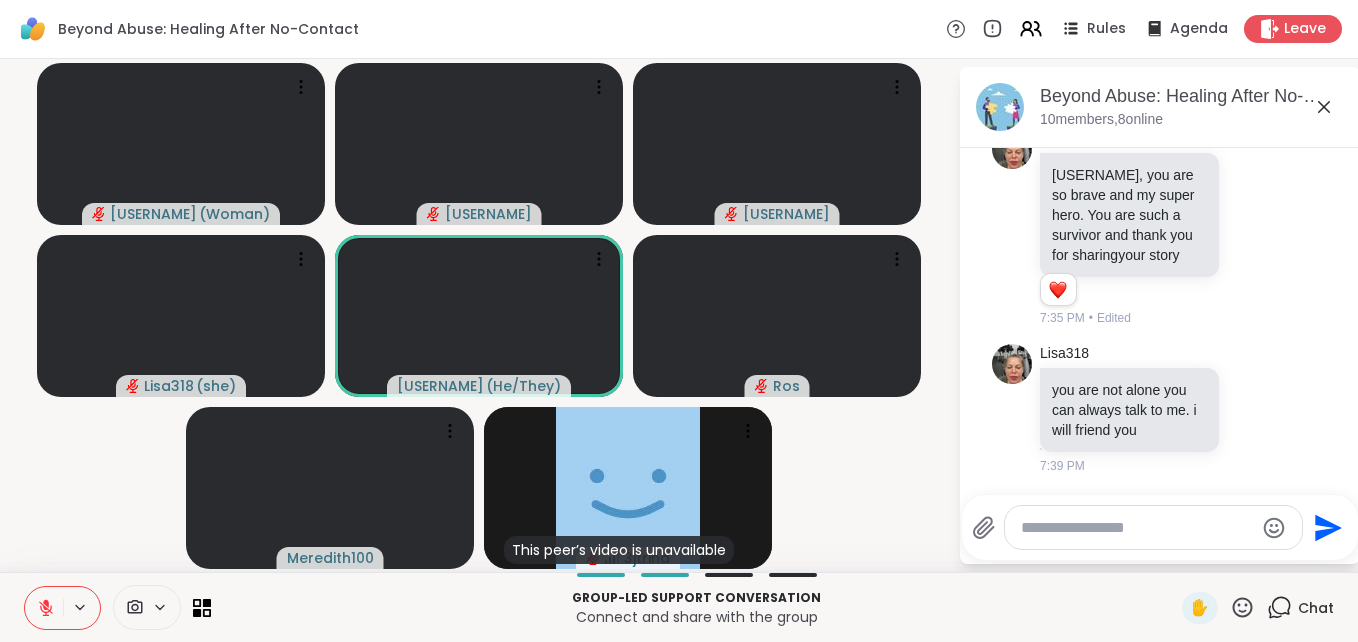 scroll, scrollTop: 1556, scrollLeft: 0, axis: vertical 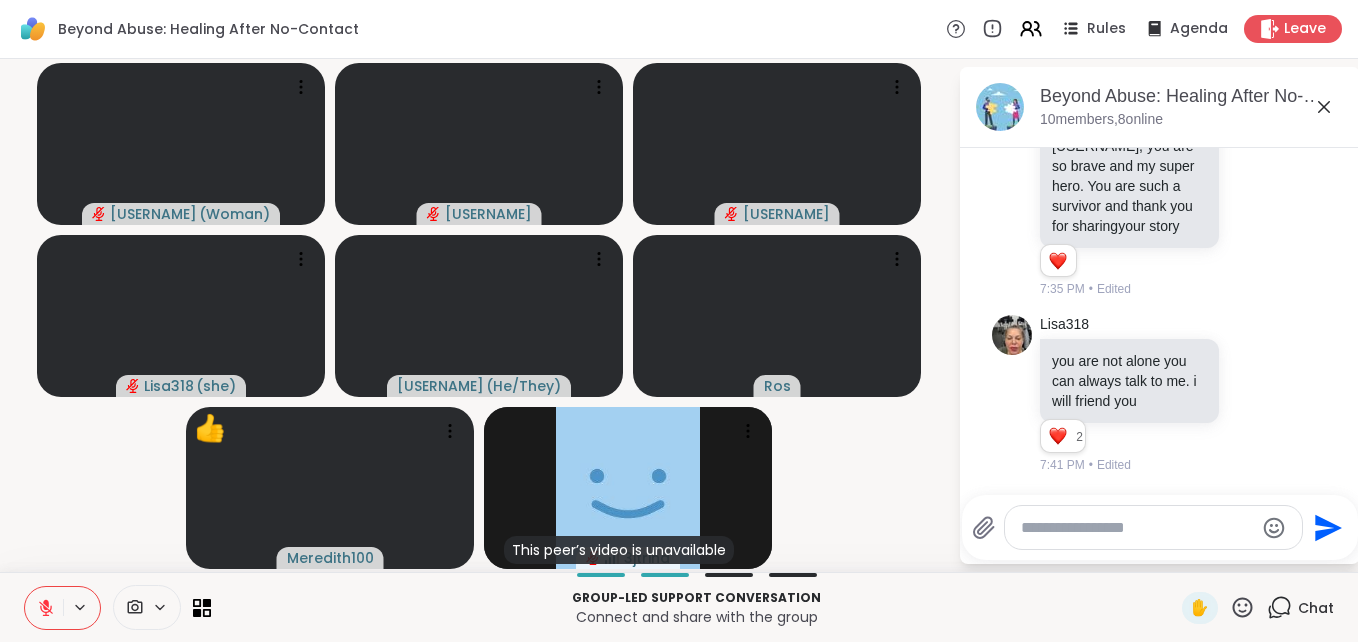 click 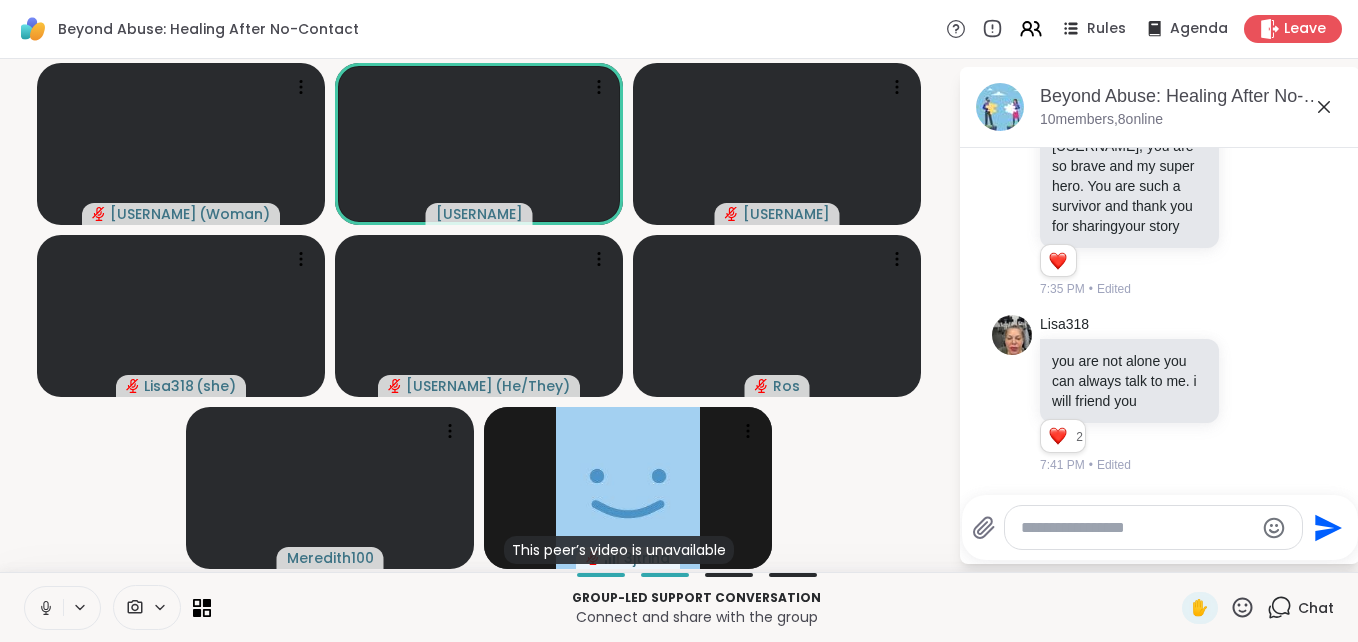 click 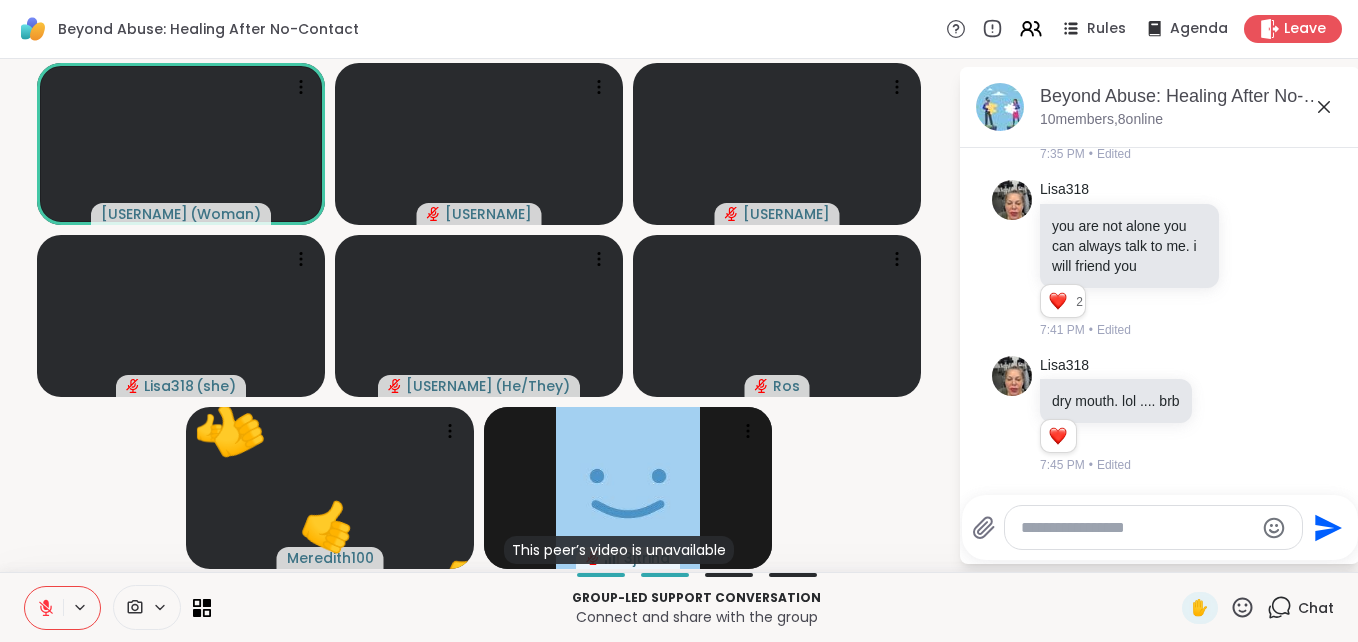 scroll, scrollTop: 1837, scrollLeft: 0, axis: vertical 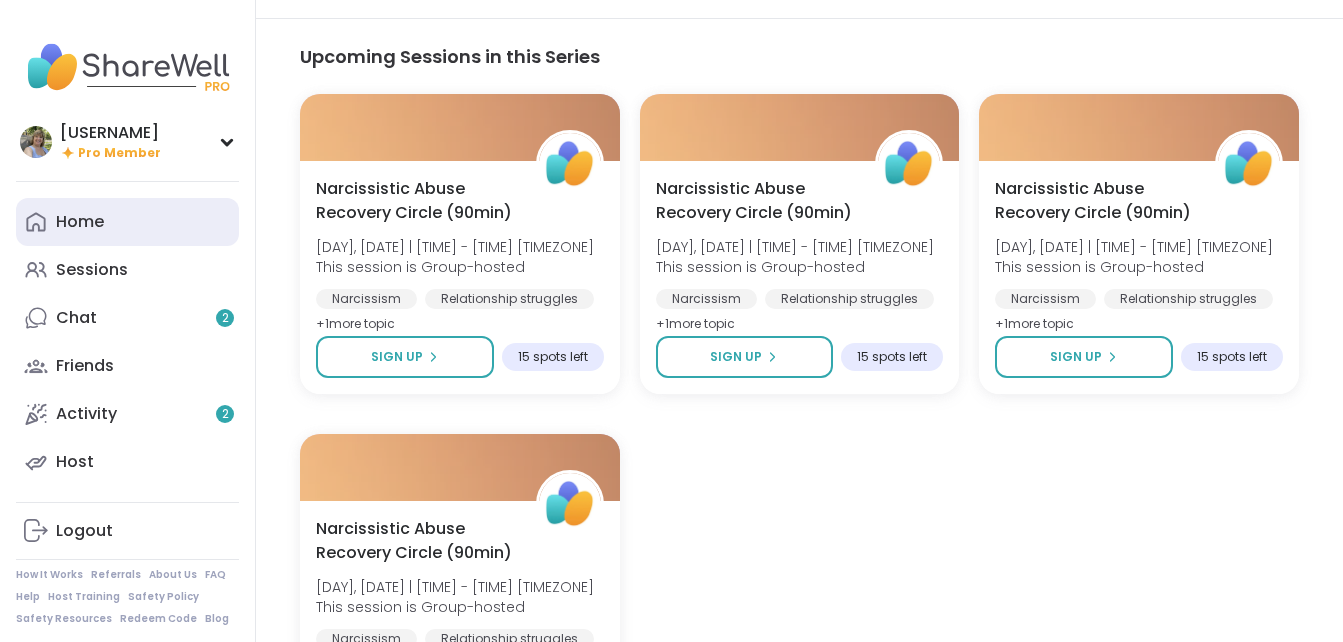 click on "Home" at bounding box center (127, 222) 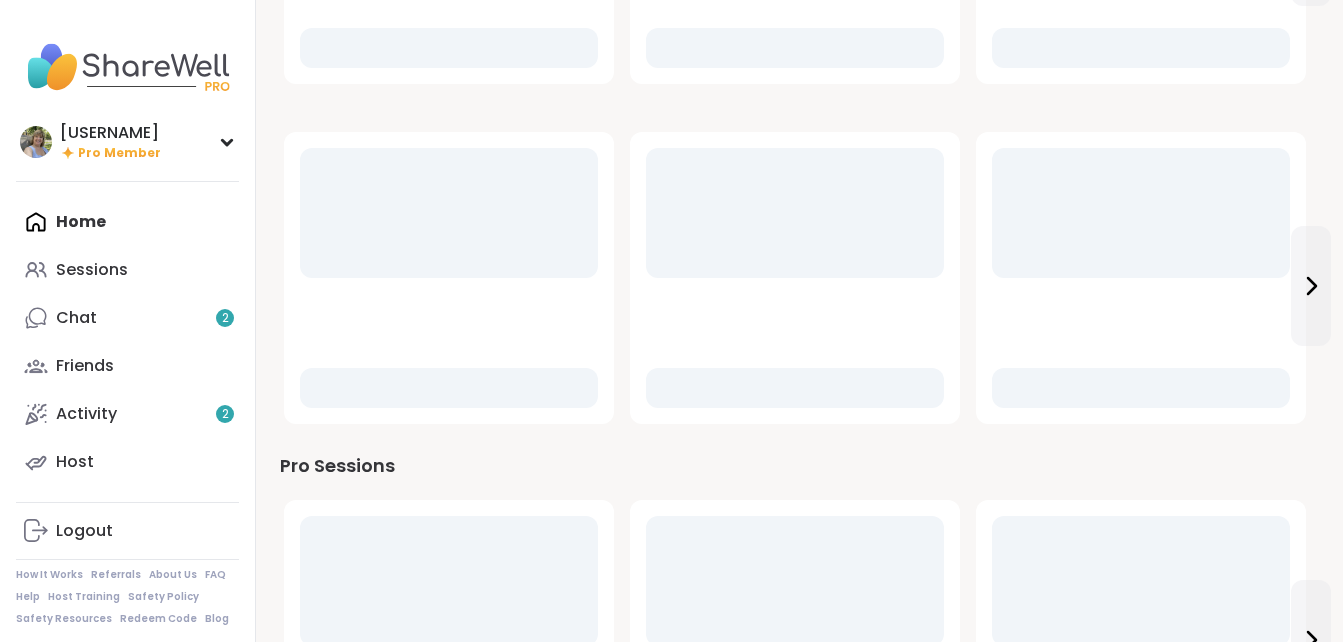 scroll, scrollTop: 0, scrollLeft: 0, axis: both 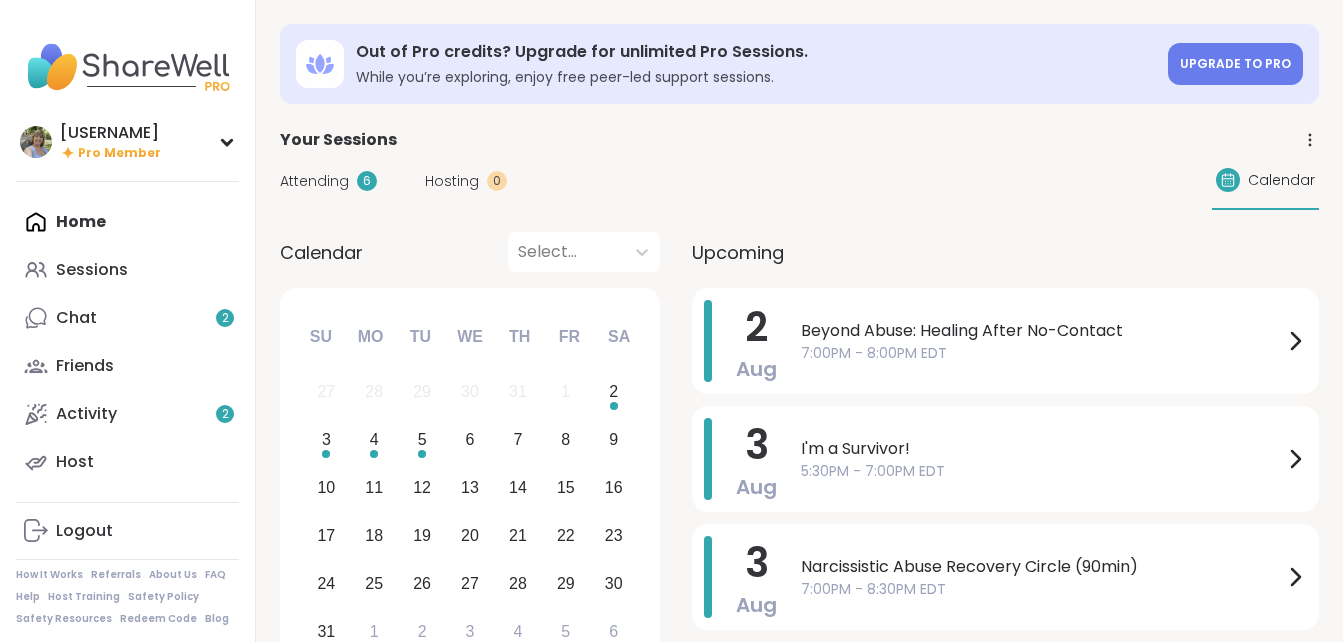 click on "Attending" at bounding box center [314, 181] 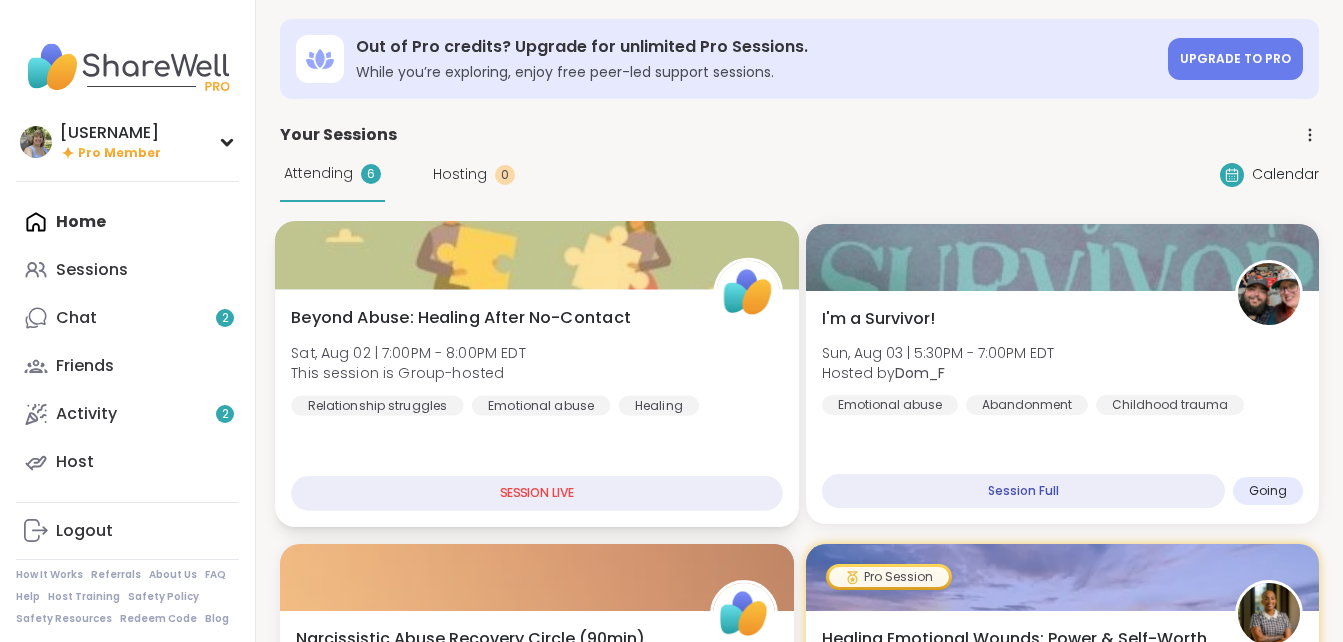 scroll, scrollTop: 98, scrollLeft: 0, axis: vertical 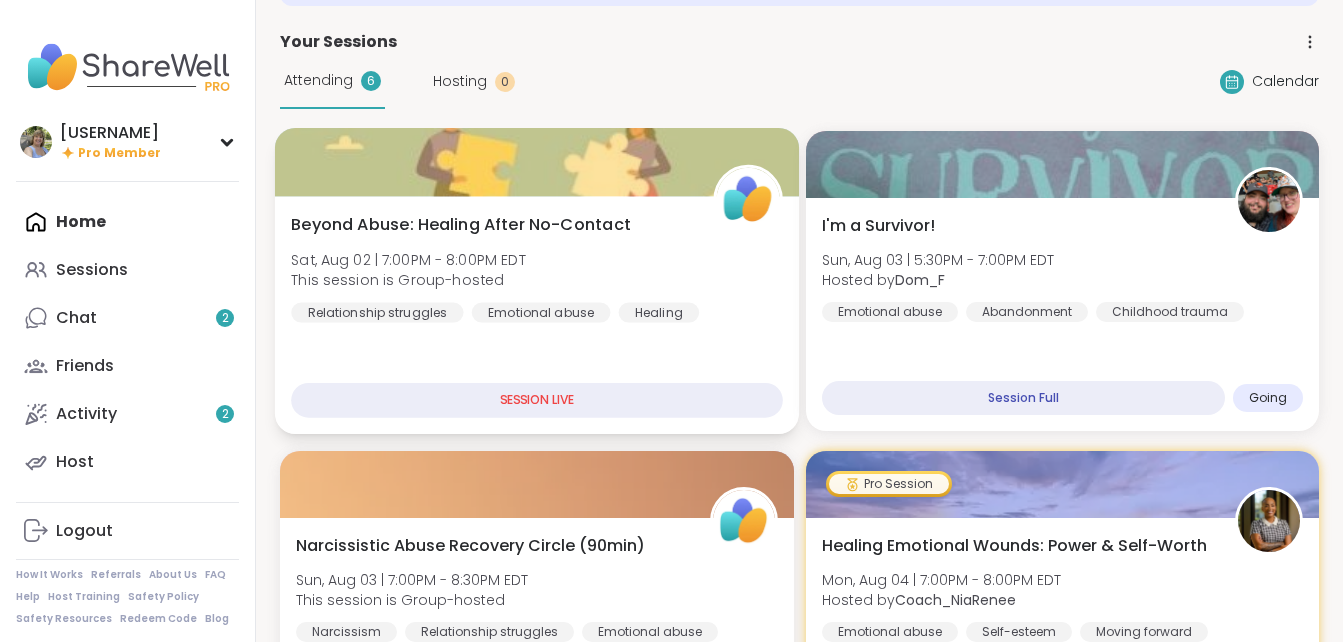 click on "SESSION LIVE" at bounding box center [536, 400] 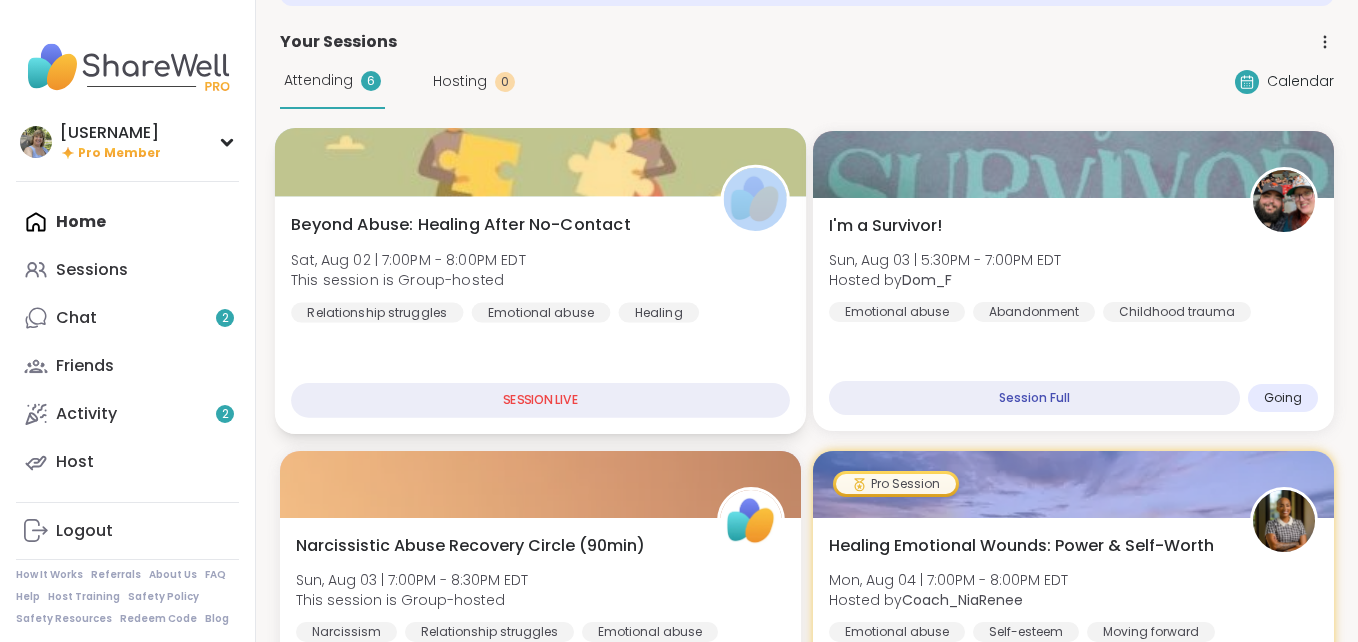 click at bounding box center (540, 162) 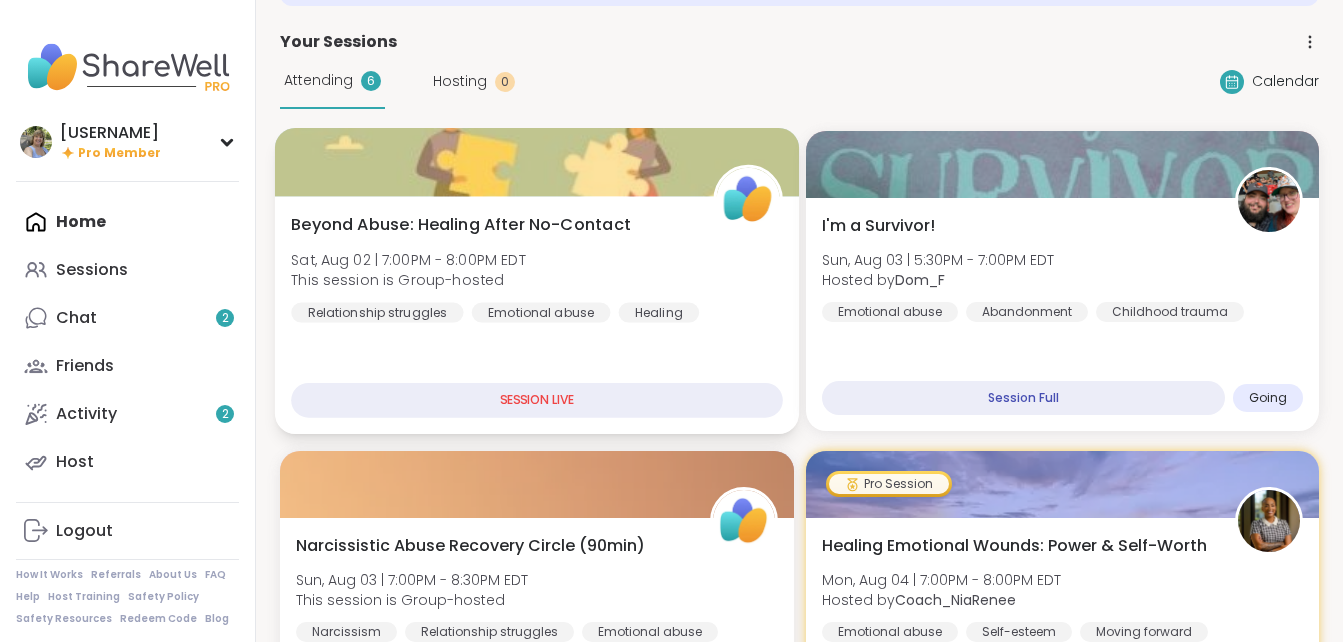 click on "Beyond Abuse: Healing After No-Contact [DAY], [DATE] | [TIME] - [TIME] [TIMEZONE] This session is Group-hosted Relationship struggles Emotional abuse Healing" at bounding box center [536, 268] 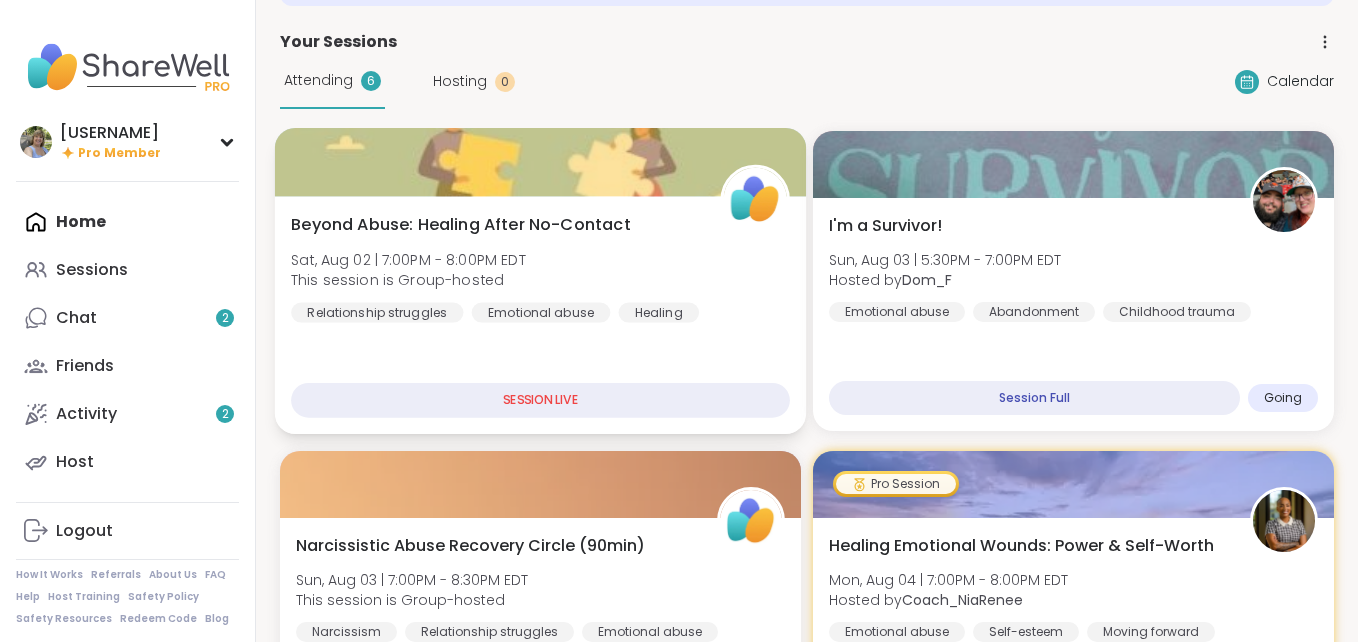 click on "Beyond Abuse: Healing After No-Contact [DAY], [DATE] | [TIME] - [TIME] [TIMEZONE] This session is Group-hosted Relationship struggles Emotional abuse Healing SESSION LIVE" at bounding box center [540, 315] 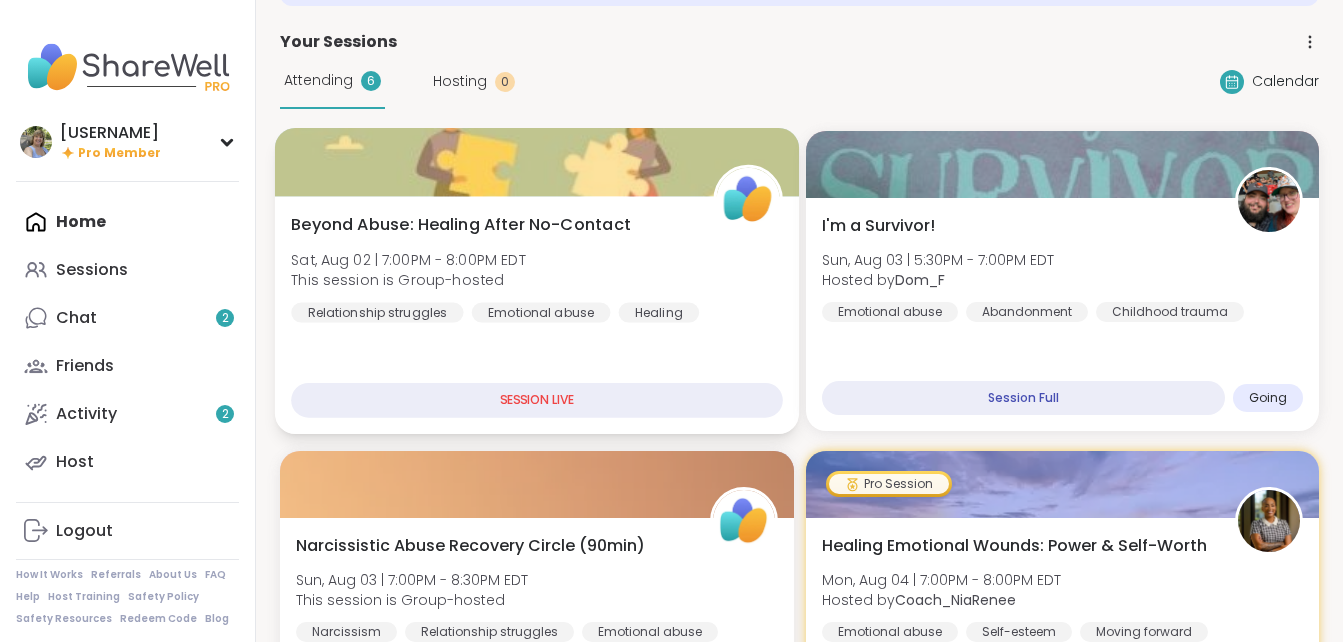 click at bounding box center [537, 162] 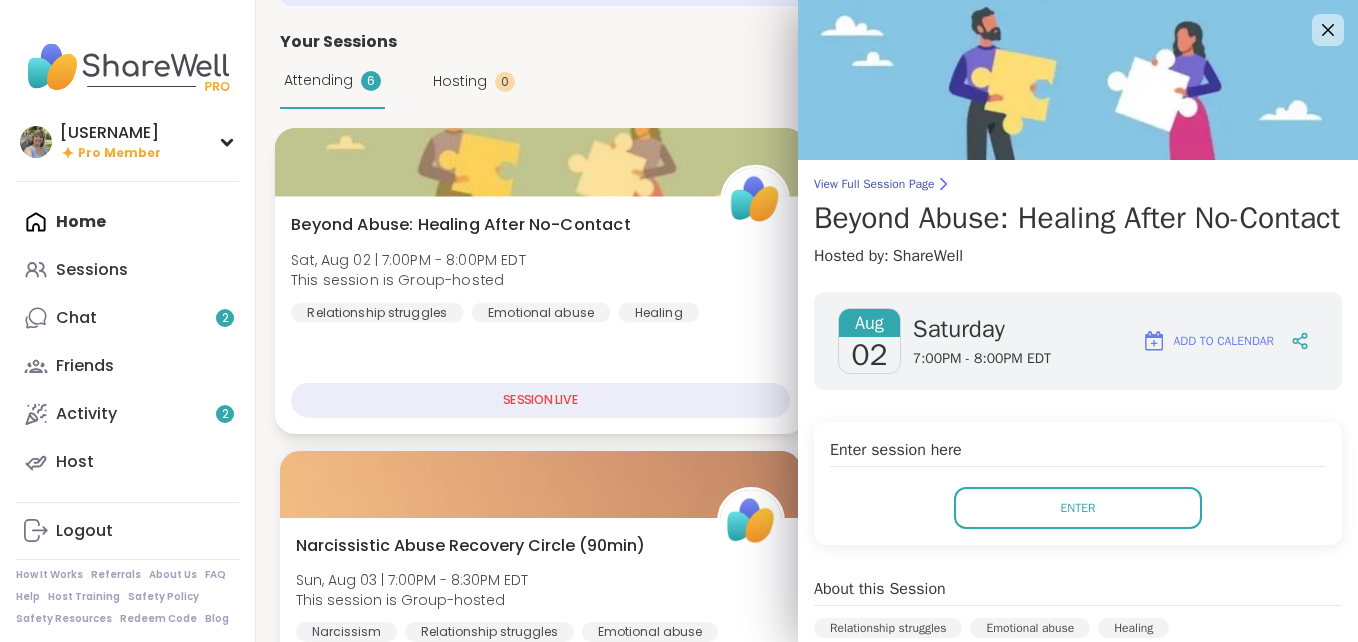 click at bounding box center (540, 162) 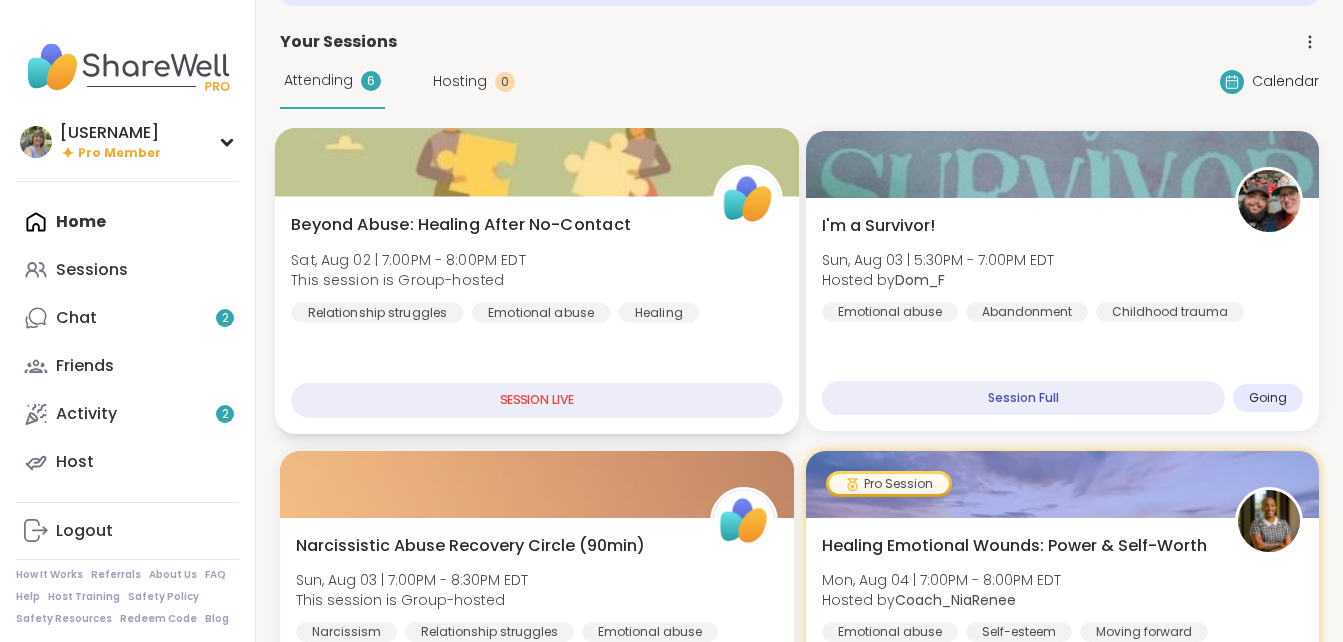 click at bounding box center (537, 162) 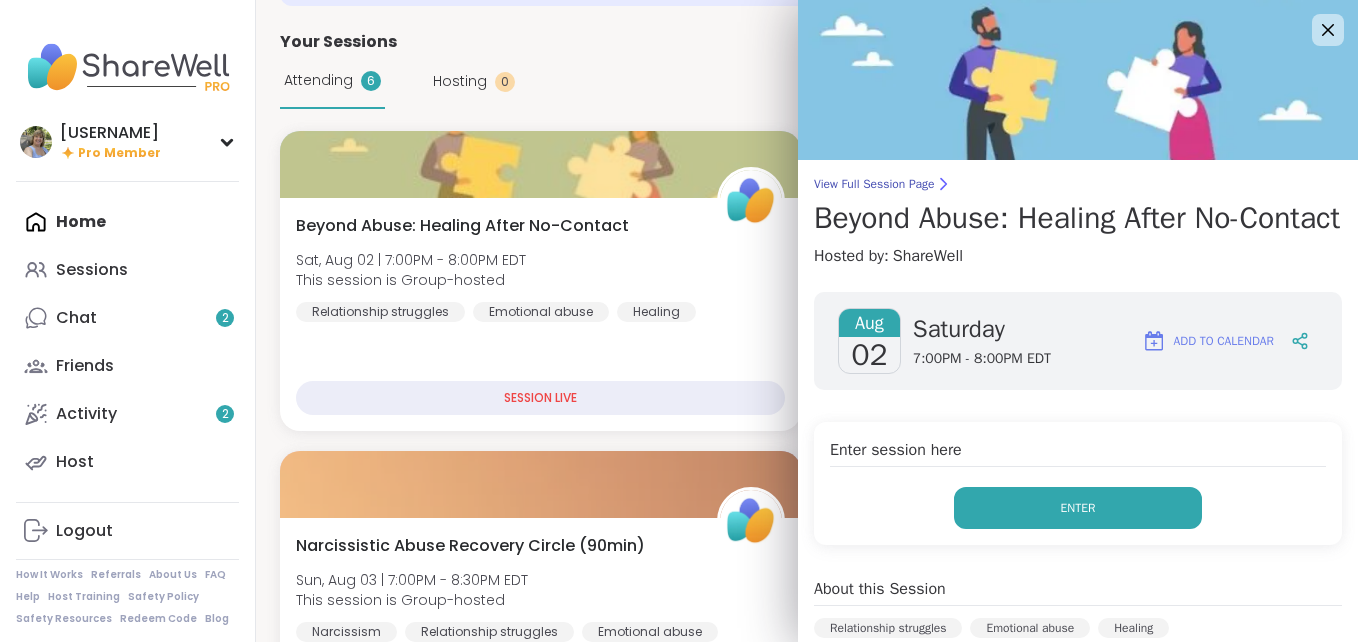 click on "Enter" at bounding box center (1078, 508) 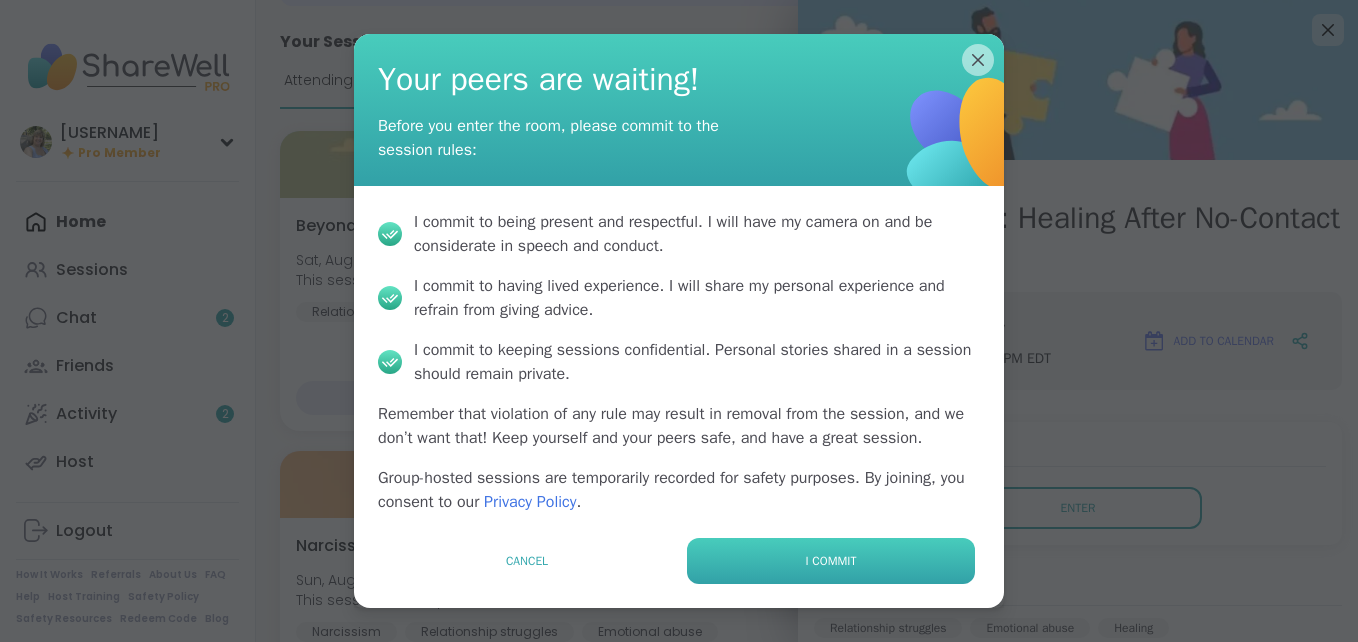 click on "I commit" at bounding box center [831, 561] 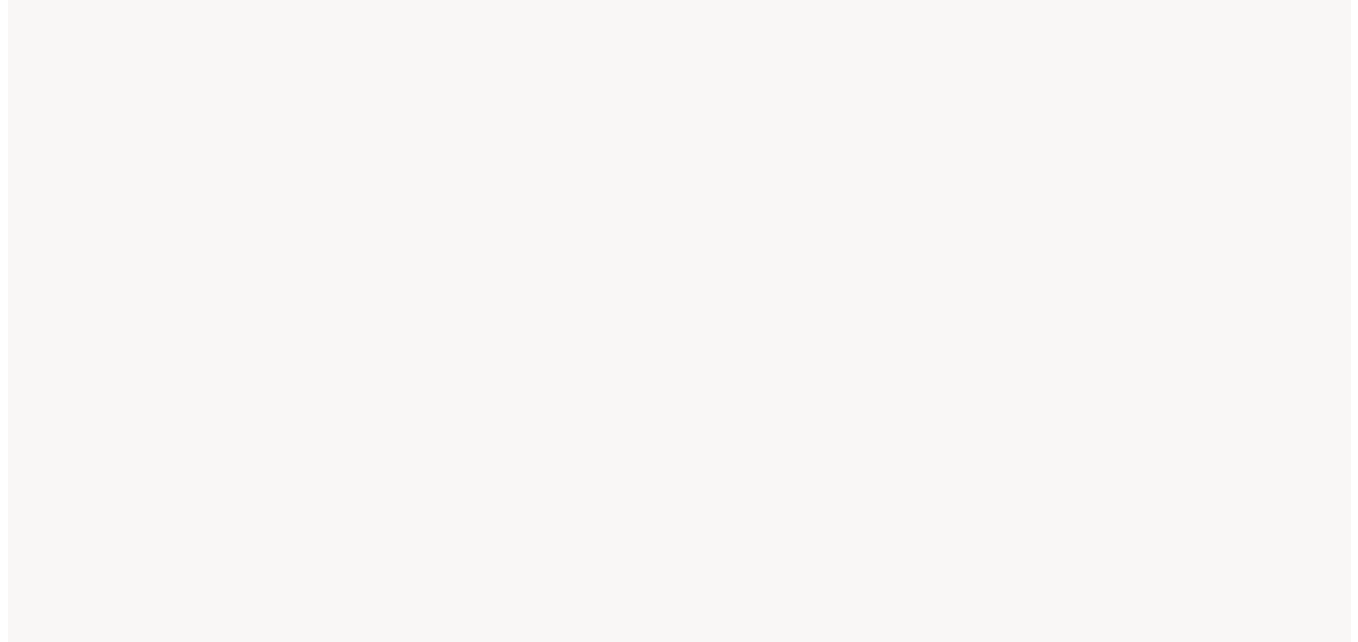 scroll, scrollTop: 0, scrollLeft: 0, axis: both 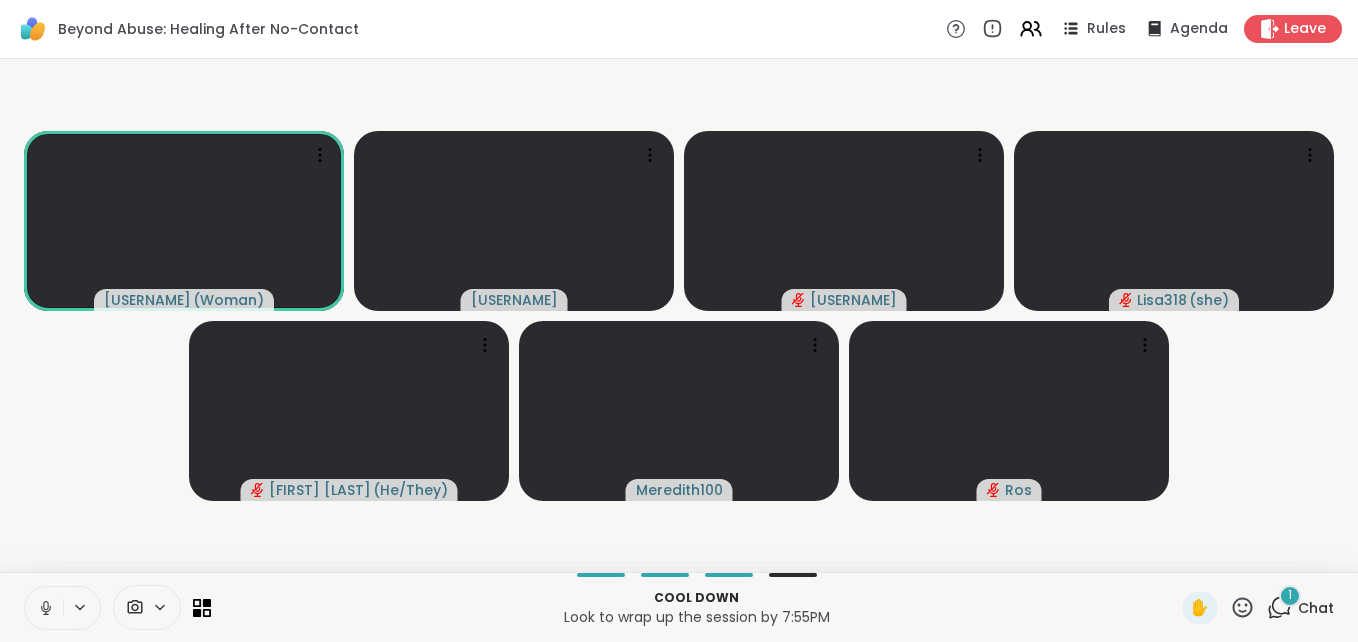 click at bounding box center [44, 608] 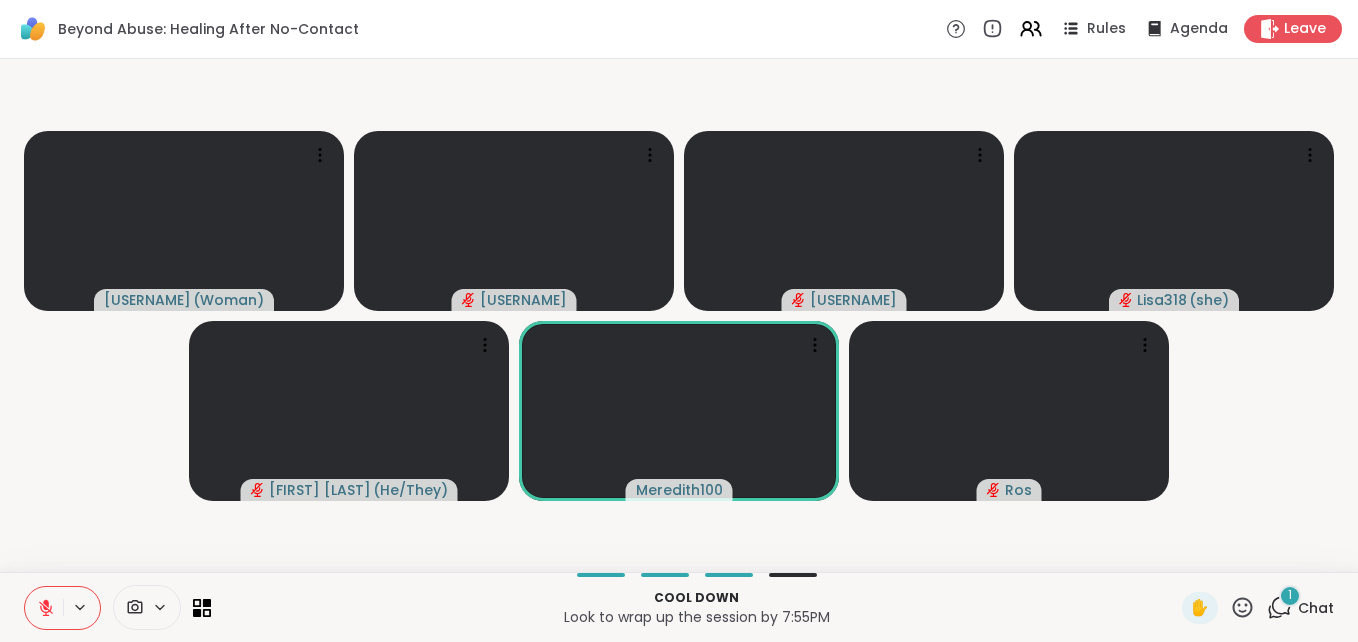 click 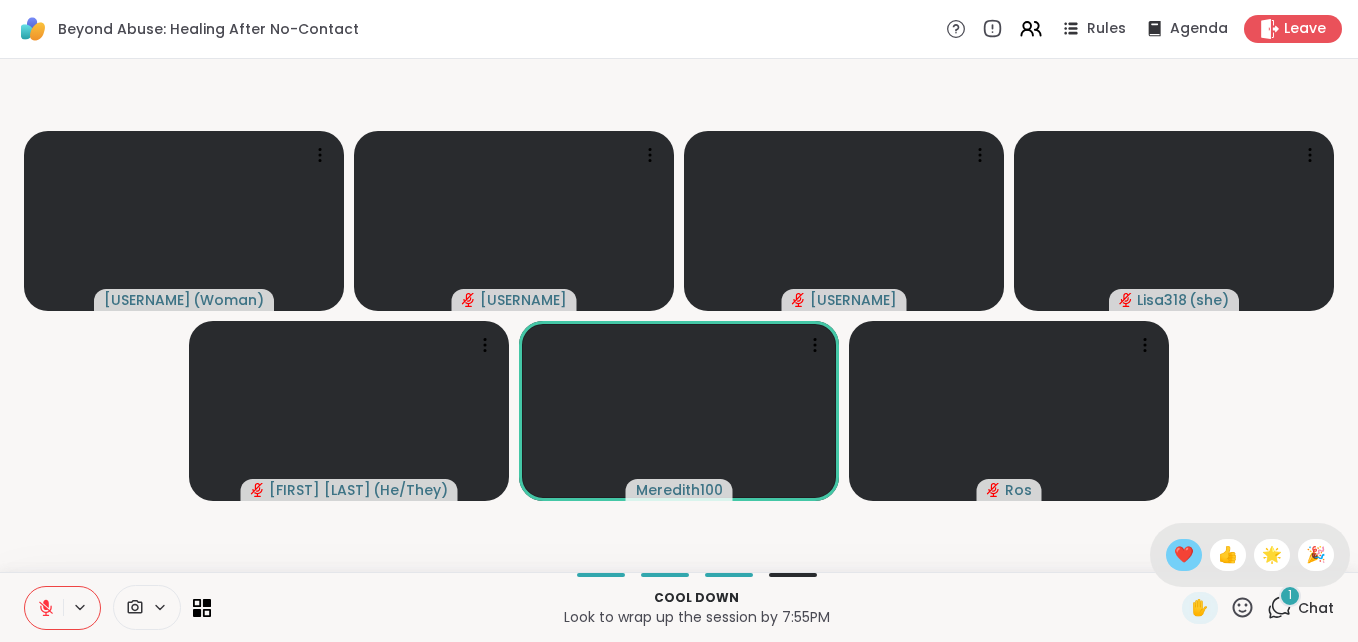 click on "❤️" at bounding box center (1184, 555) 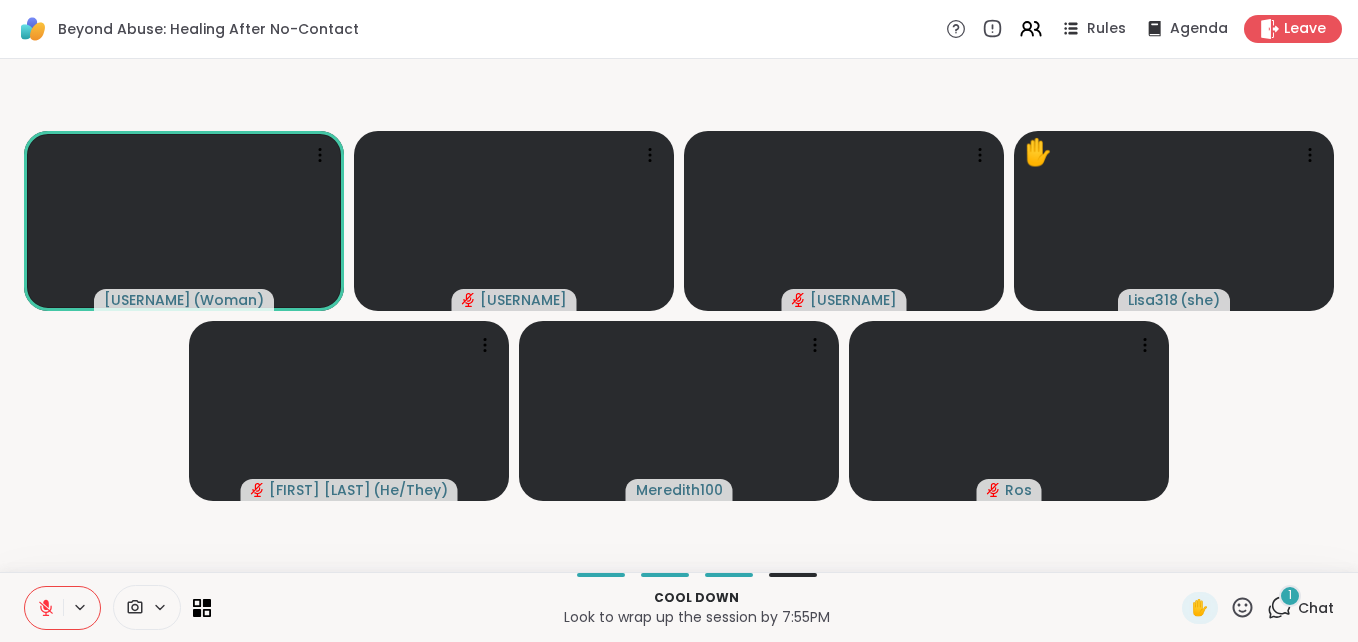 click on "1" at bounding box center [1290, 596] 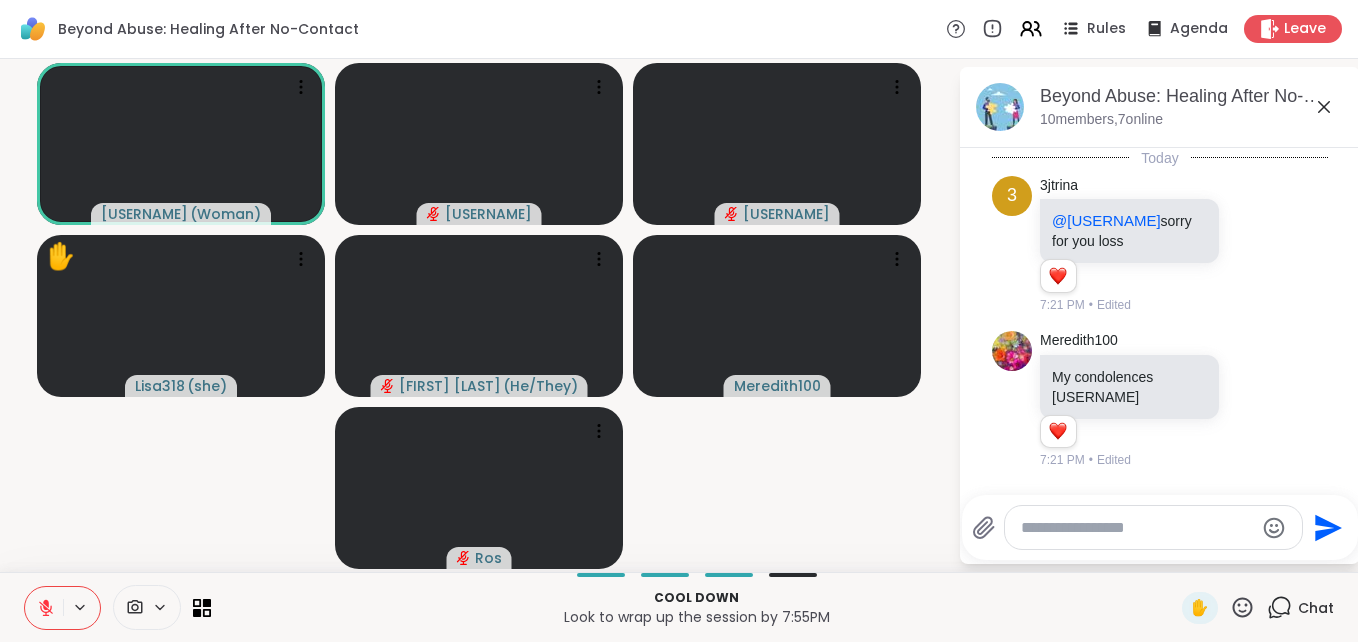 scroll, scrollTop: 2089, scrollLeft: 0, axis: vertical 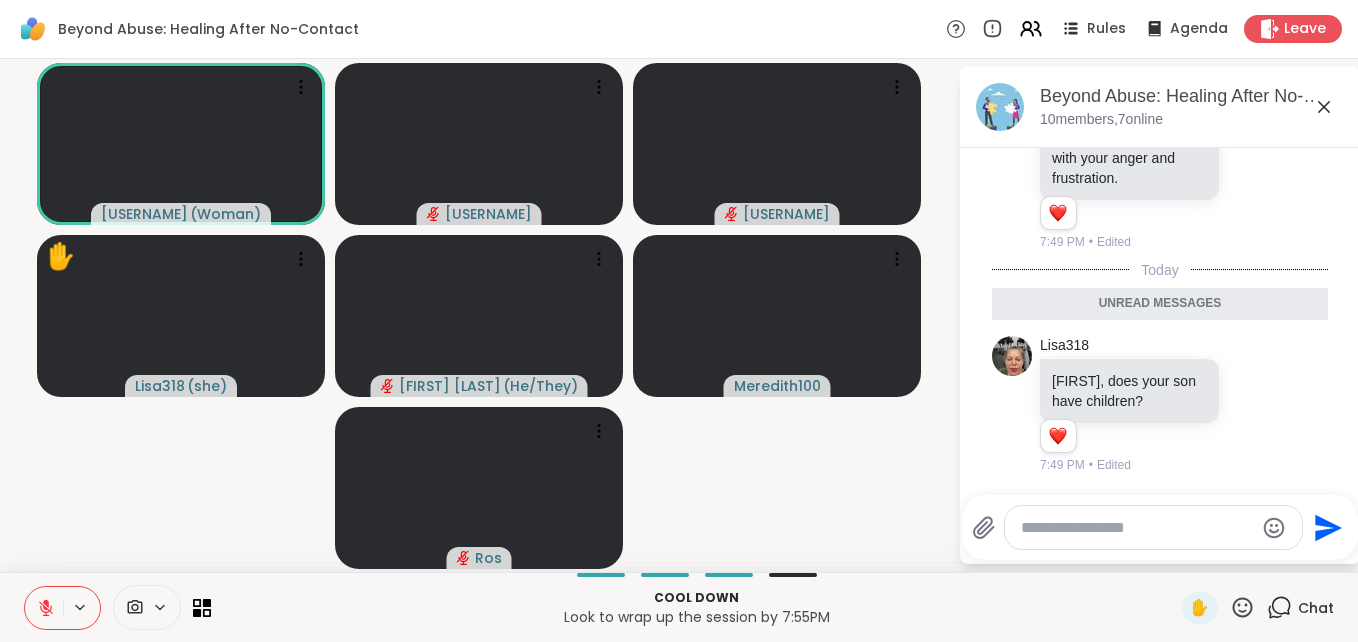 click at bounding box center (1137, 528) 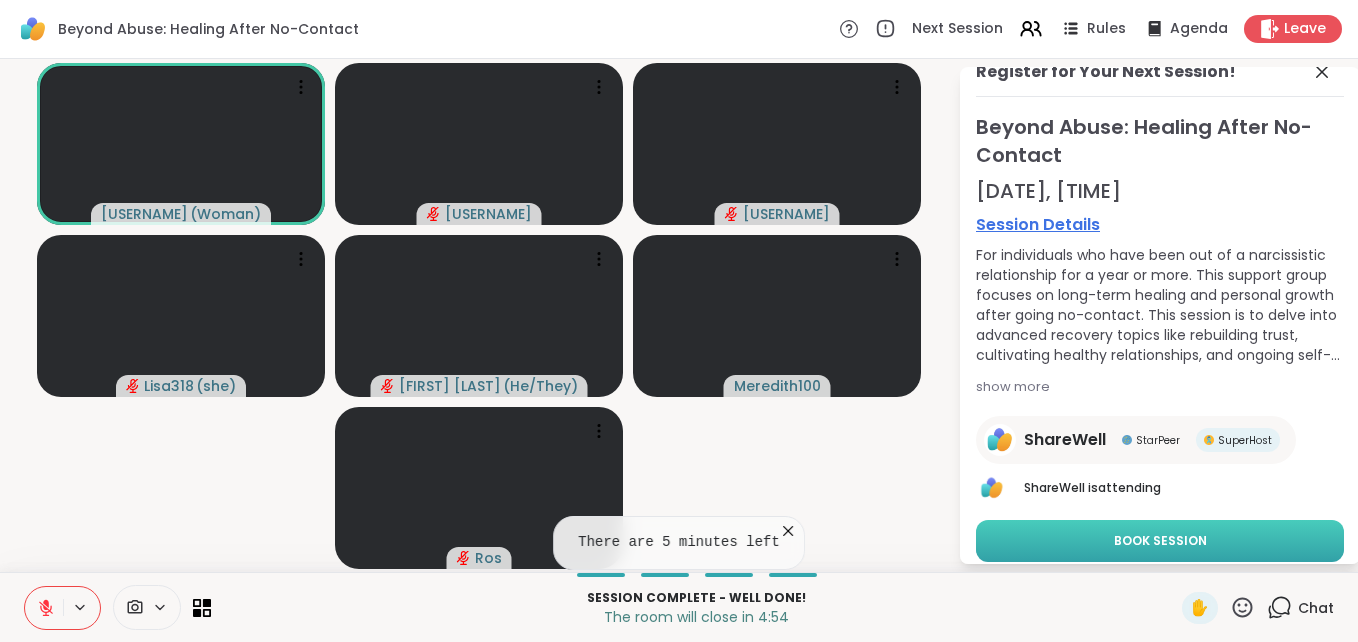 scroll, scrollTop: 87, scrollLeft: 0, axis: vertical 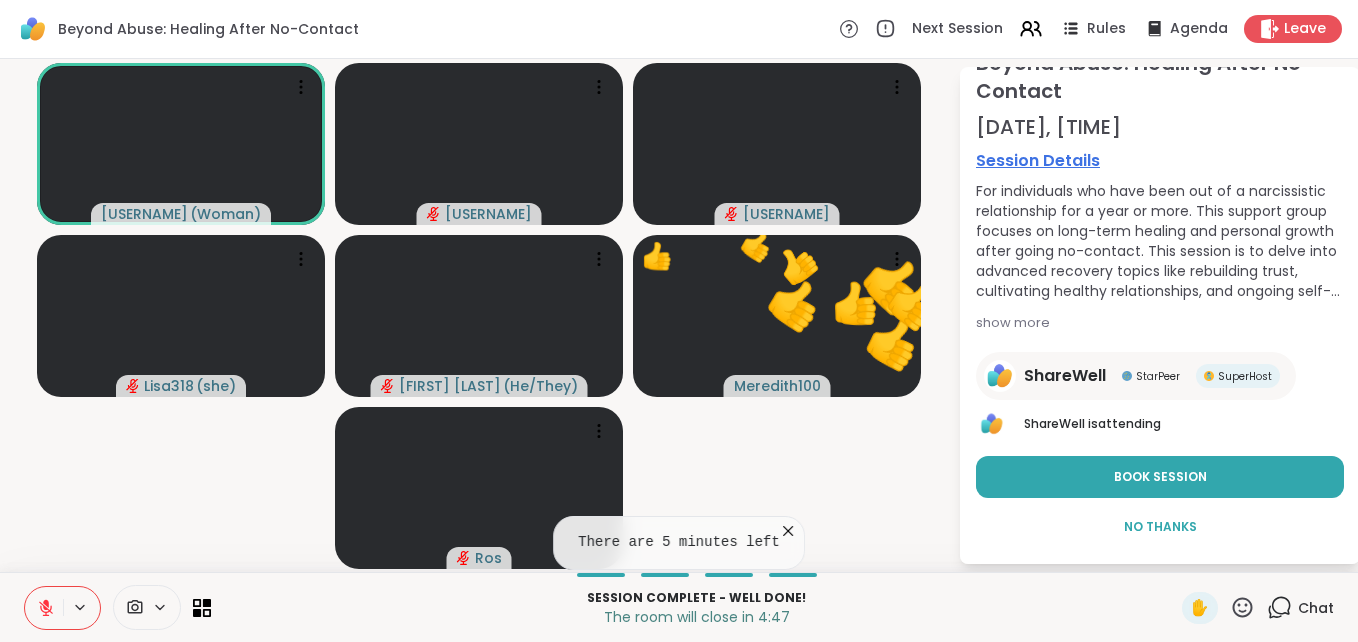 click on "Chat" at bounding box center (1316, 608) 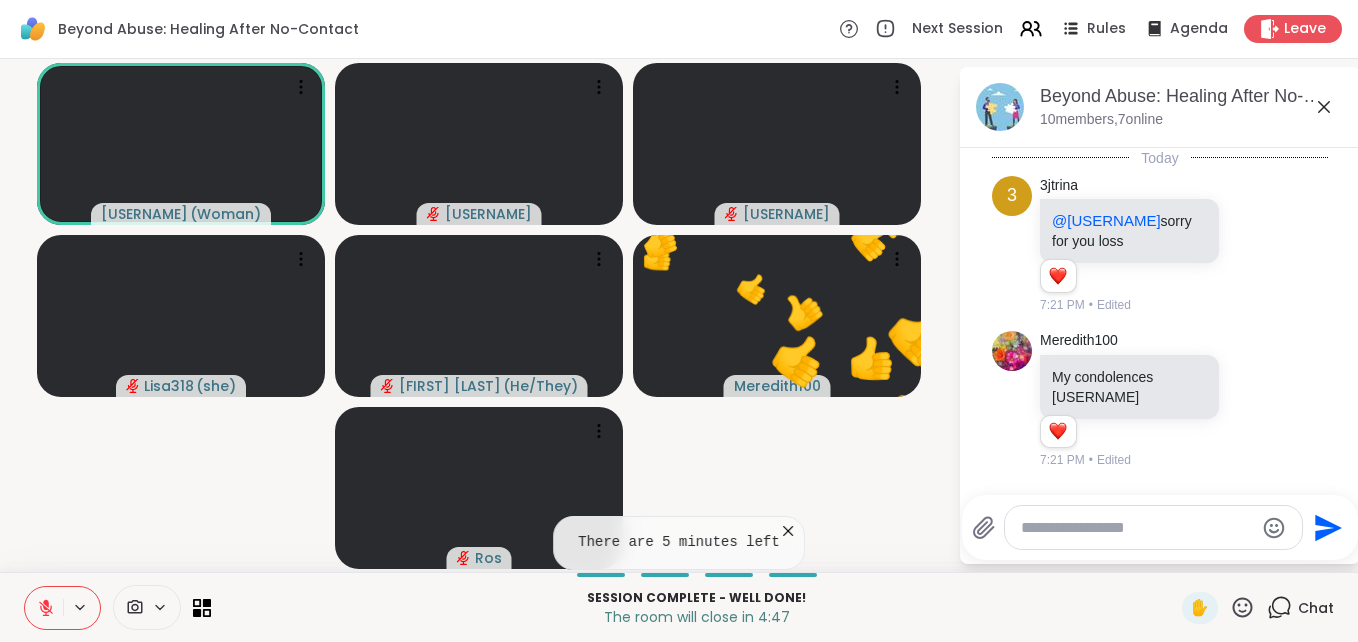 scroll, scrollTop: 2021, scrollLeft: 0, axis: vertical 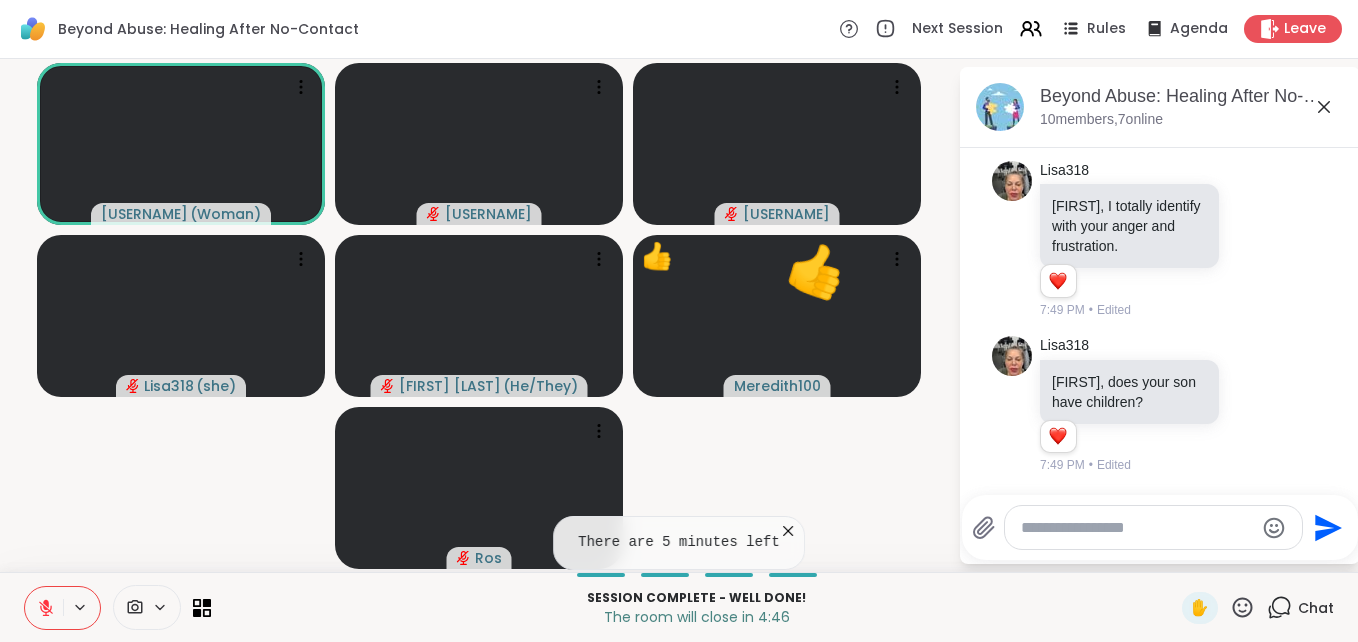 click at bounding box center [1137, 528] 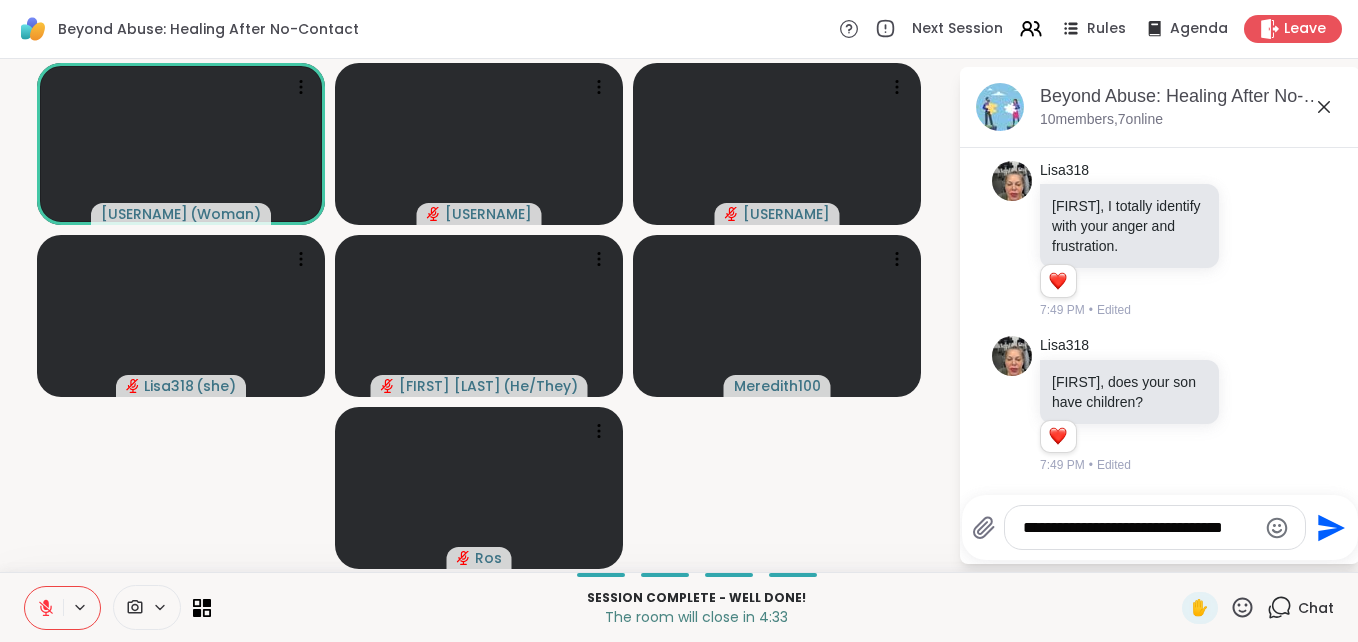 type on "**********" 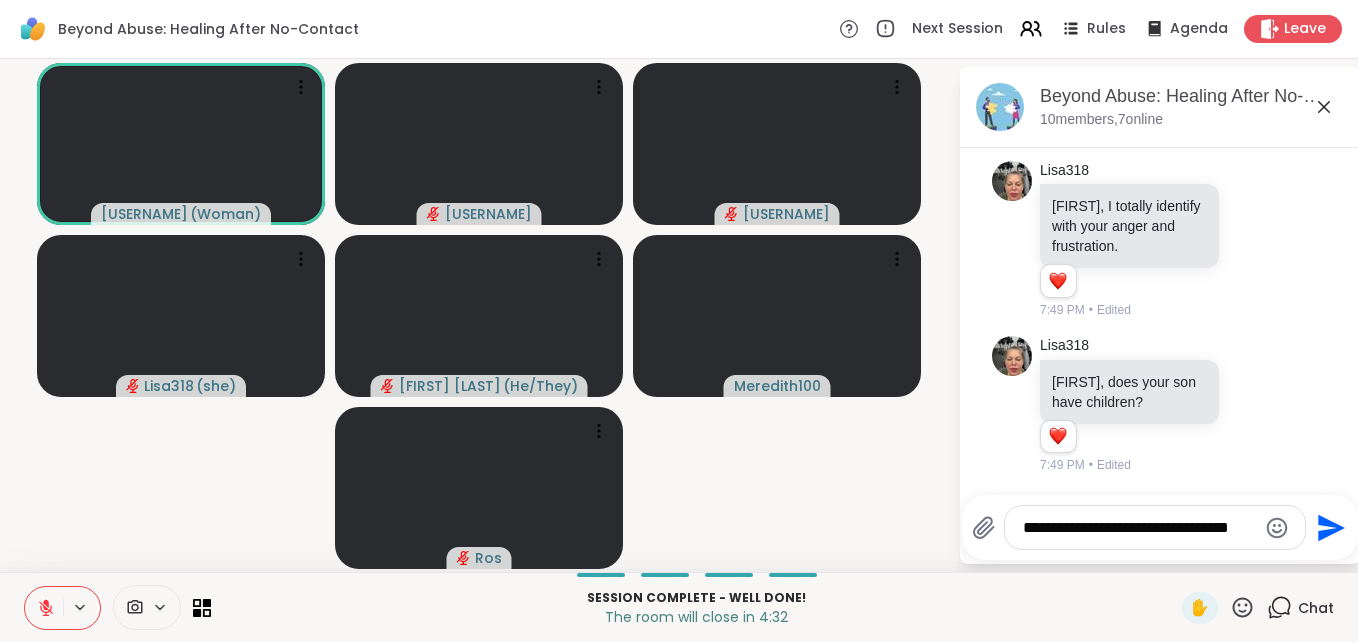 type 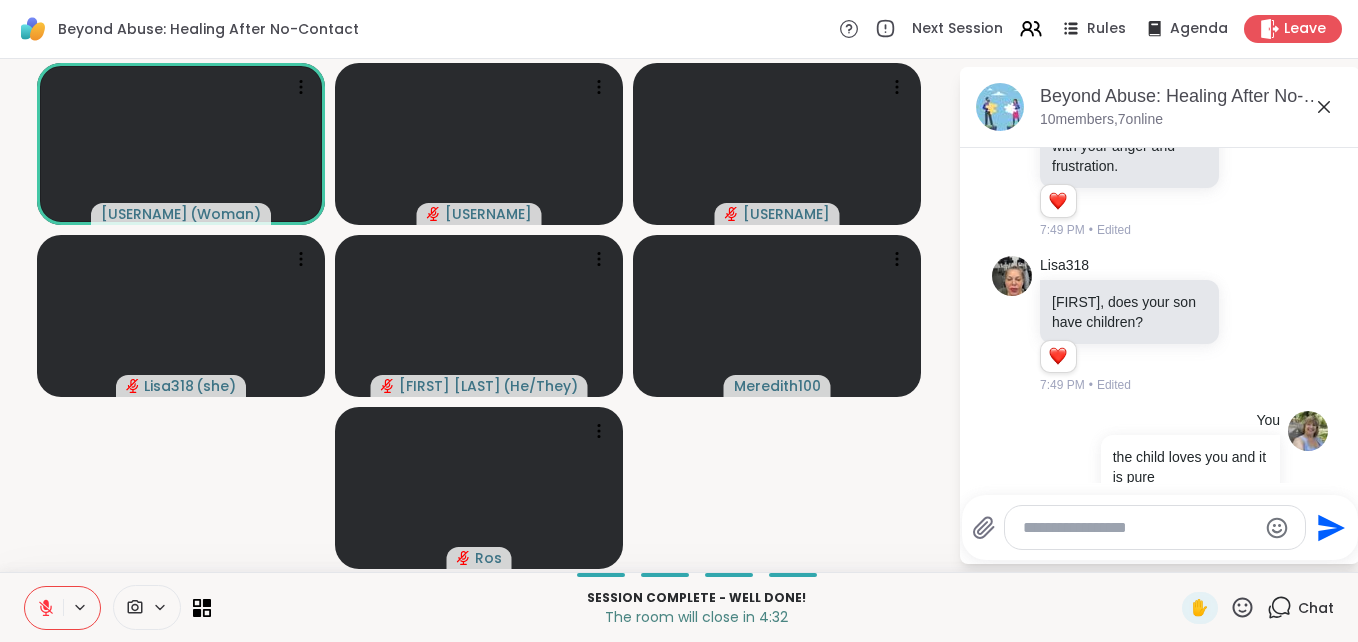 scroll, scrollTop: 2148, scrollLeft: 0, axis: vertical 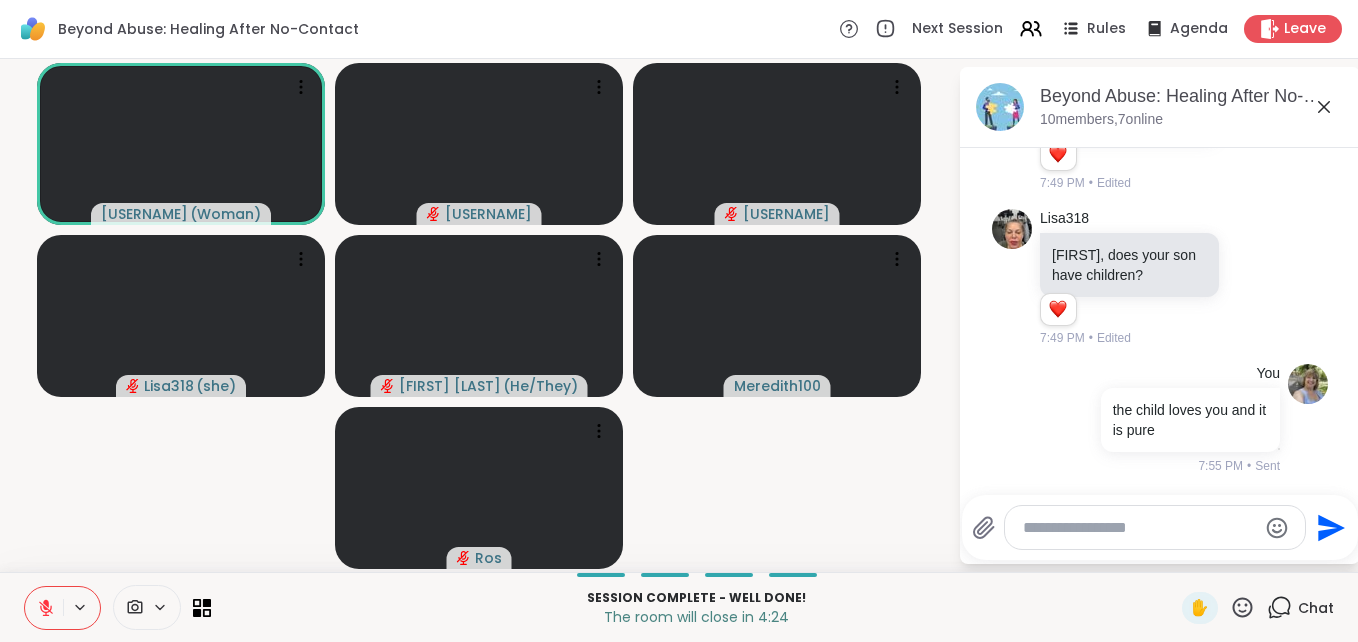 click 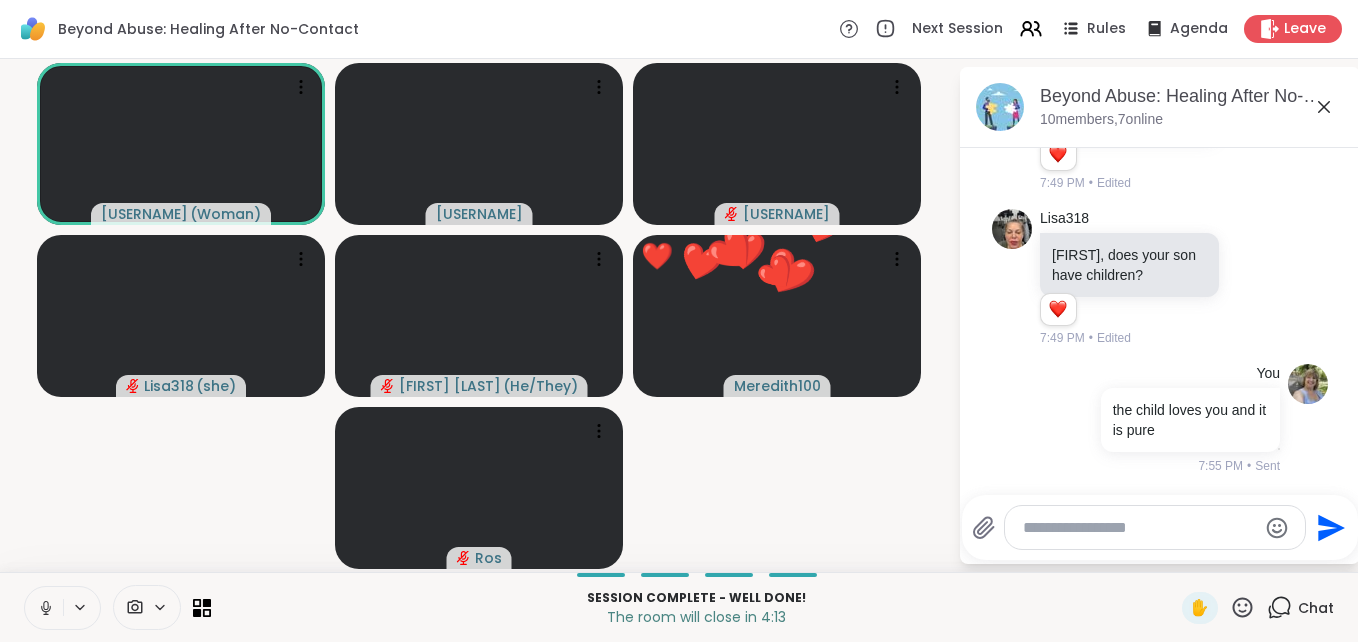 click 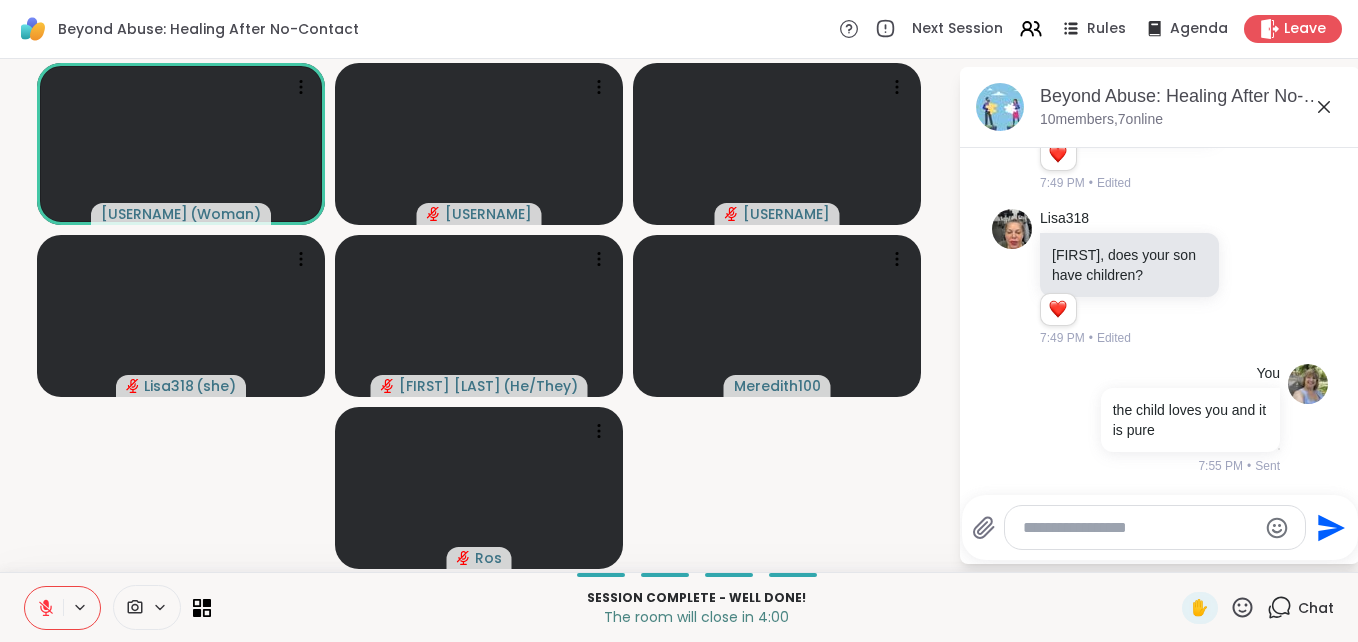 scroll, scrollTop: 2176, scrollLeft: 0, axis: vertical 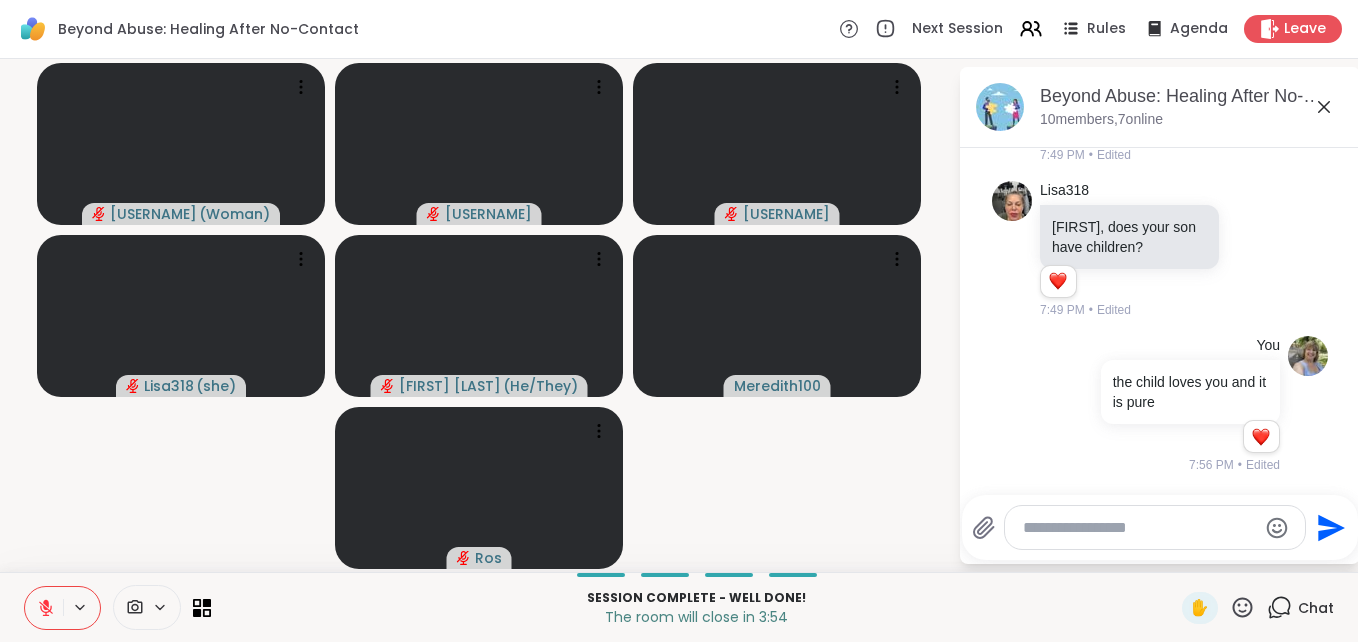 click 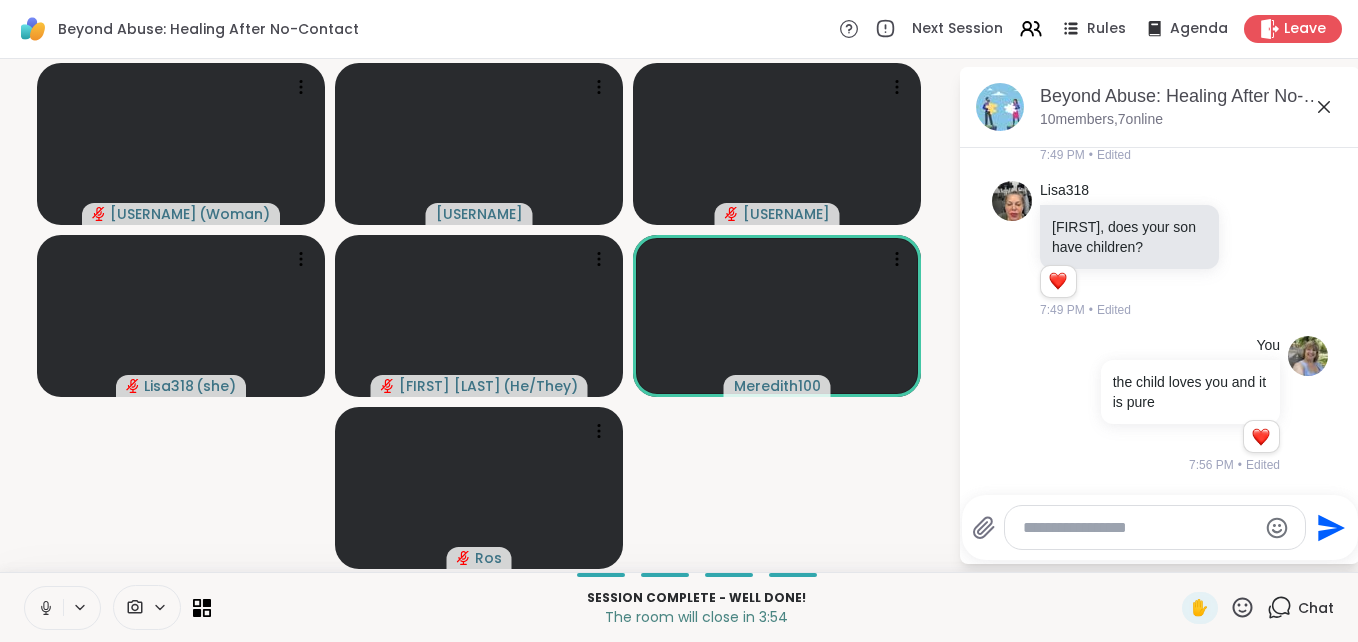 click 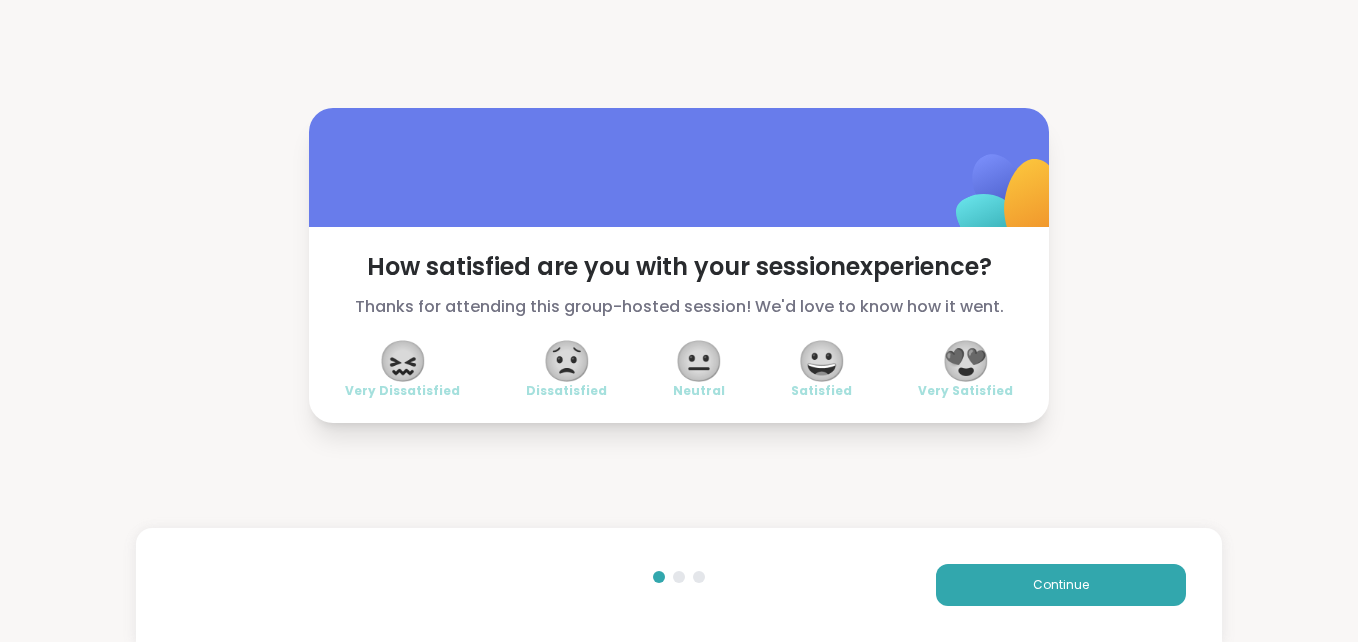 click on "😍" at bounding box center [966, 361] 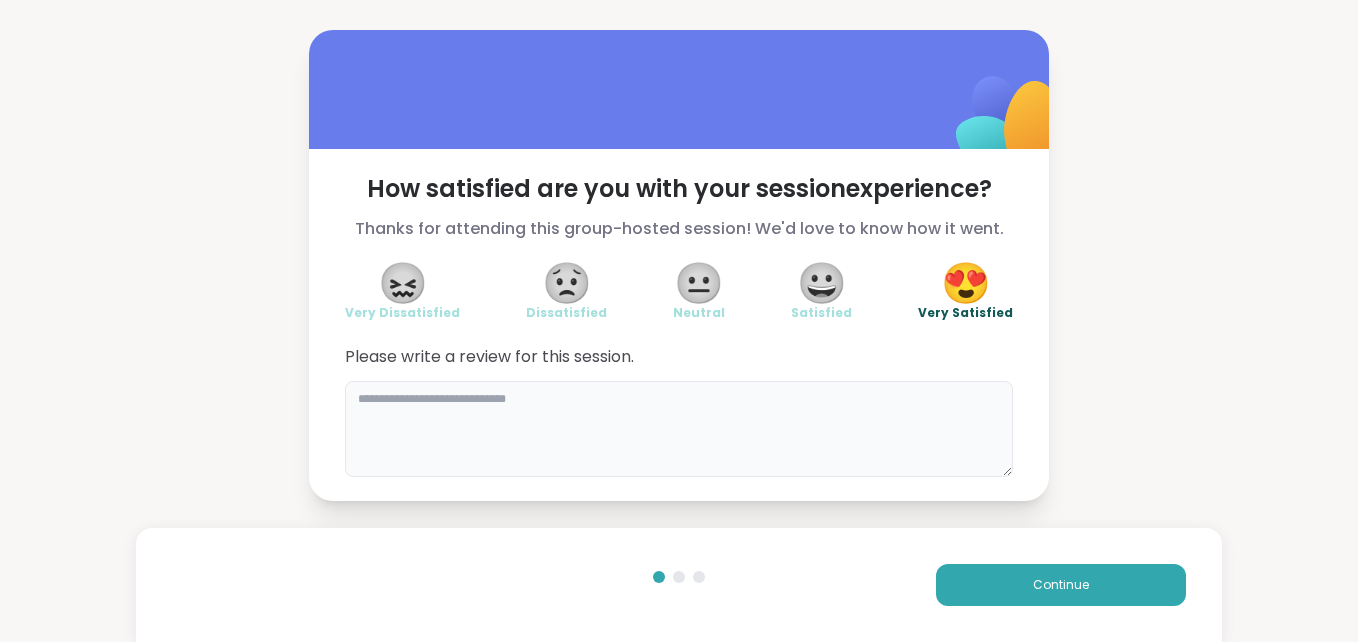 click at bounding box center [679, 429] 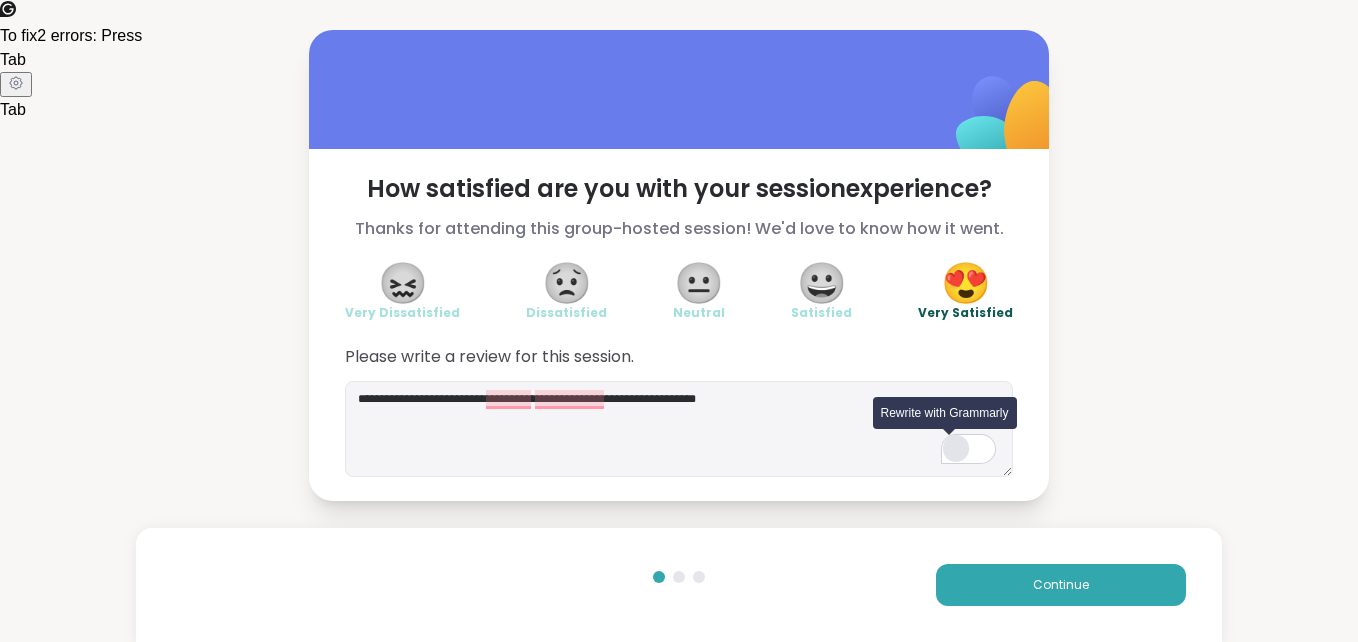 click at bounding box center (956, 448) 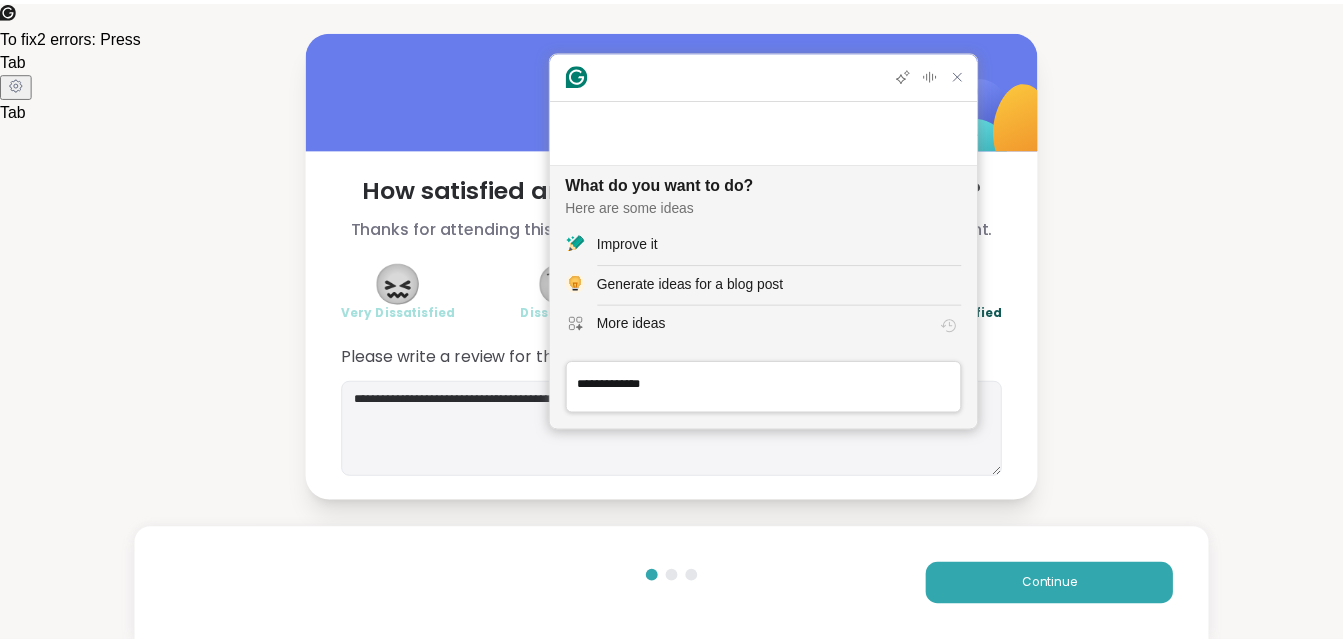 scroll, scrollTop: 0, scrollLeft: 0, axis: both 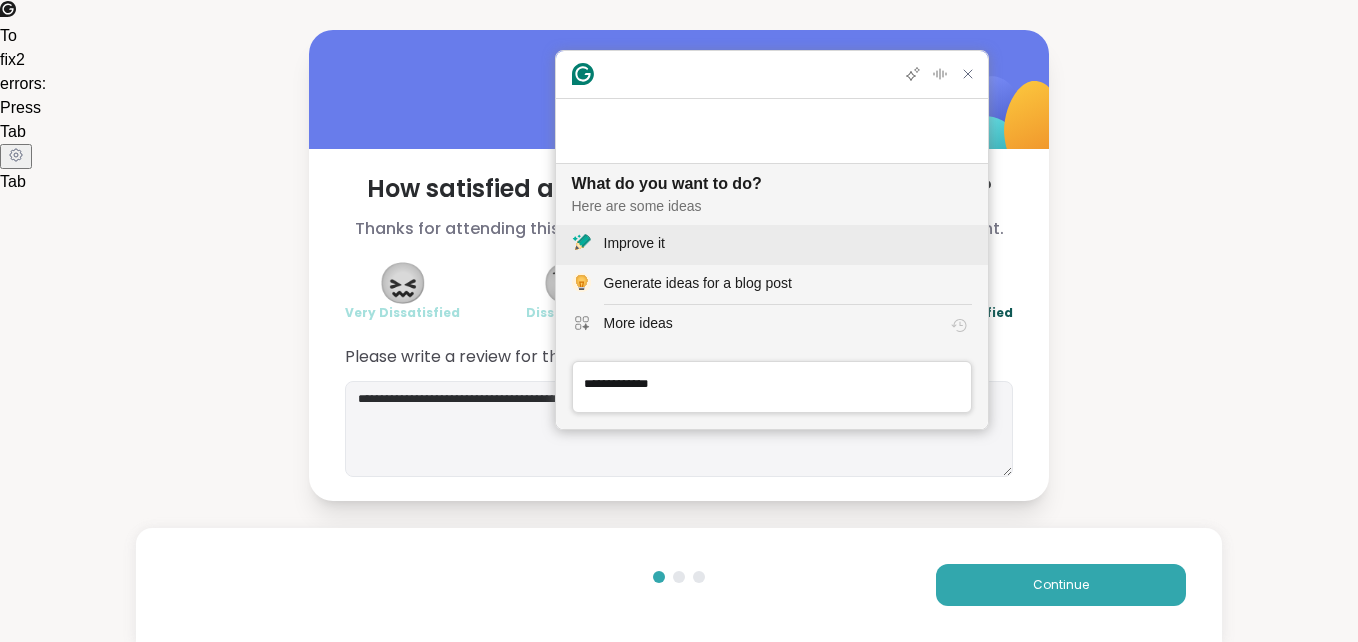 click on "Improve it" 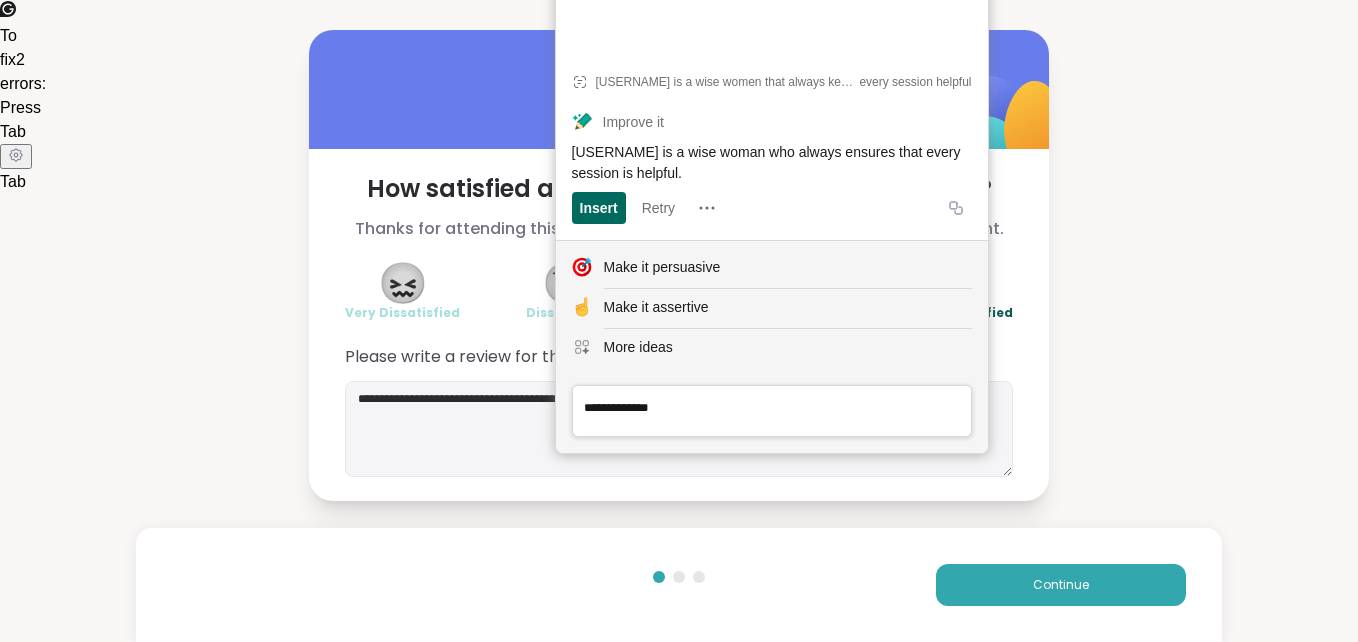 click on "Insert" 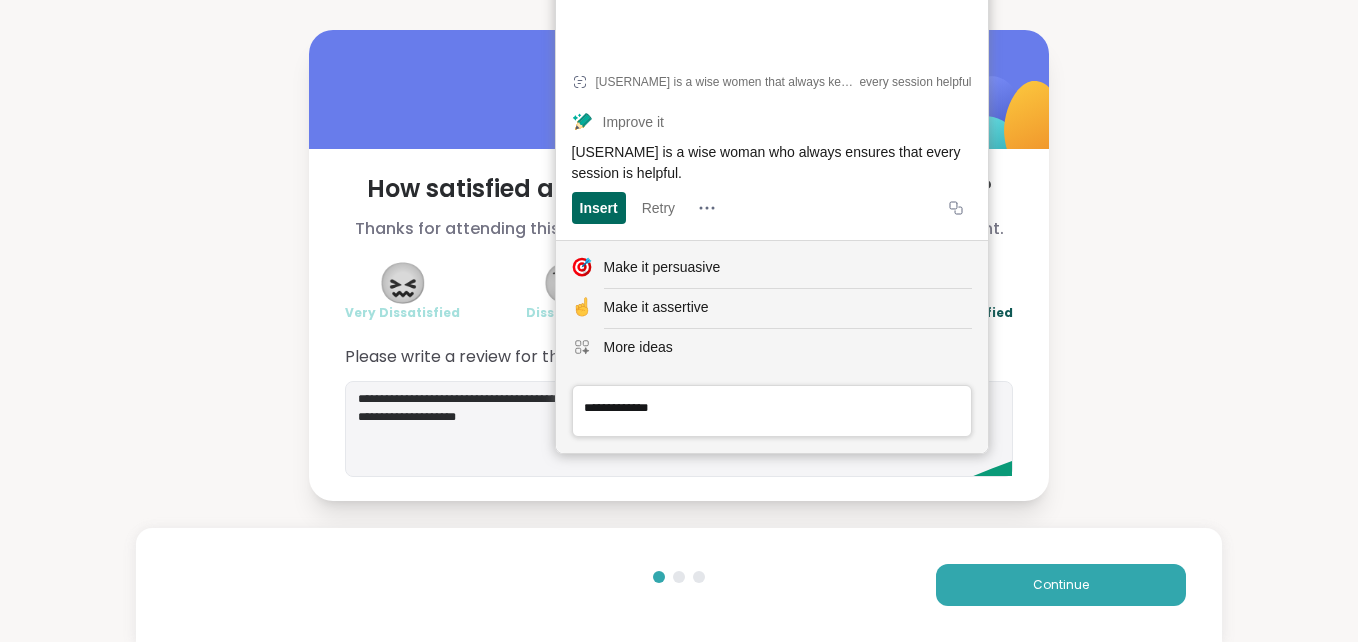 click on "Insert" 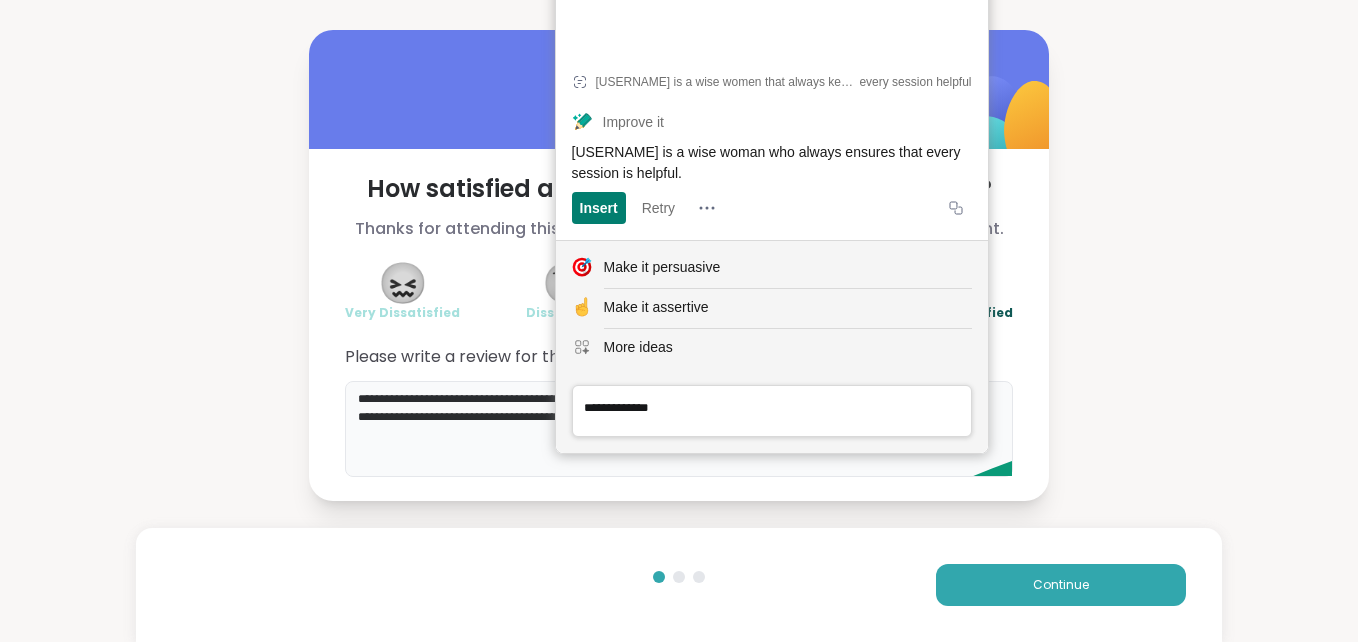 click on "**********" at bounding box center (679, 429) 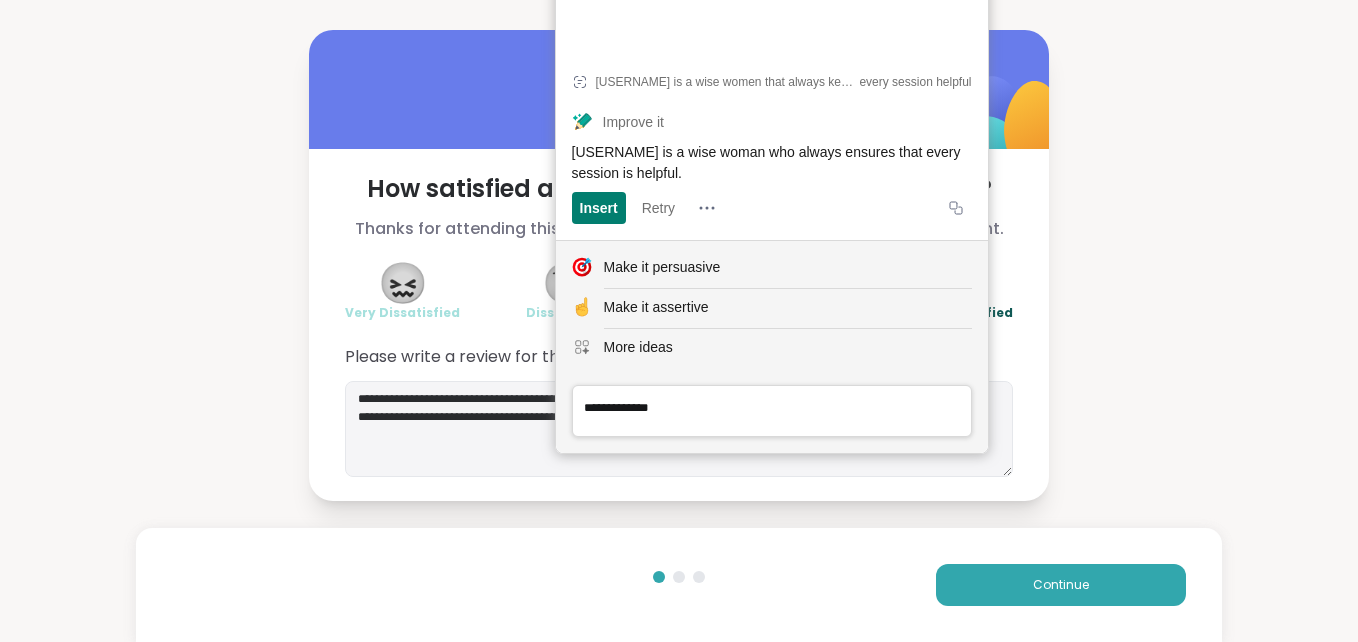 click 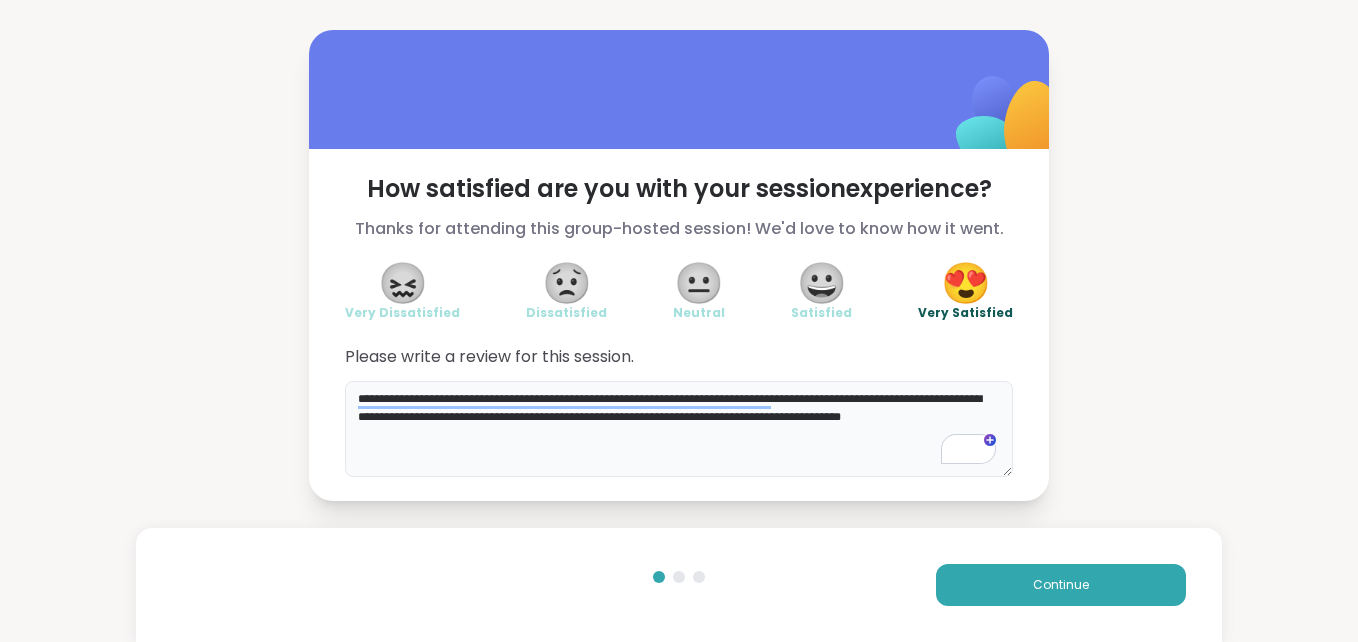 drag, startPoint x: 767, startPoint y: 401, endPoint x: 789, endPoint y: 428, distance: 34.828148 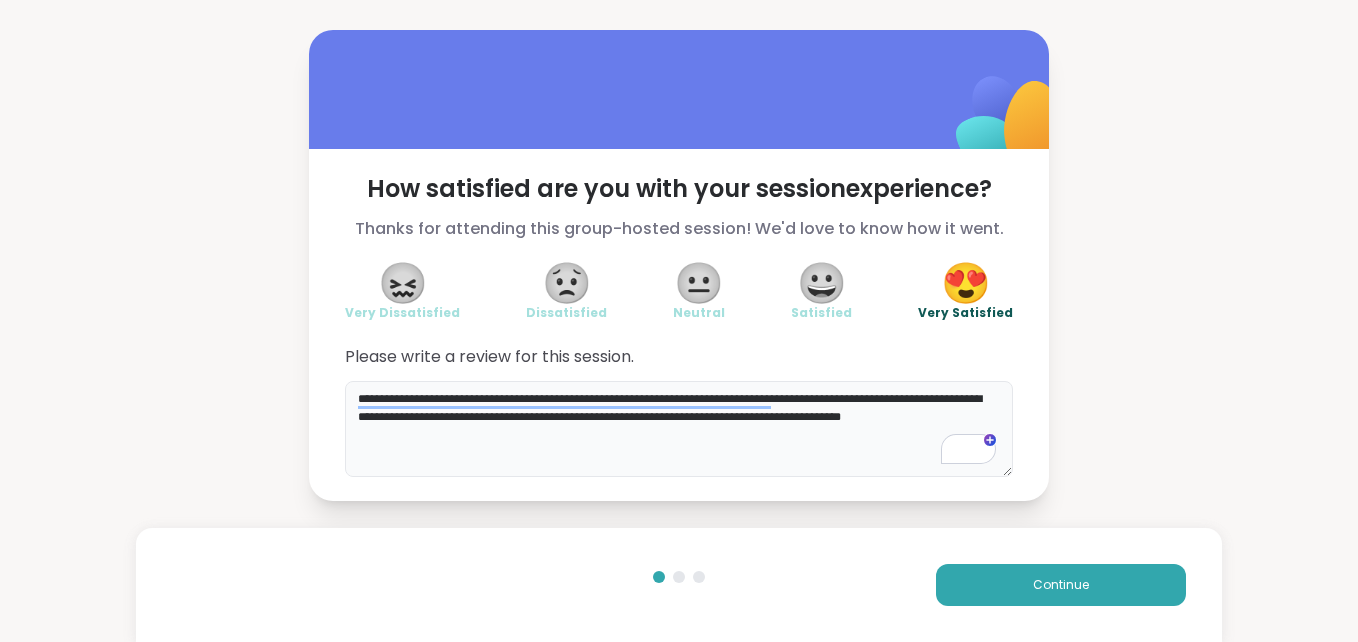 click on "**********" at bounding box center (679, 429) 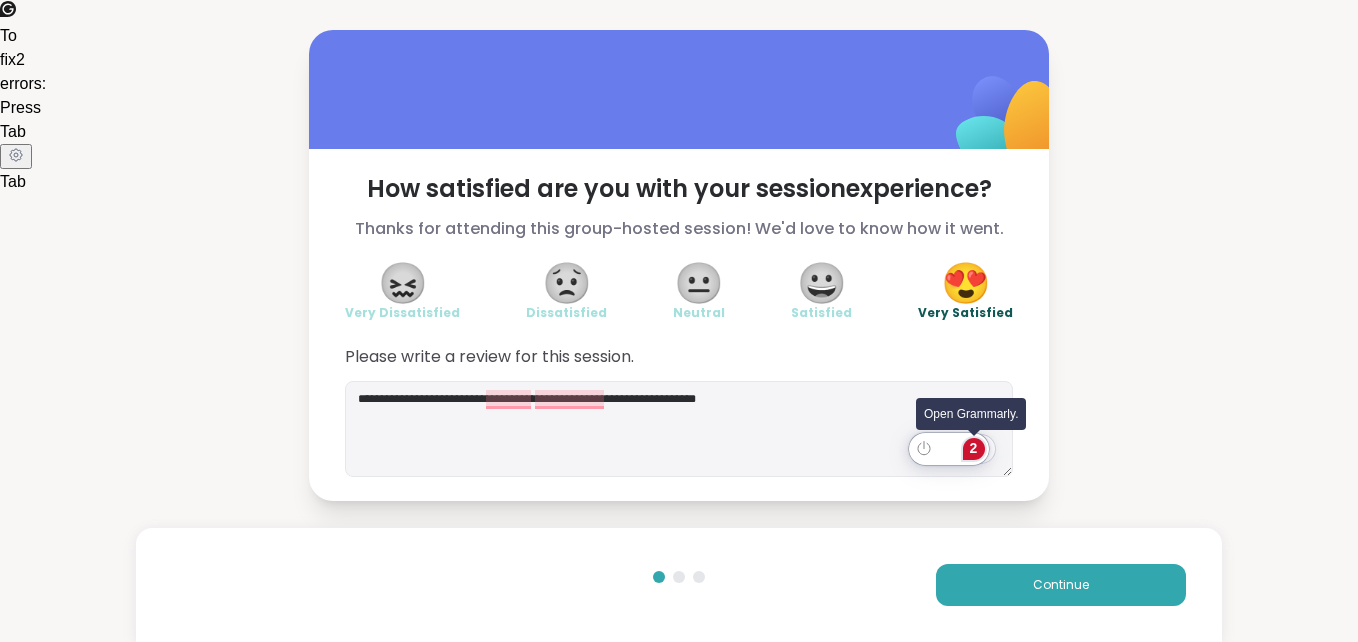 click on "2" 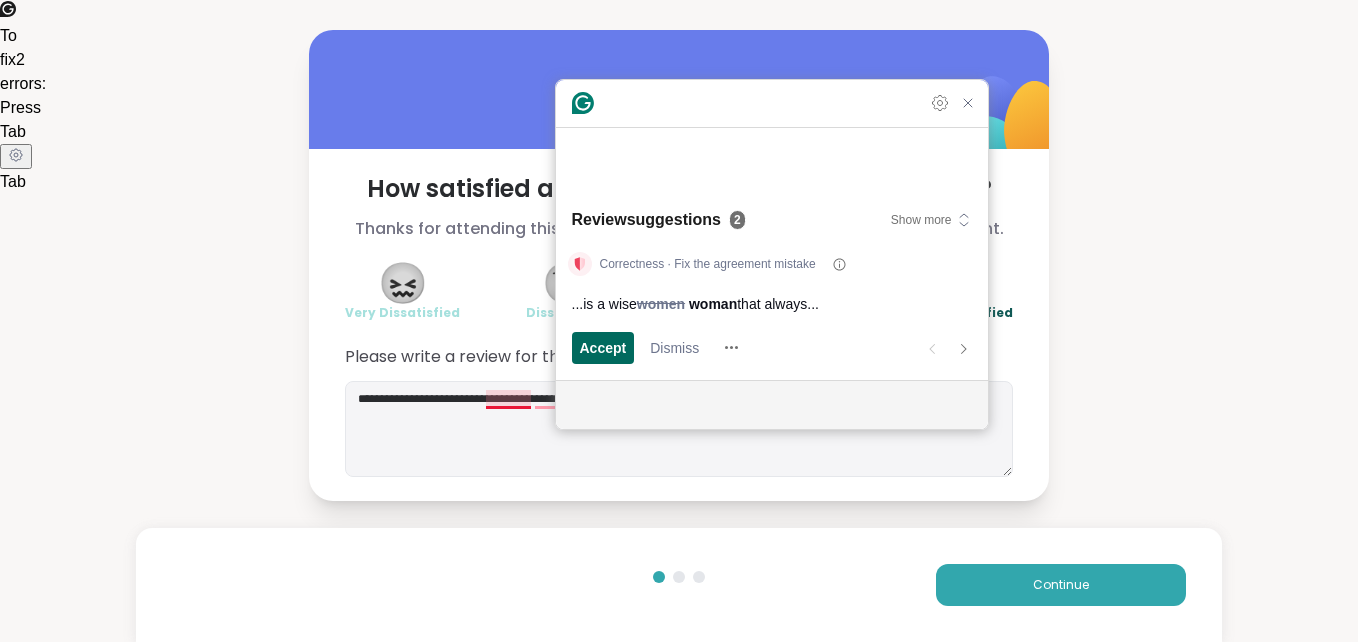 click on "Accept" at bounding box center [603, 347] 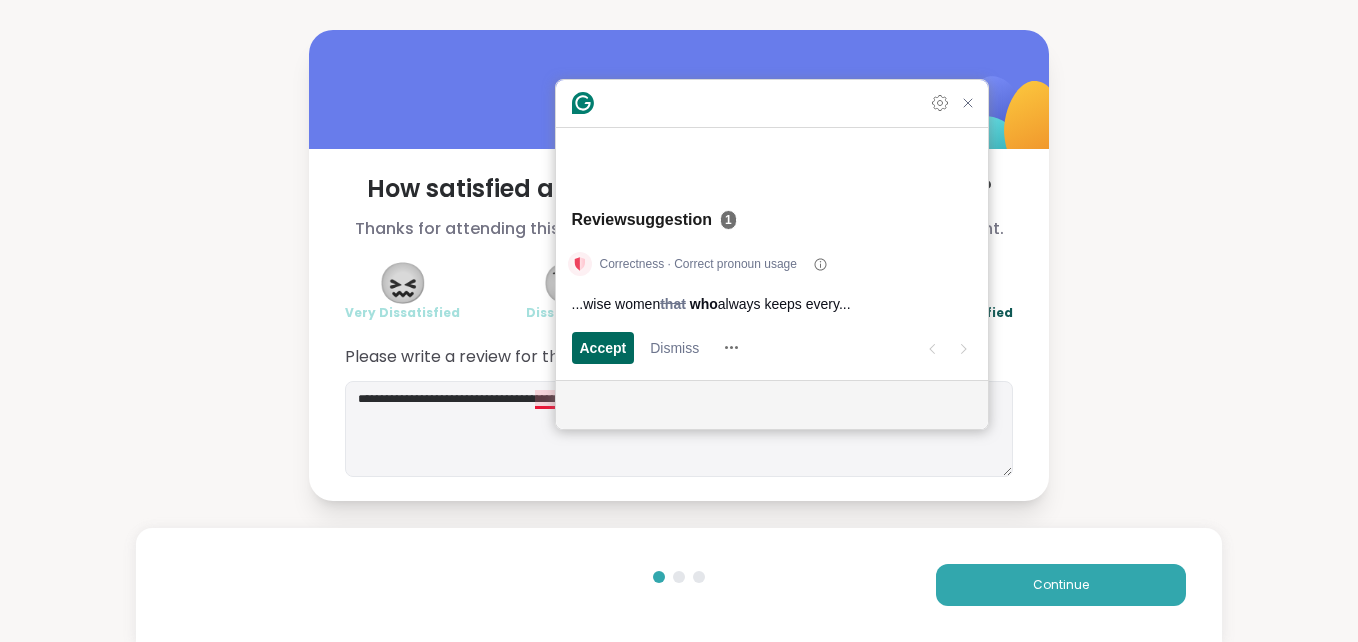 click on "Accept" at bounding box center [603, 347] 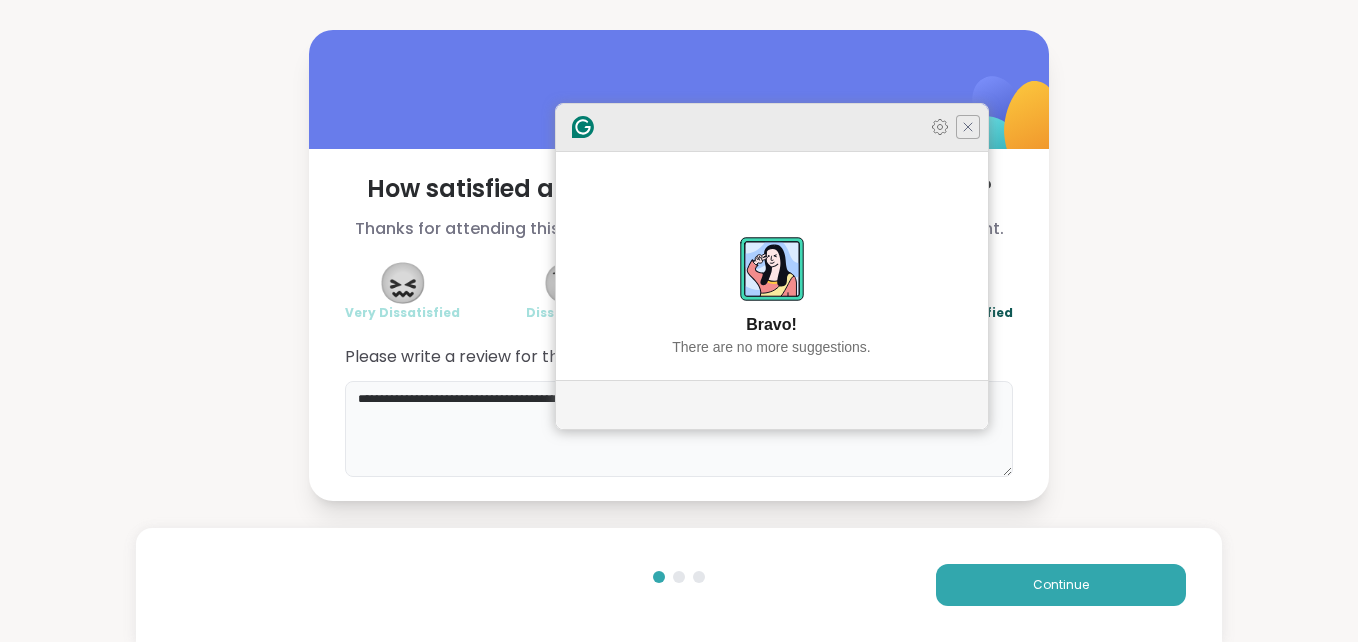 type on "**********" 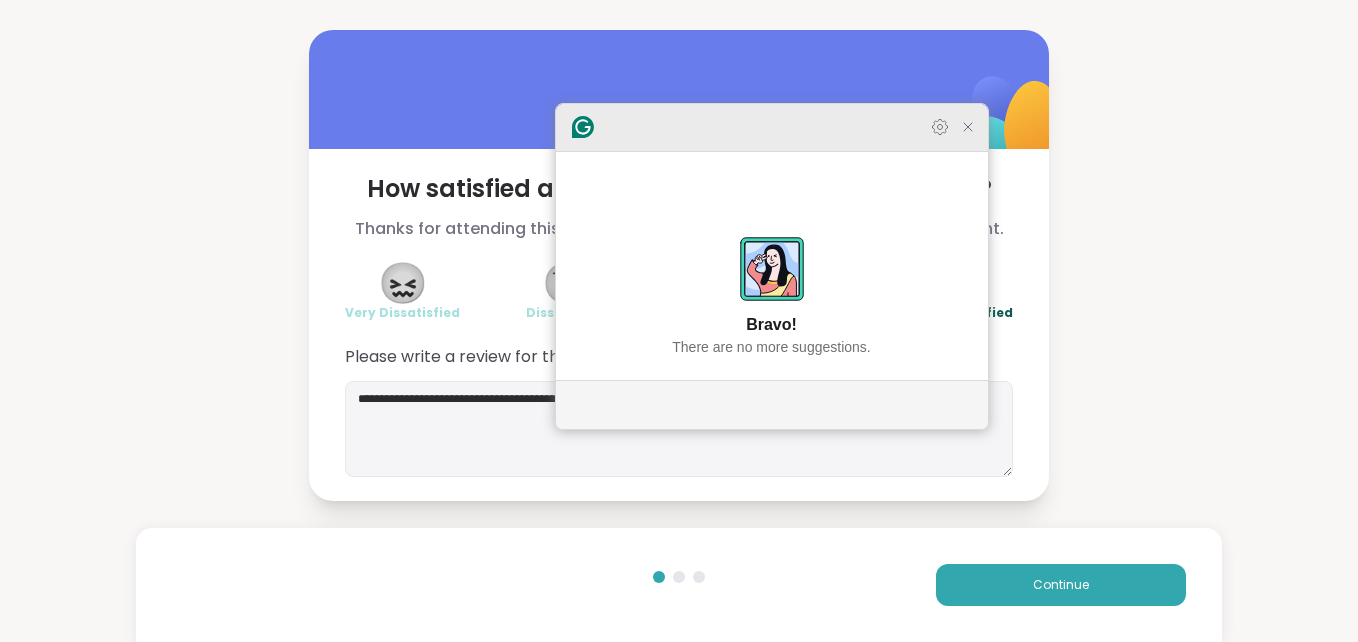 click 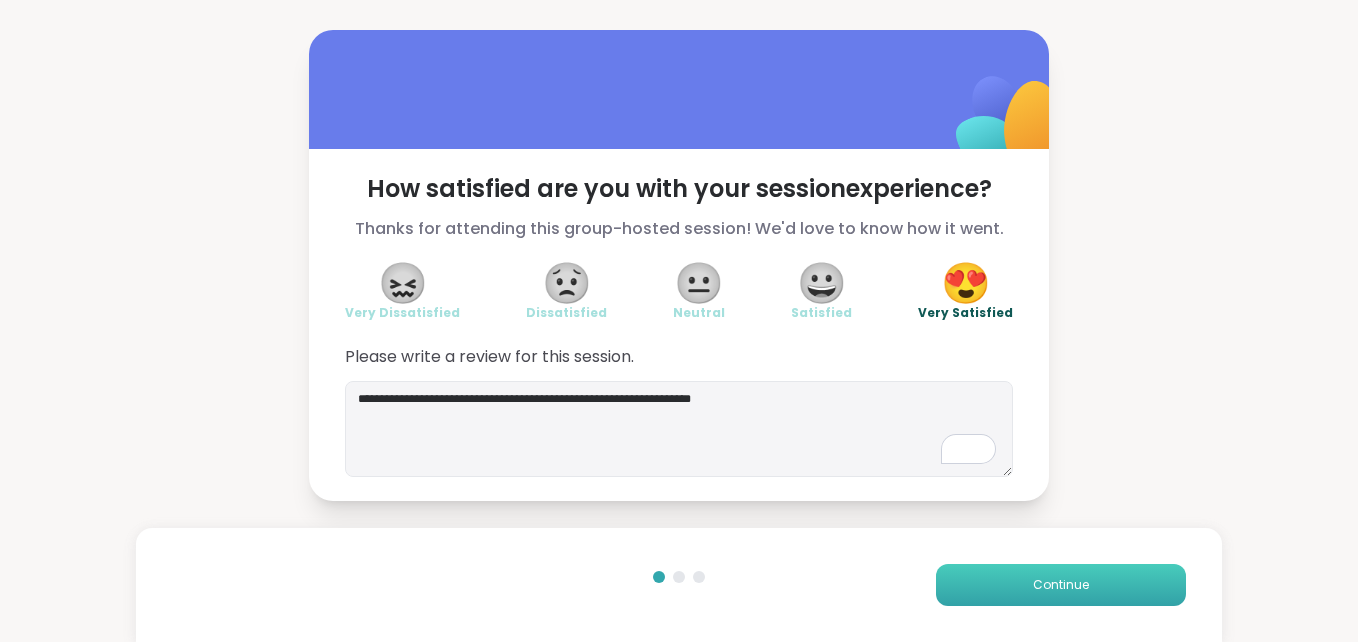 click on "Continue" at bounding box center [1061, 585] 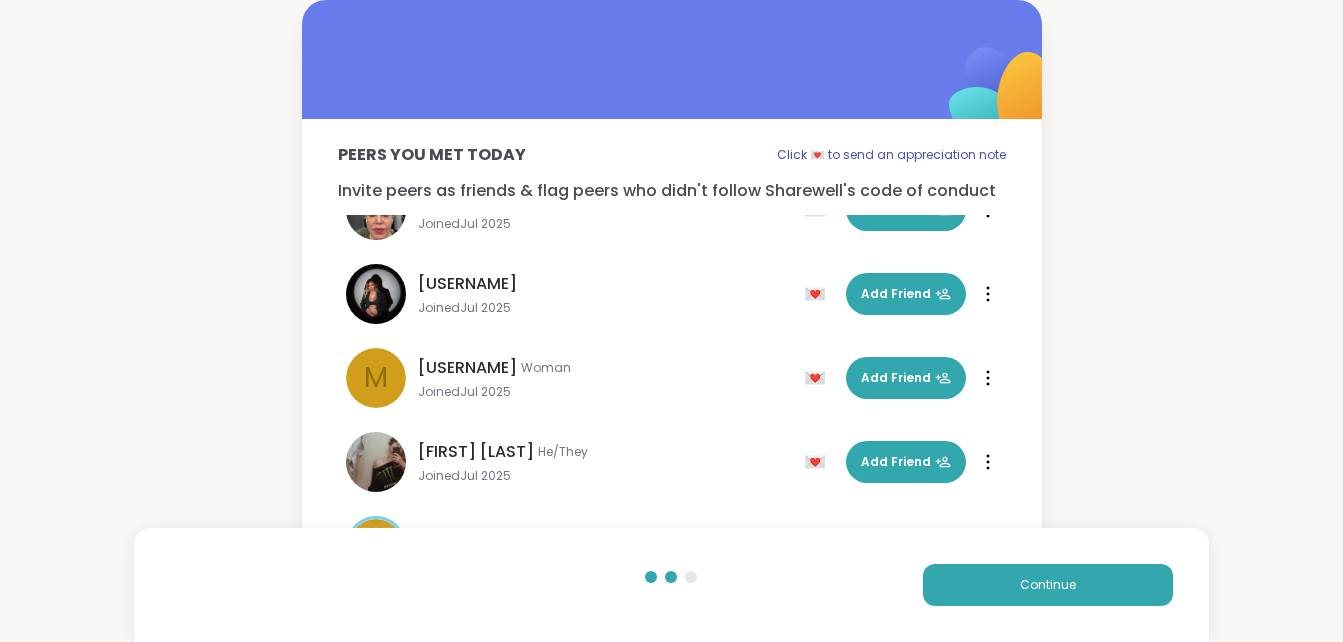 scroll, scrollTop: 312, scrollLeft: 0, axis: vertical 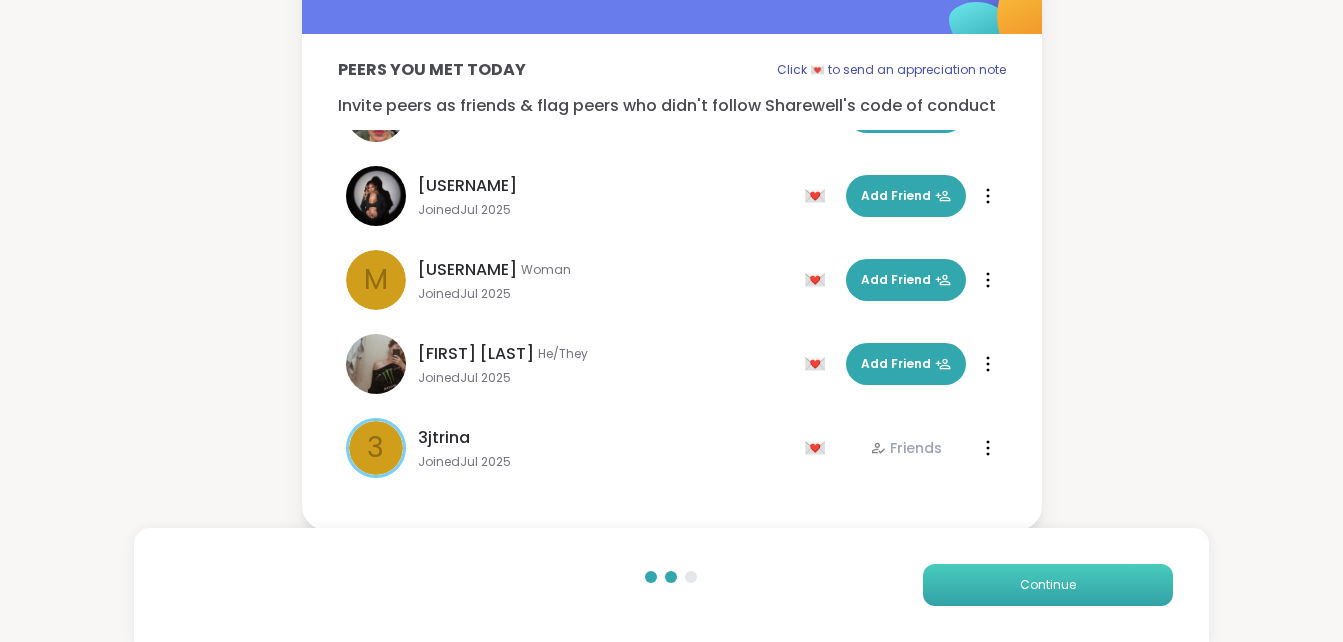 click on "Continue" at bounding box center (1048, 585) 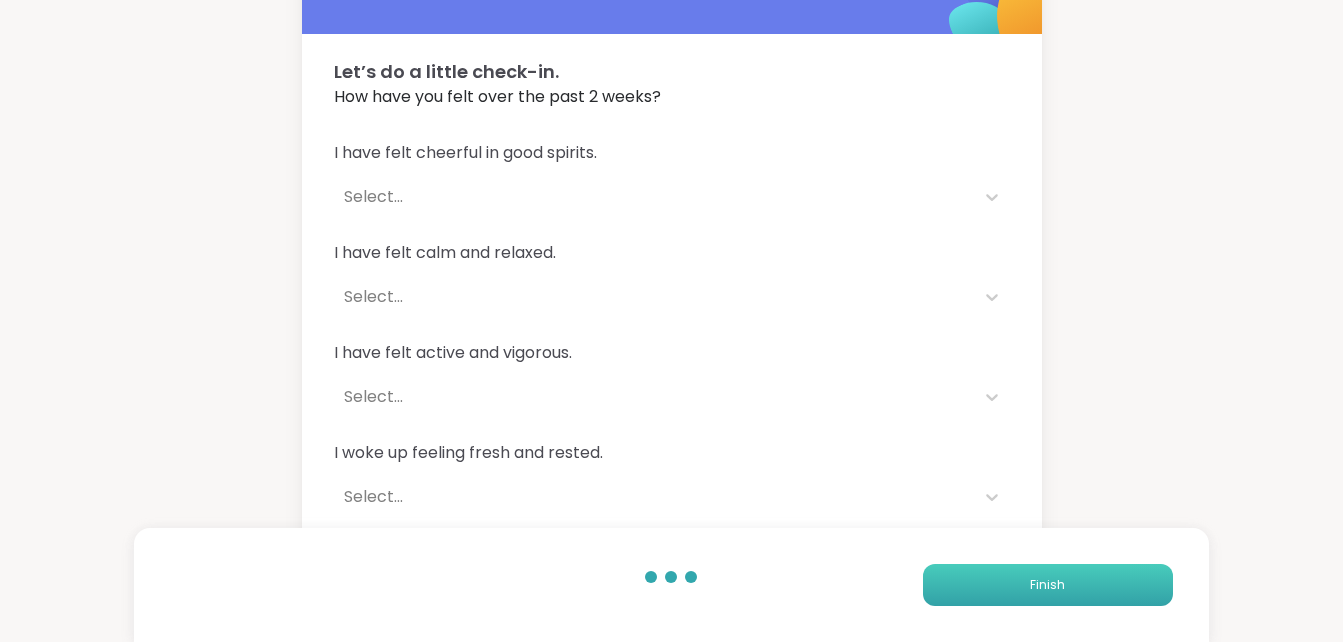 click on "Finish" at bounding box center [1048, 585] 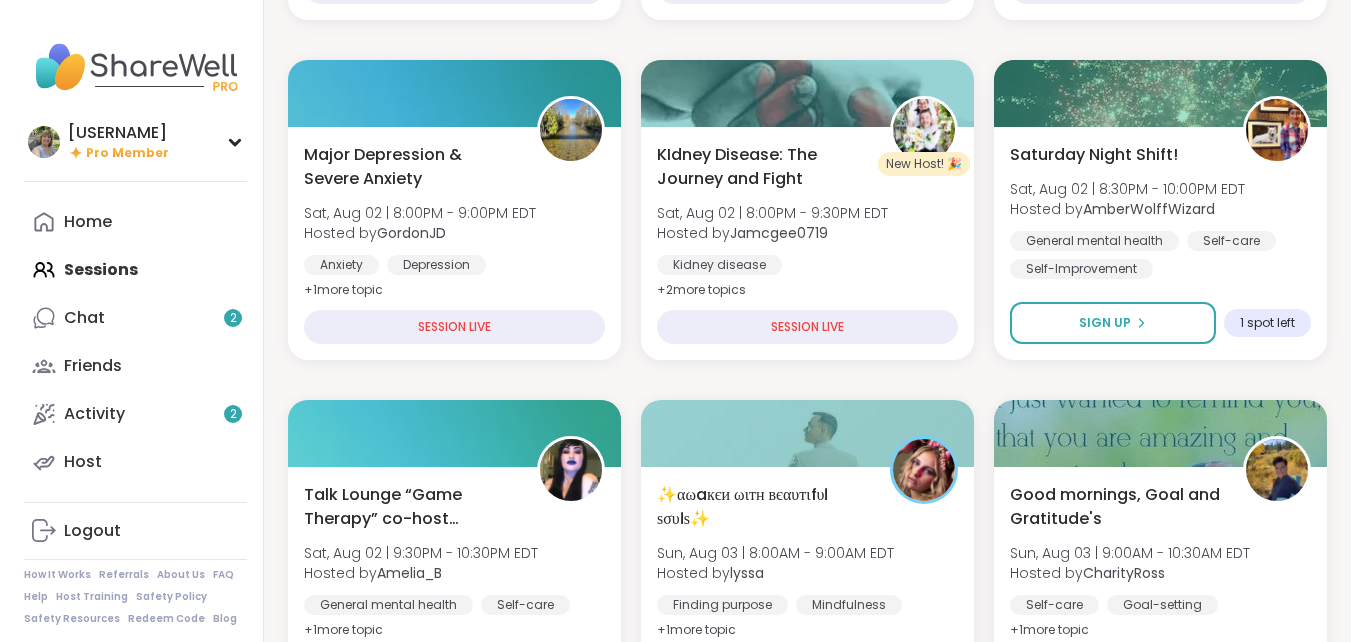 scroll, scrollTop: 695, scrollLeft: 0, axis: vertical 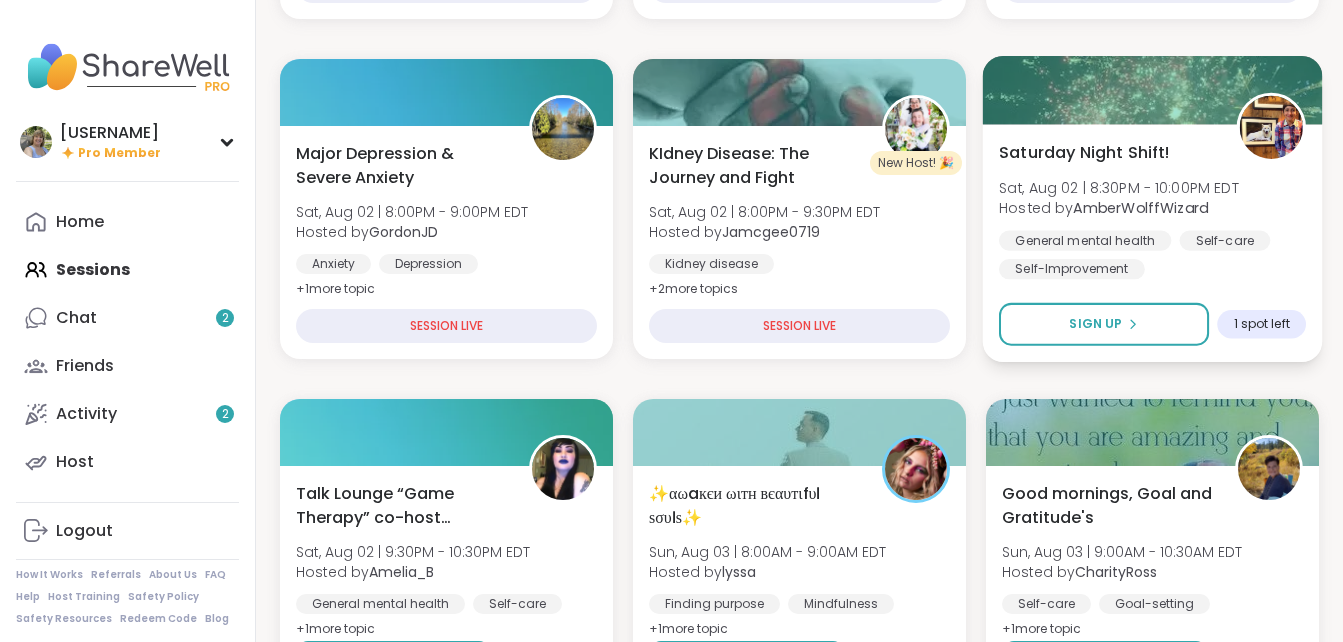 click on "Saturday Night Shift! Sat, Aug 02 | 8:30PM - 10:00PM EDT Hosted by  AmberWolffWizard General mental health Self-care Self-Improvement" at bounding box center (1152, 209) 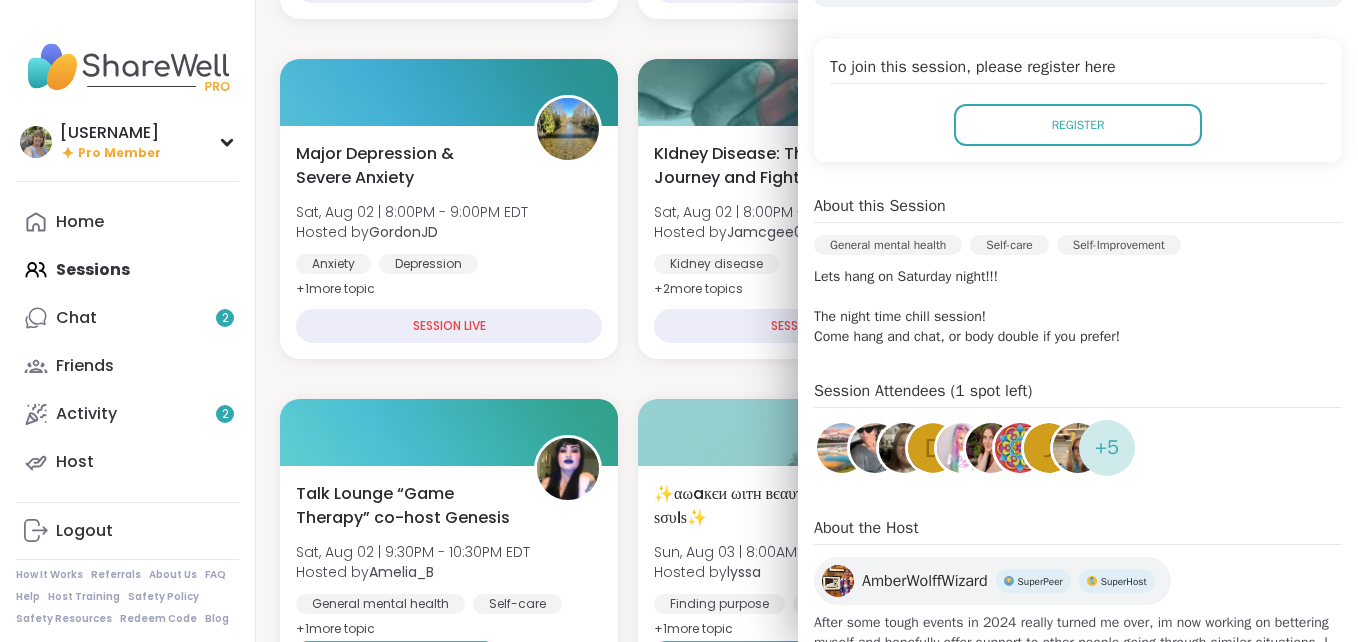 scroll, scrollTop: 384, scrollLeft: 0, axis: vertical 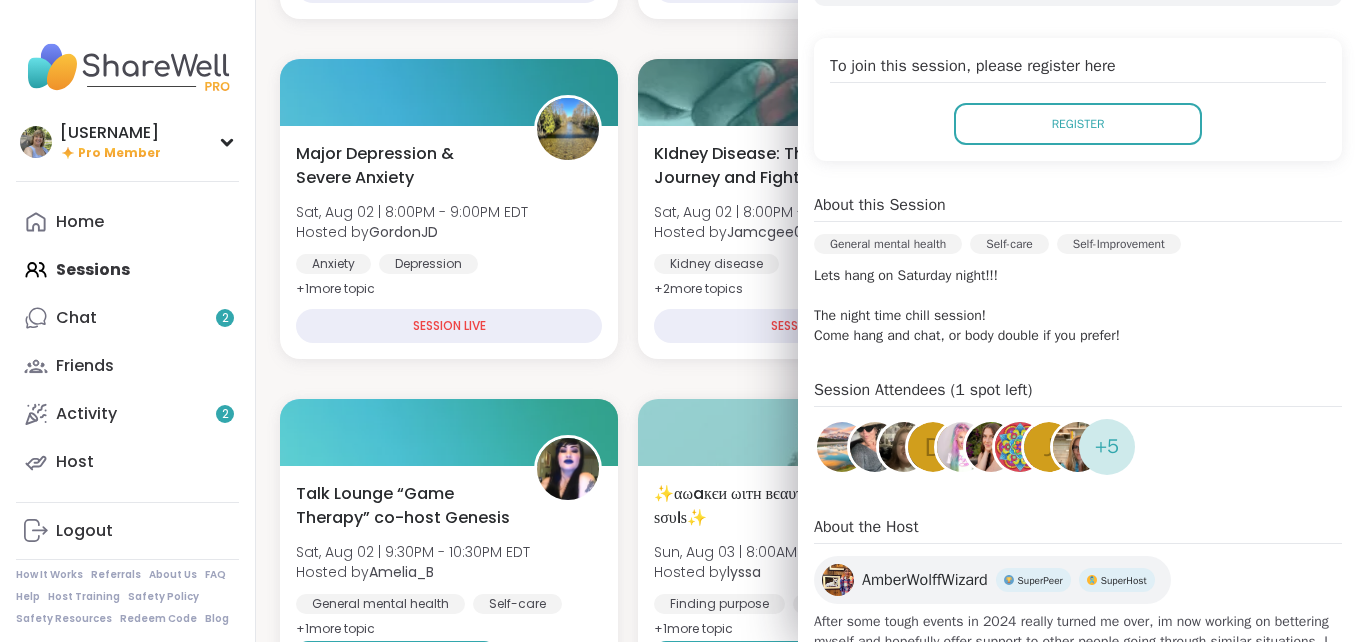 click on "AmberWolffWizard" at bounding box center [925, 580] 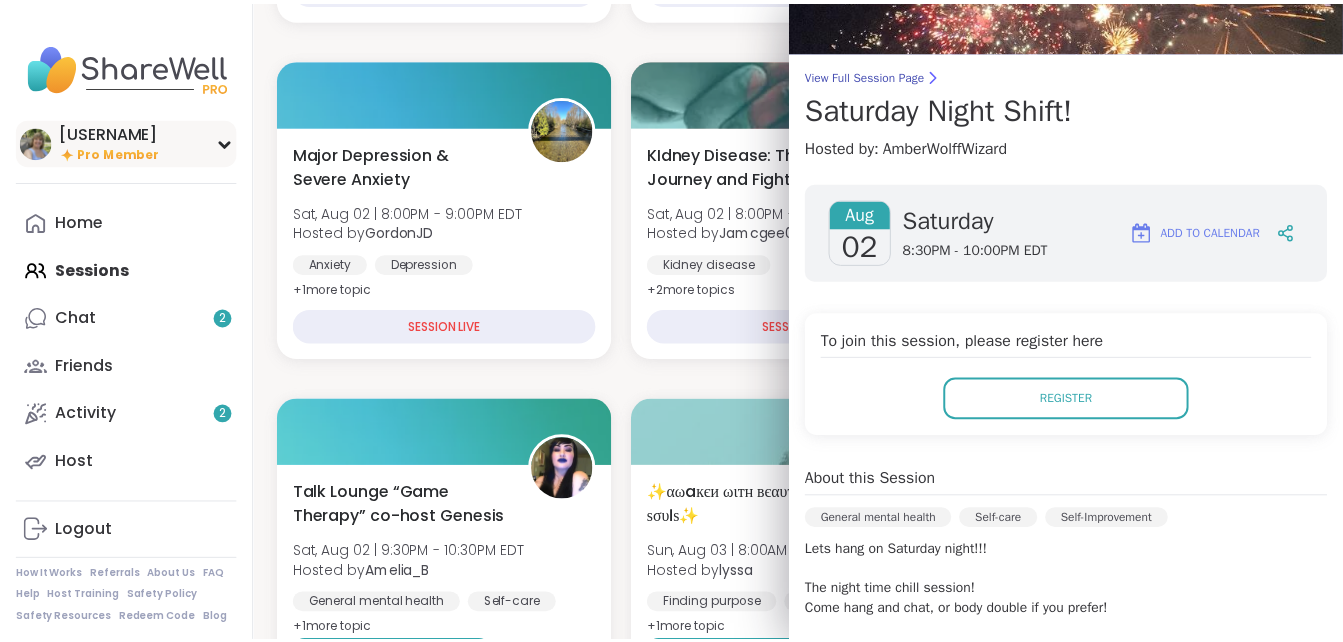 scroll, scrollTop: 108, scrollLeft: 0, axis: vertical 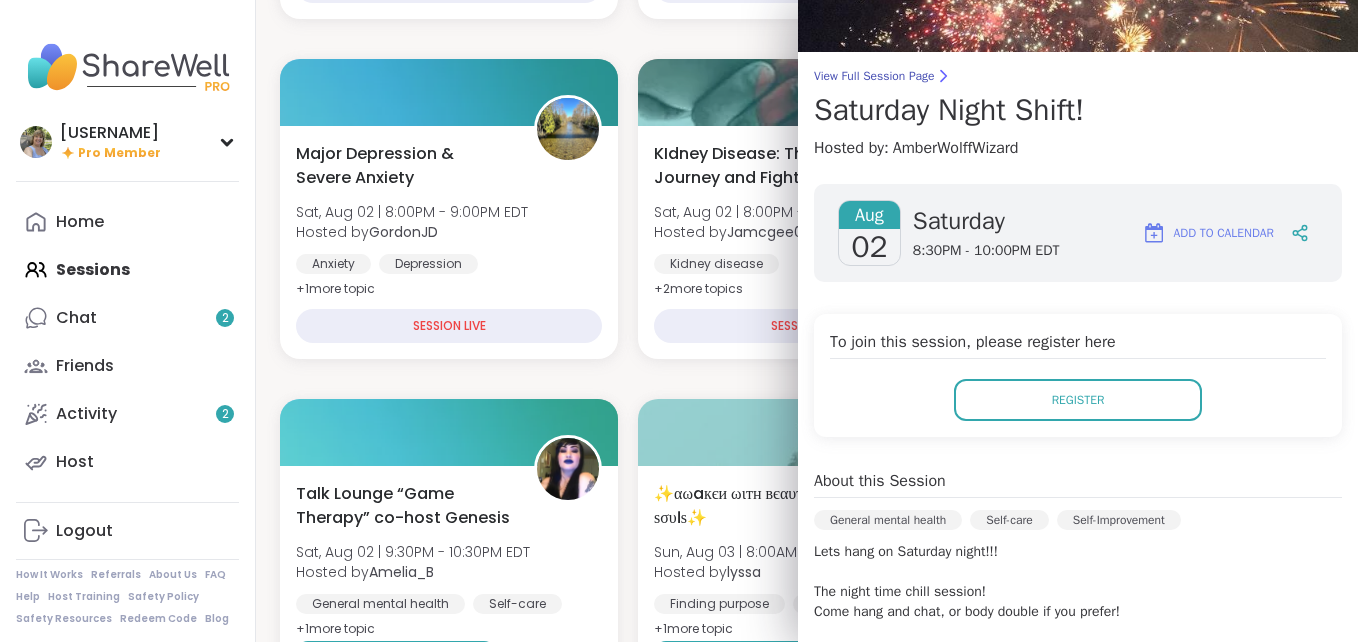 click on "Healing Through Music [DAY], [DATE] | [TIME] - [TIME] [TIMEZONE] Hosted by [USERNAME] Healthy habits General mental health Self-care SESSION LIVE Body Doubling- Saturday Evening [DAY], [DATE] | [TIME] - [TIME] [TIMEZONE] Hosted by [USERNAME] Body doubling Self-love Loneliness + 1 more topic SESSION LIVE You Are Not Alone With This [DAY], [DATE] | [TIME] - [TIME] [TIMEZONE] Hosted by [USERNAME] General mental health Anxiety Depression + 1 more topic SESSION LIVE Major Depression & Severe Anxiety [DAY], [DATE] | [TIME] - [TIME] [TIMEZONE] Hosted by [USERNAME] Anxiety Depression Major life changes + 1 more topic SESSION LIVE New Host! 🎉 KIdney Disease: The Journey and Fight [DAY], [DATE] | [TIME] - [TIME] [TIMEZONE] Hosted by [USERNAME] Kidney disease Chronic pain management Chronic Illness + 2 more topic s SESSION LIVE Saturday Night Shift! [DAY], [DATE] | [TIME] - [TIME] [TIMEZONE] Hosted by [USERNAME] General mental health Self-care Self-Improvement Session Full Full Talk Lounge “Game Therapy” co-host [FIRST] Hosted by + 1" at bounding box center (807, 1739) 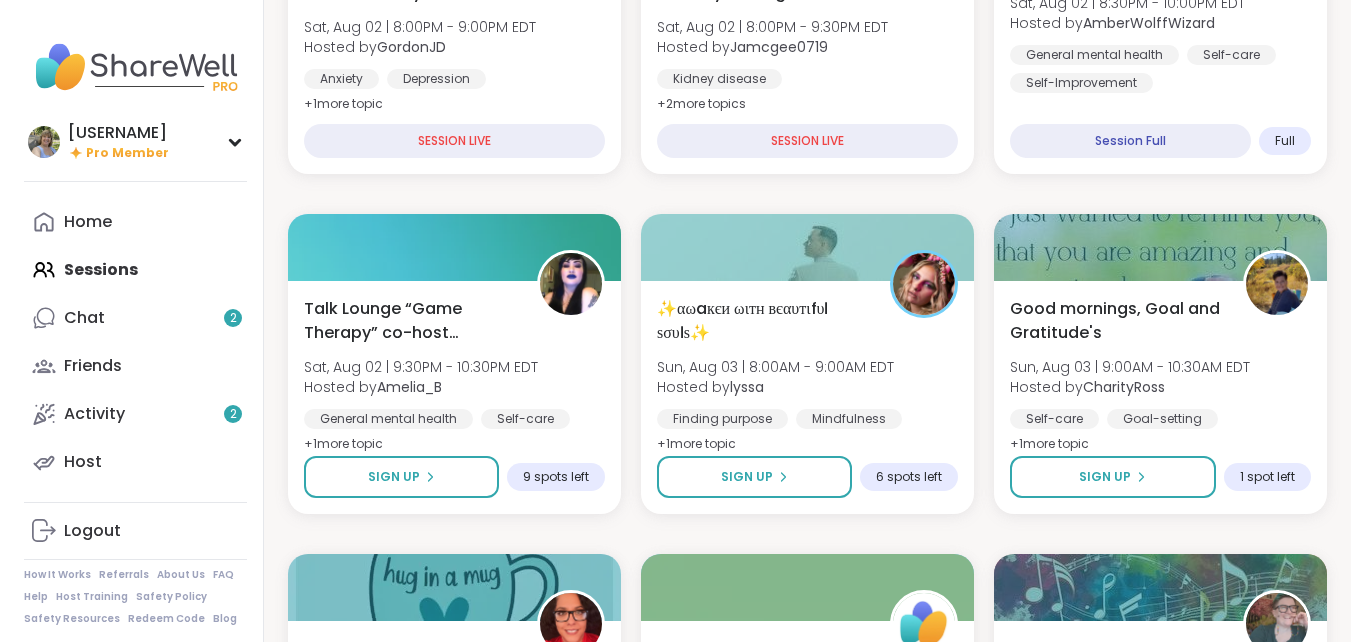 scroll, scrollTop: 881, scrollLeft: 0, axis: vertical 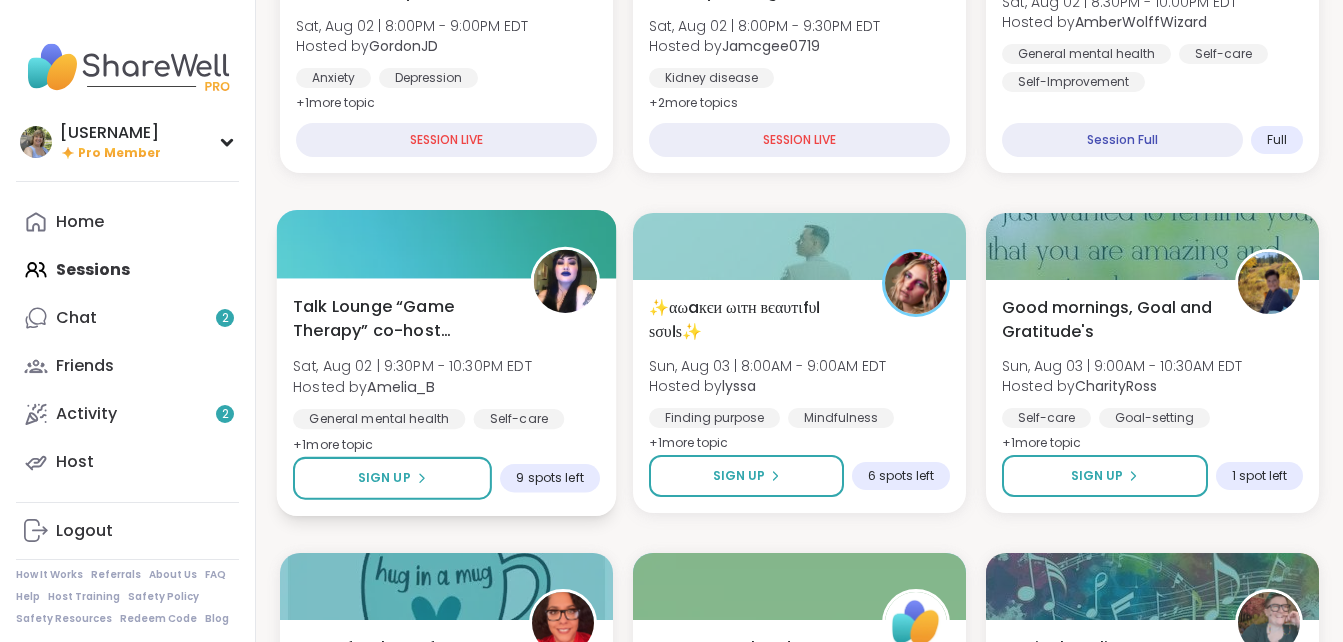 click on "Talk Lounge “Game Therapy” co-host [FIRST] [DAY], [DATE] | [TIME] - [TIME] [TIMEZONE] Hosted by [USERNAME] General mental health Self-care Stress management + 1 more topic" at bounding box center [446, 375] 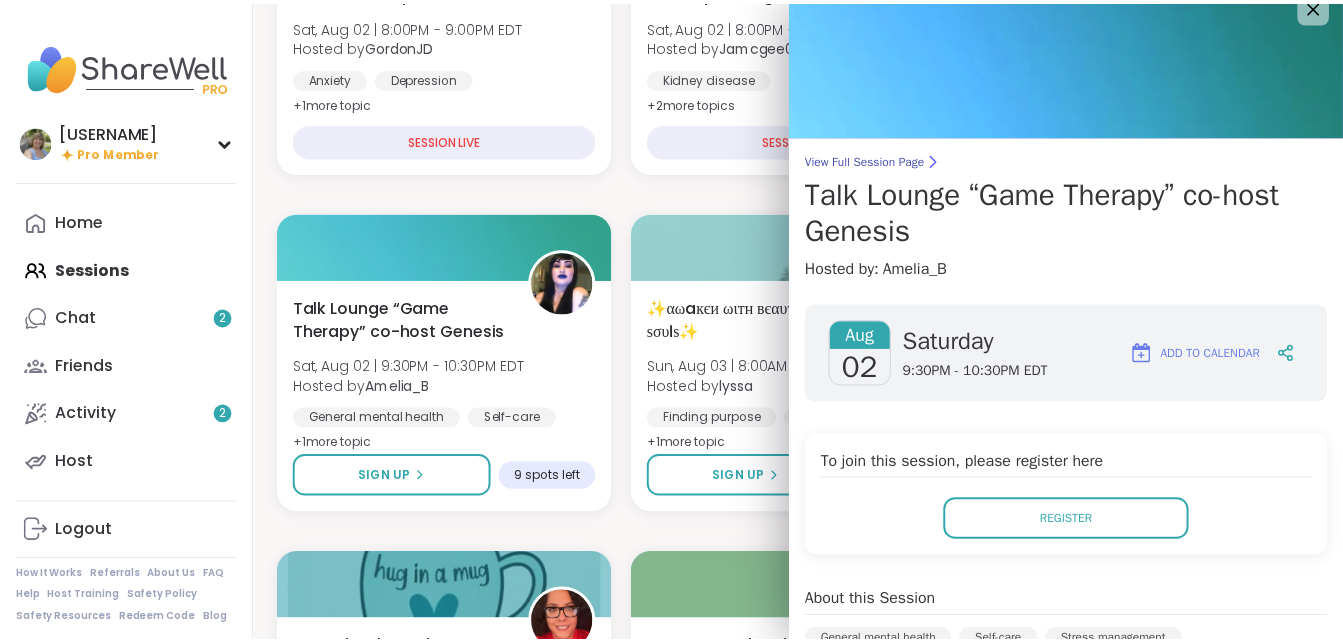 scroll, scrollTop: 0, scrollLeft: 0, axis: both 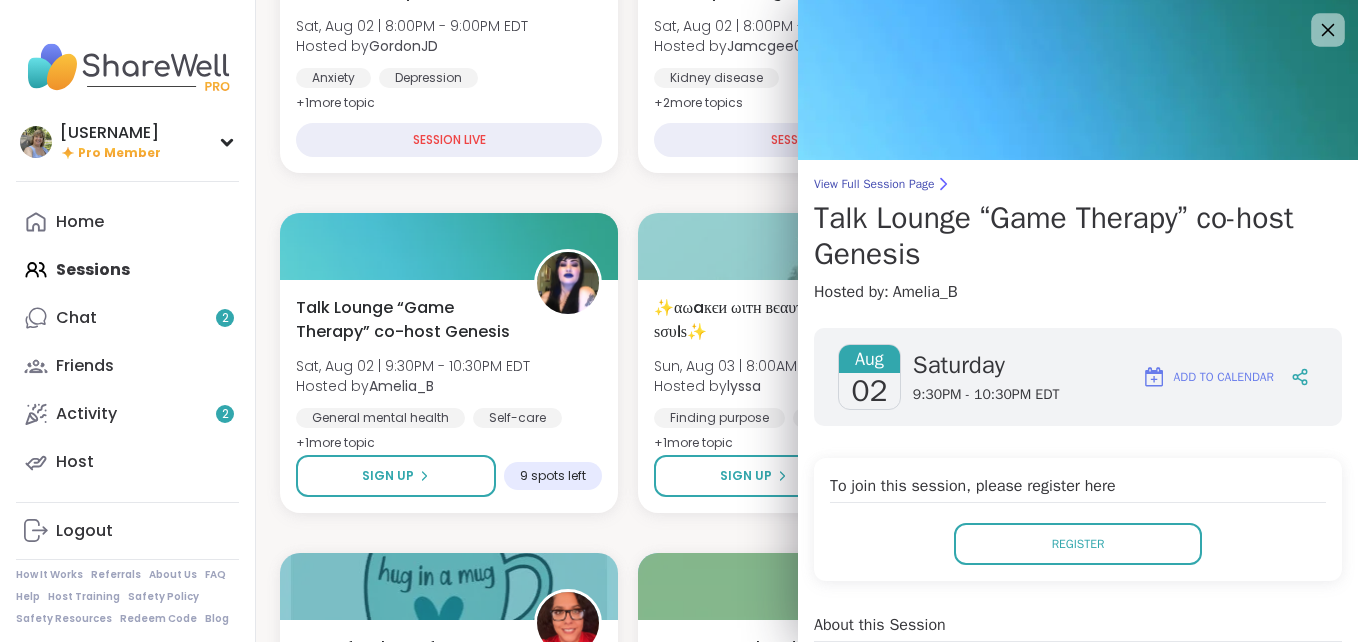 click 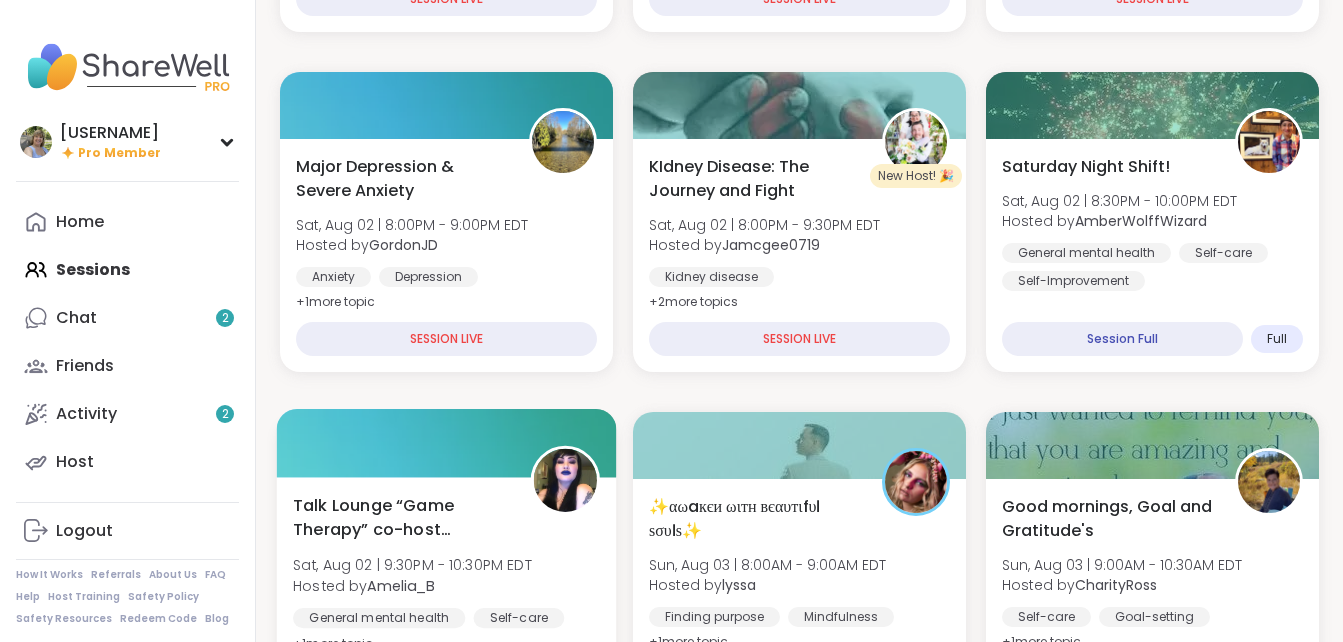 scroll, scrollTop: 681, scrollLeft: 0, axis: vertical 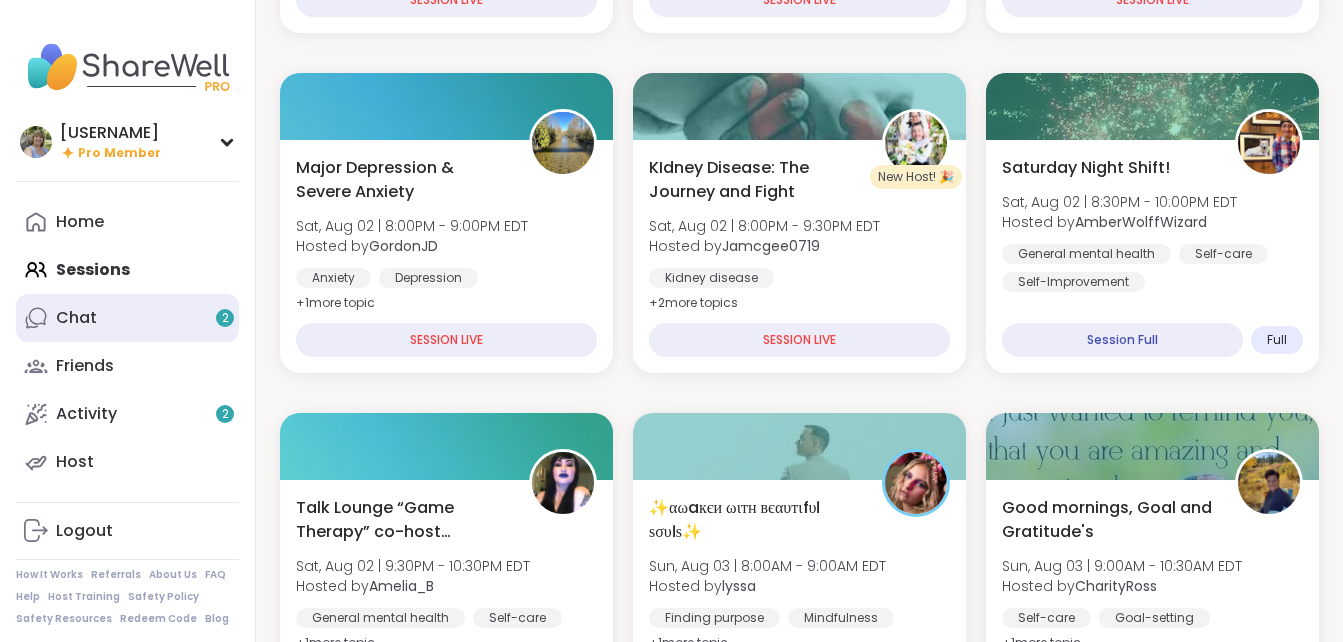 click on "Chat 2" at bounding box center (76, 318) 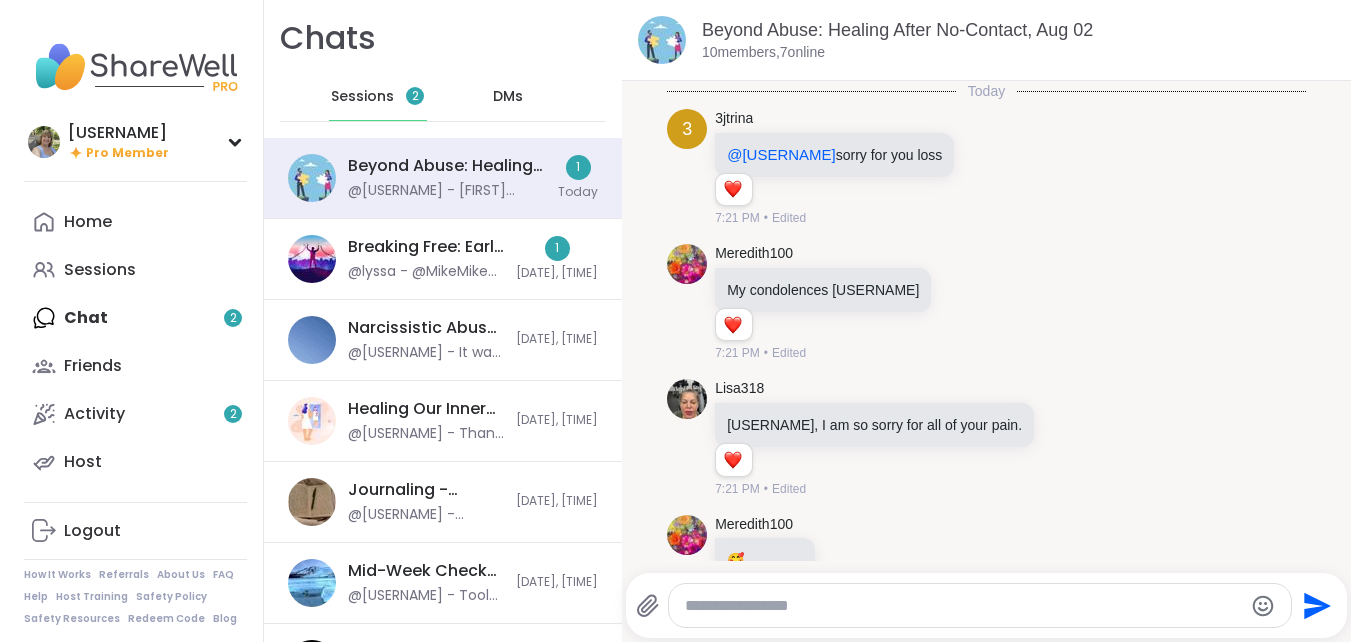 scroll, scrollTop: 0, scrollLeft: 0, axis: both 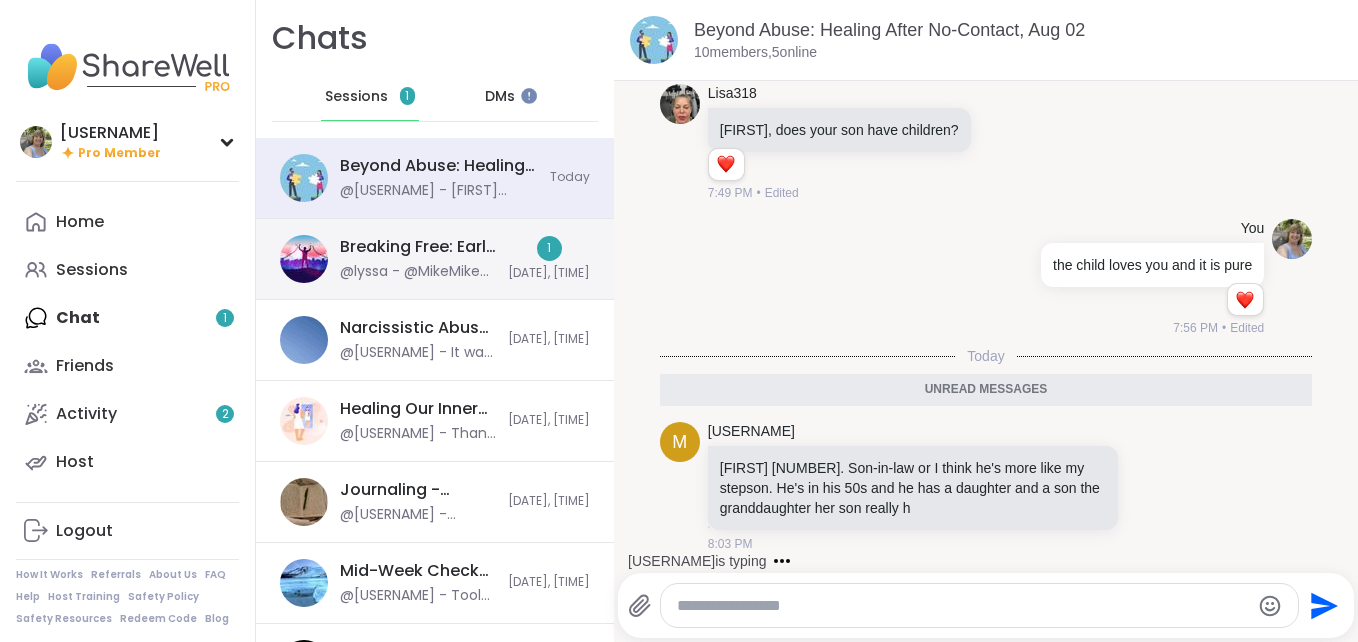 click on "Breaking Free: Early Recovery from Abuse, Jul 31" at bounding box center [418, 247] 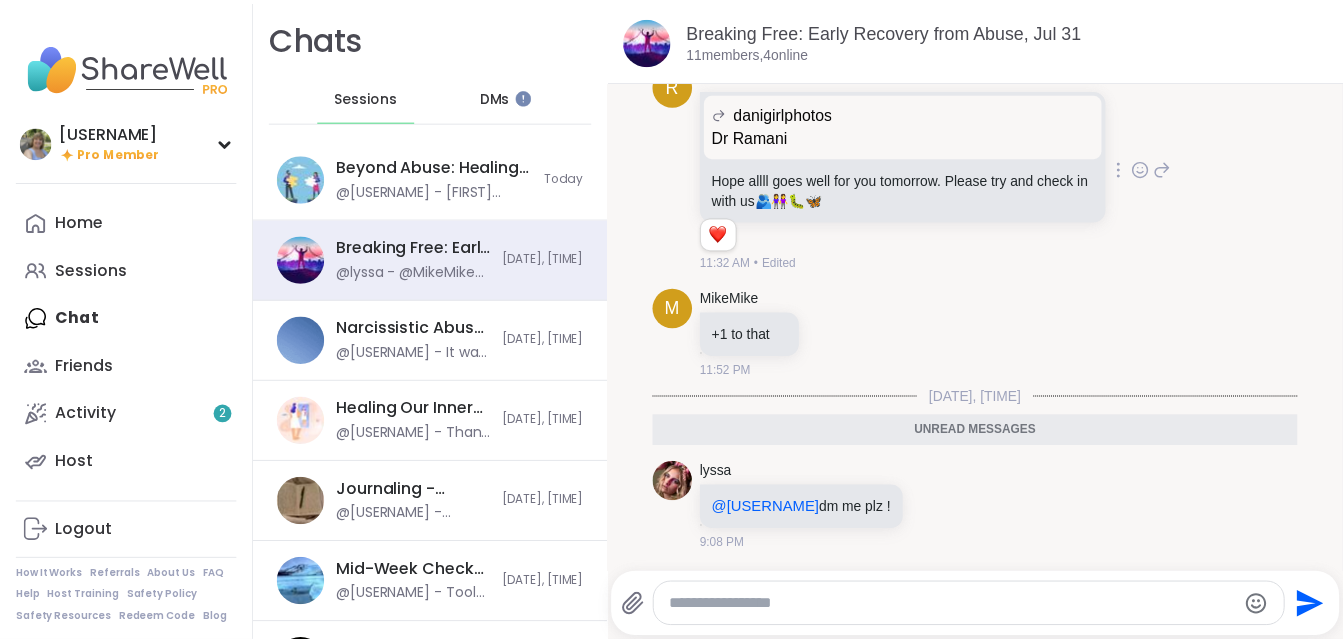 scroll, scrollTop: 5514, scrollLeft: 0, axis: vertical 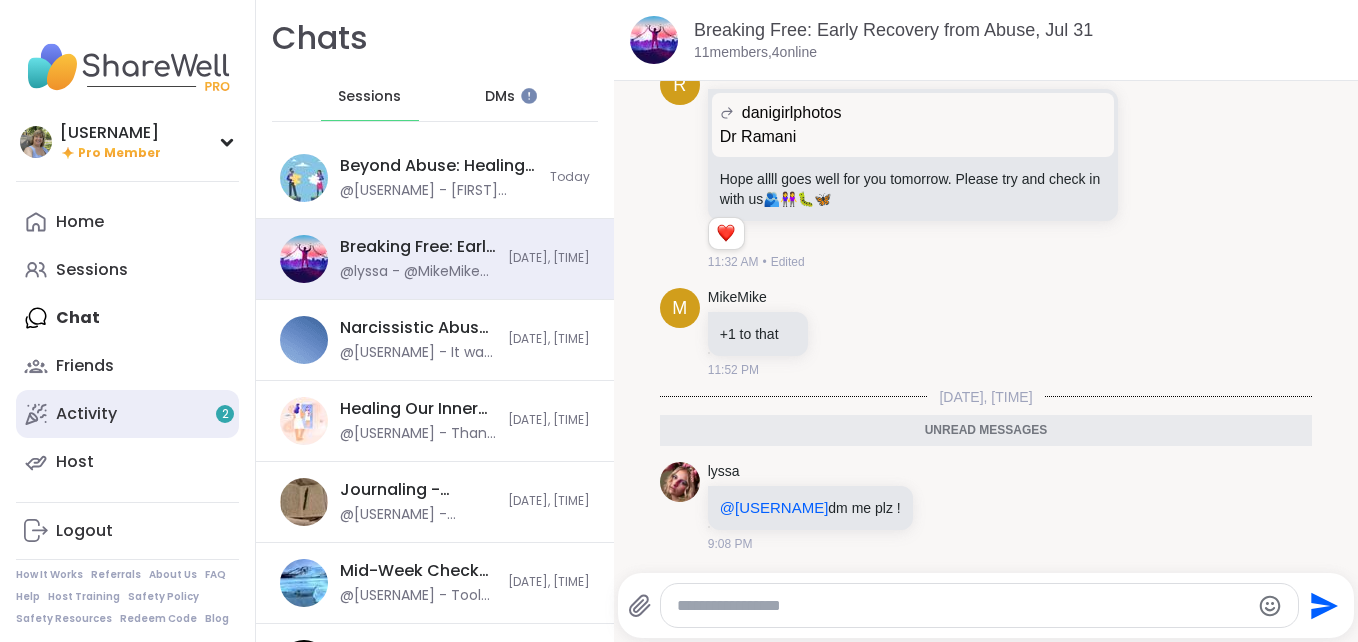click on "Activity 2" at bounding box center [86, 414] 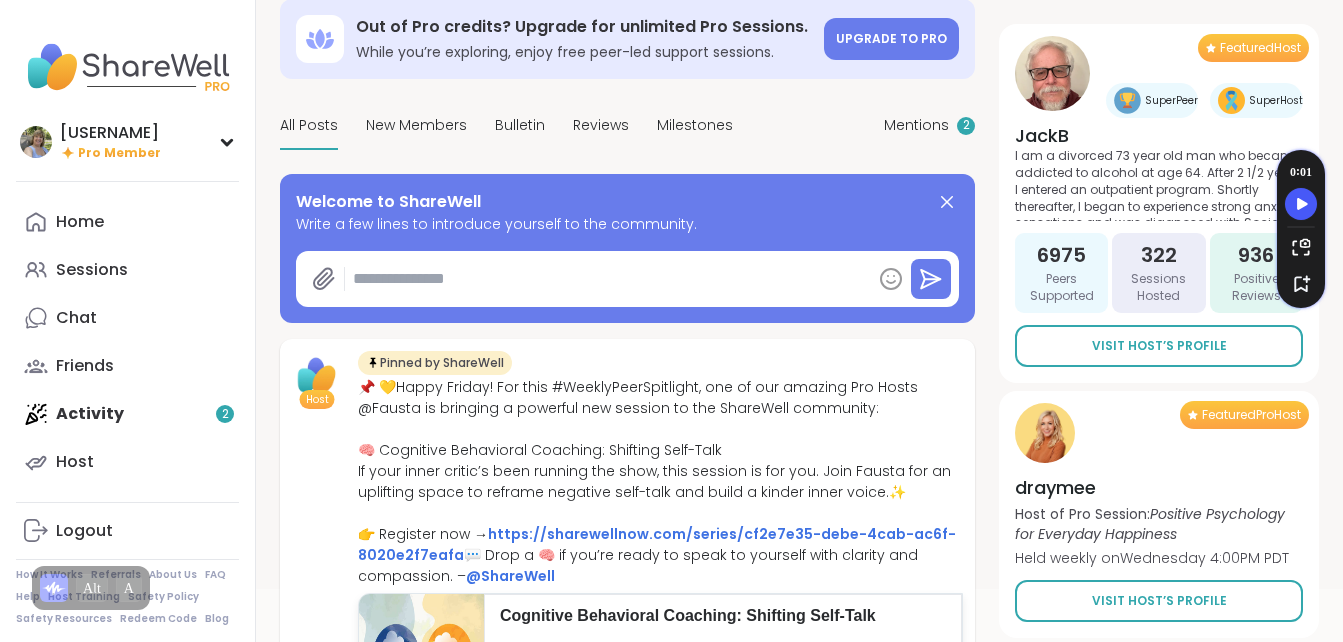 scroll, scrollTop: 98, scrollLeft: 0, axis: vertical 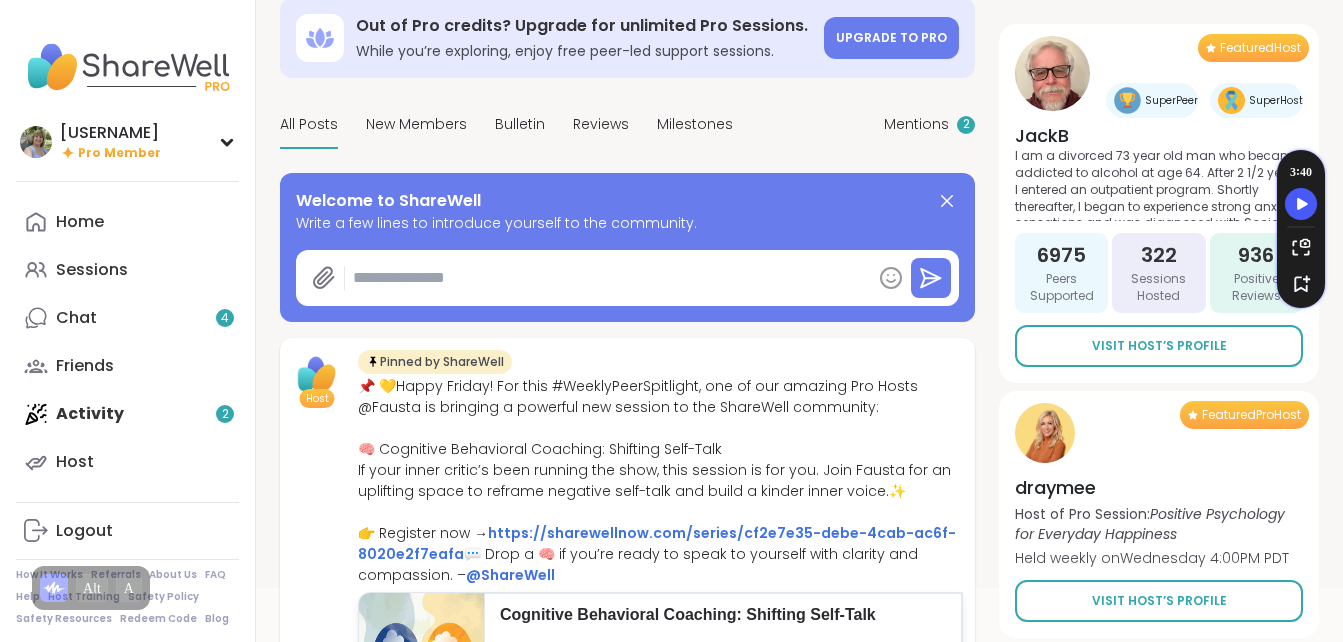 type on "*" 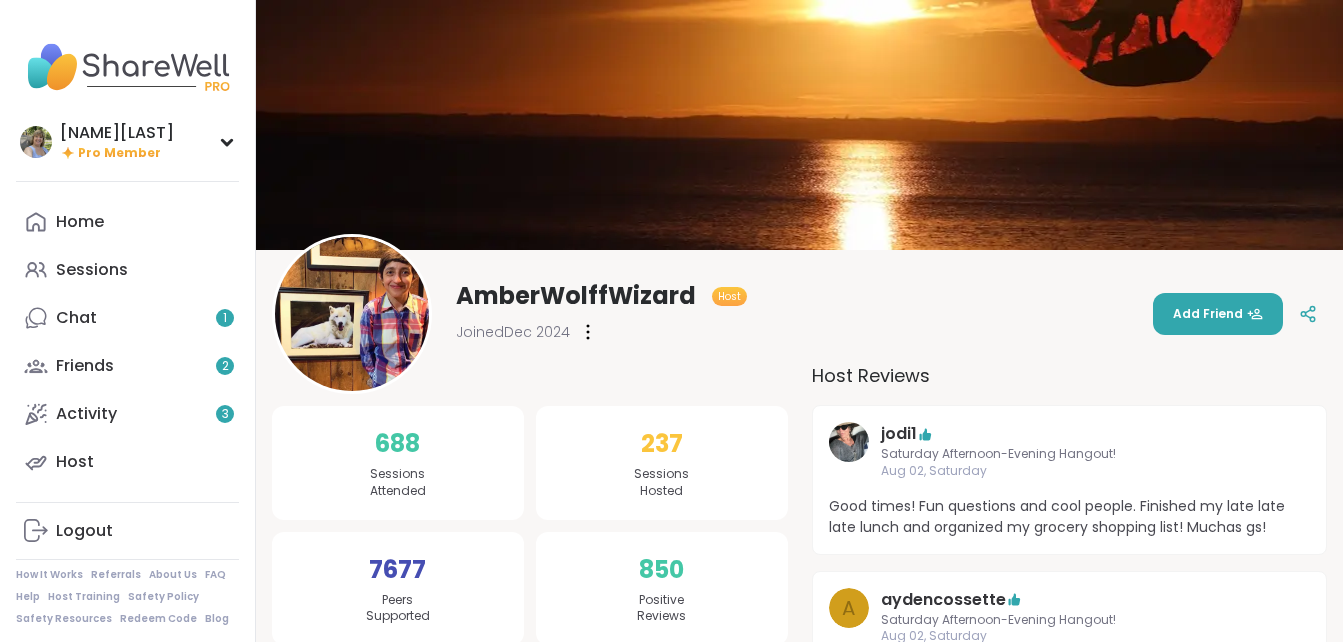 scroll, scrollTop: 0, scrollLeft: 0, axis: both 